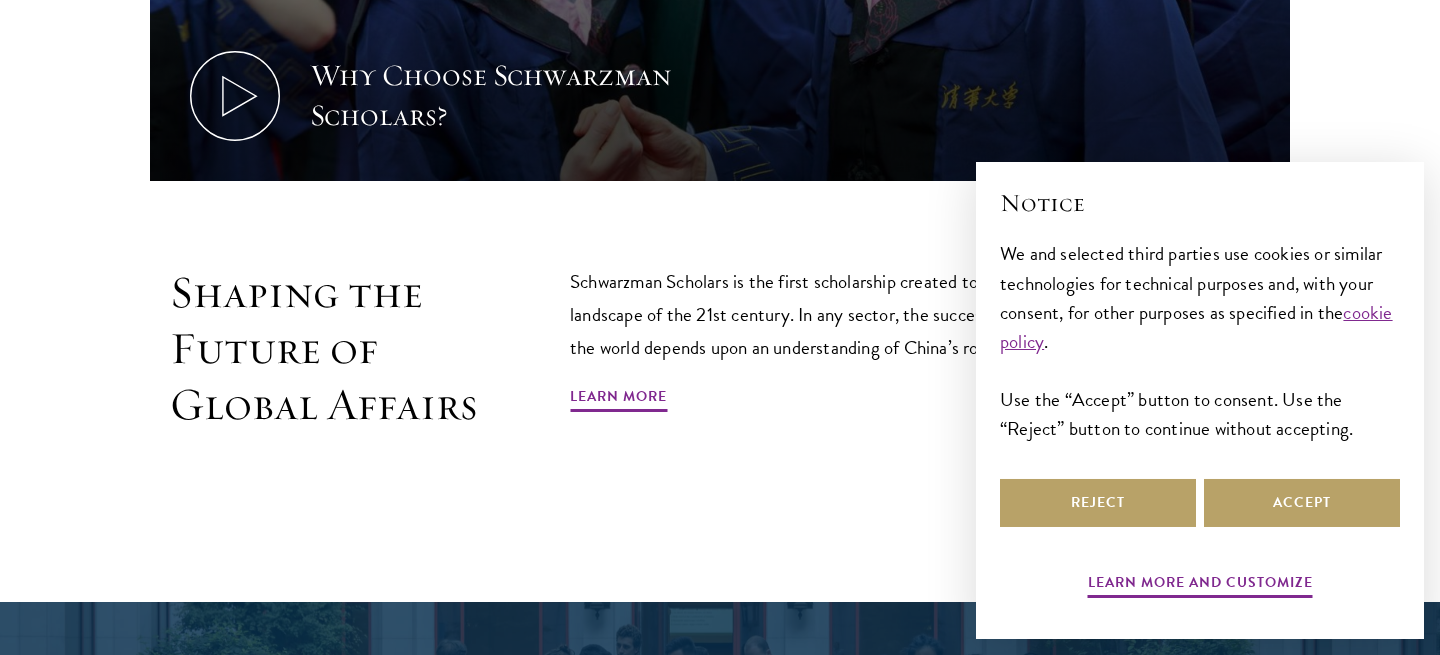 scroll, scrollTop: 1056, scrollLeft: 0, axis: vertical 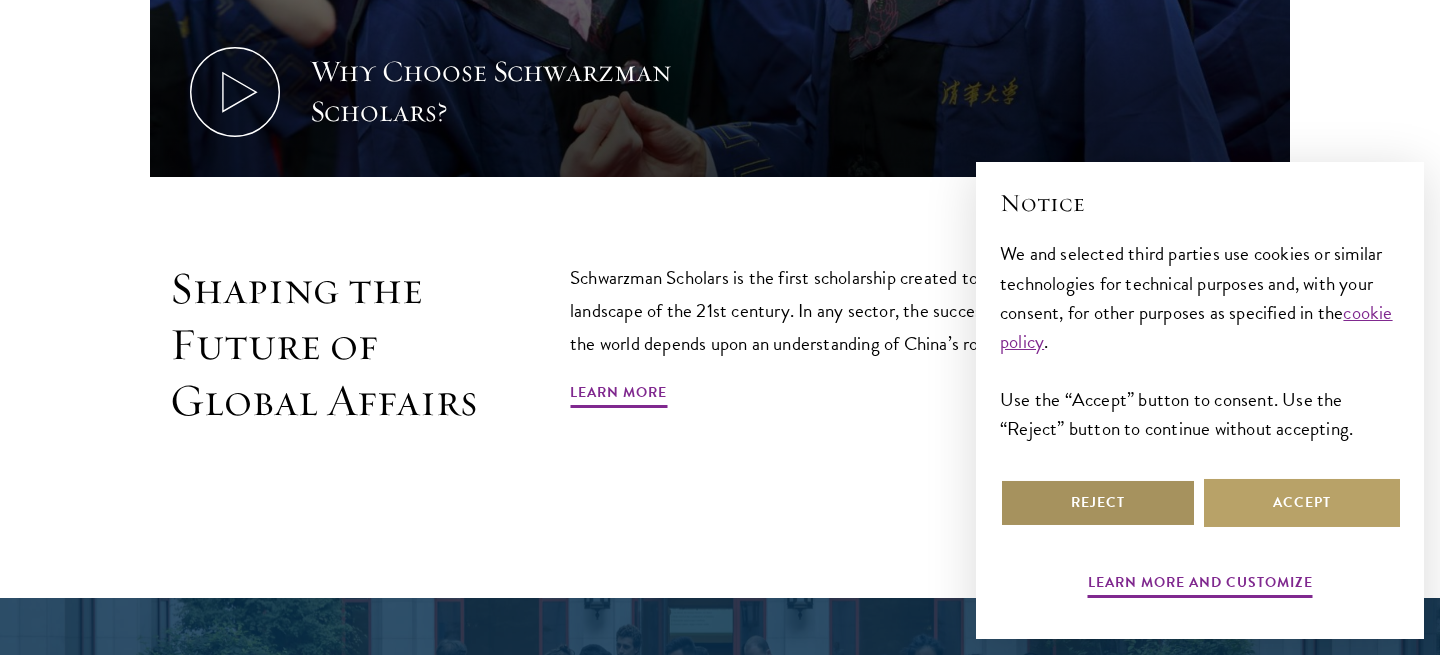 click on "Reject" at bounding box center (1098, 503) 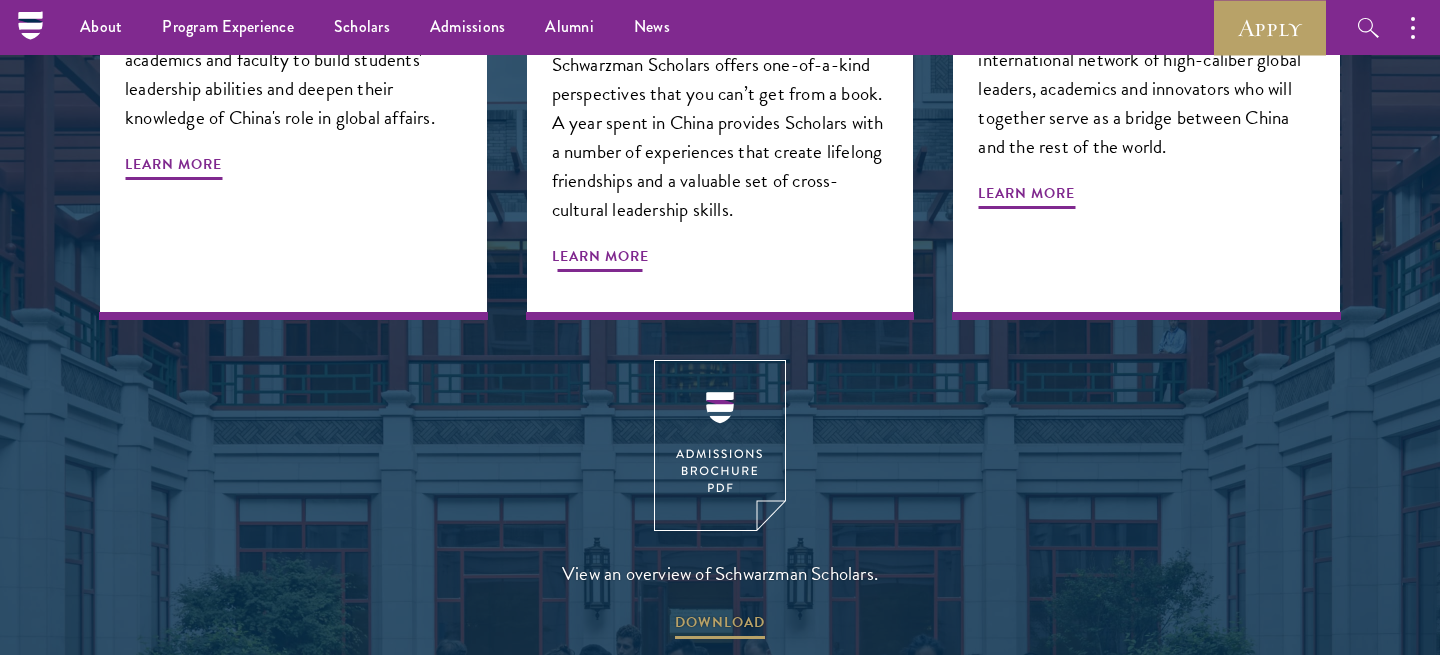 scroll, scrollTop: 2403, scrollLeft: 0, axis: vertical 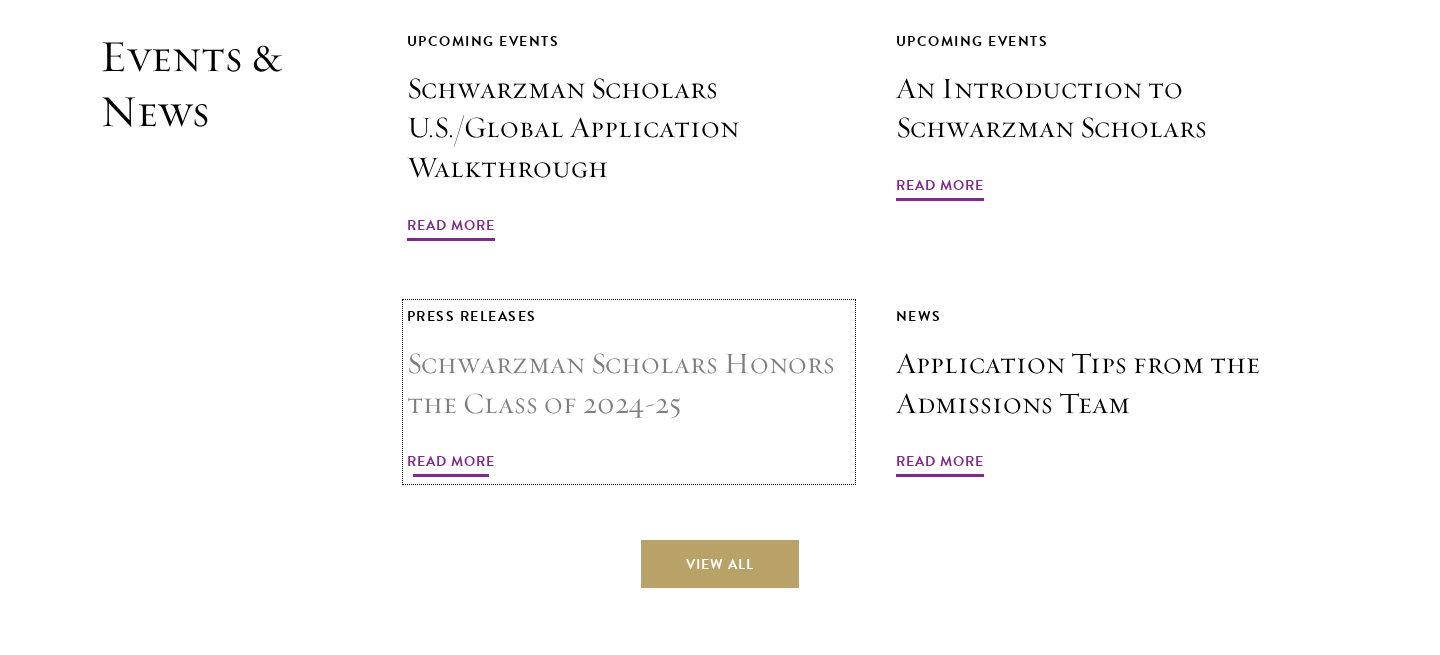 click on "Schwarzman Scholars Honors the Class of 2024-25" at bounding box center [629, 384] 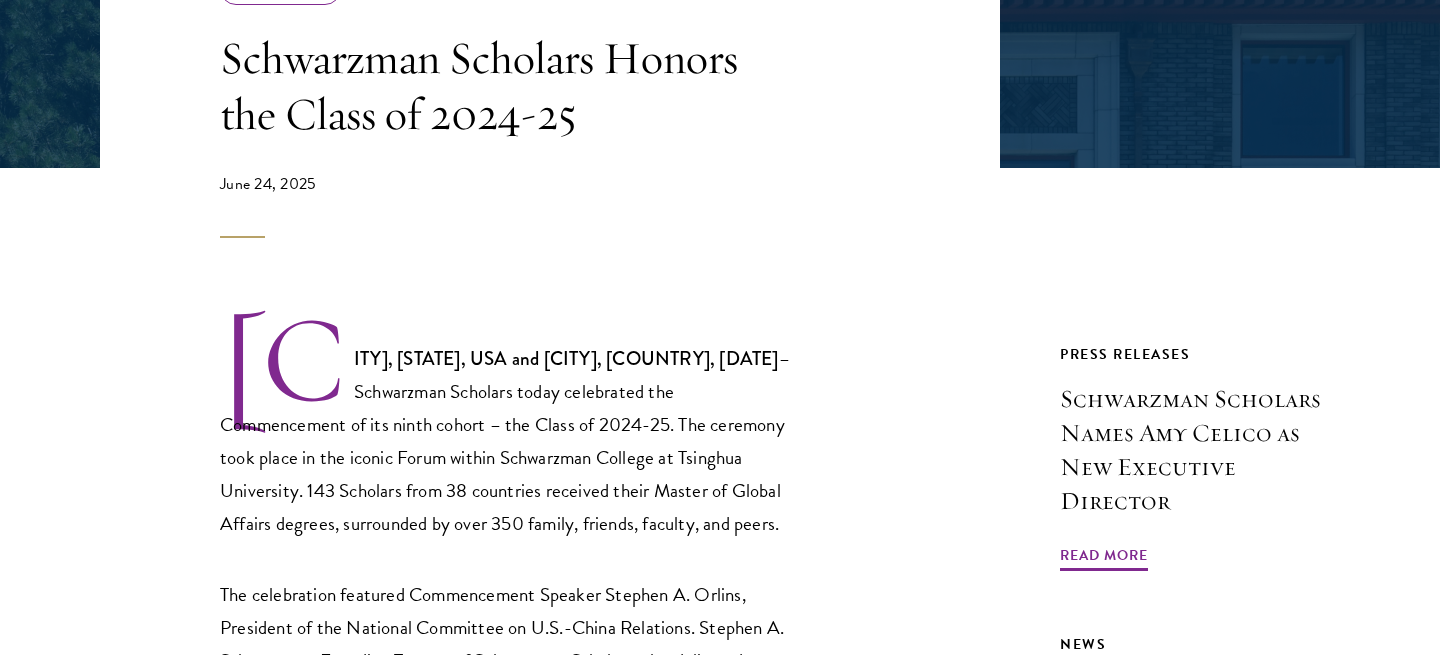 scroll, scrollTop: 549, scrollLeft: 0, axis: vertical 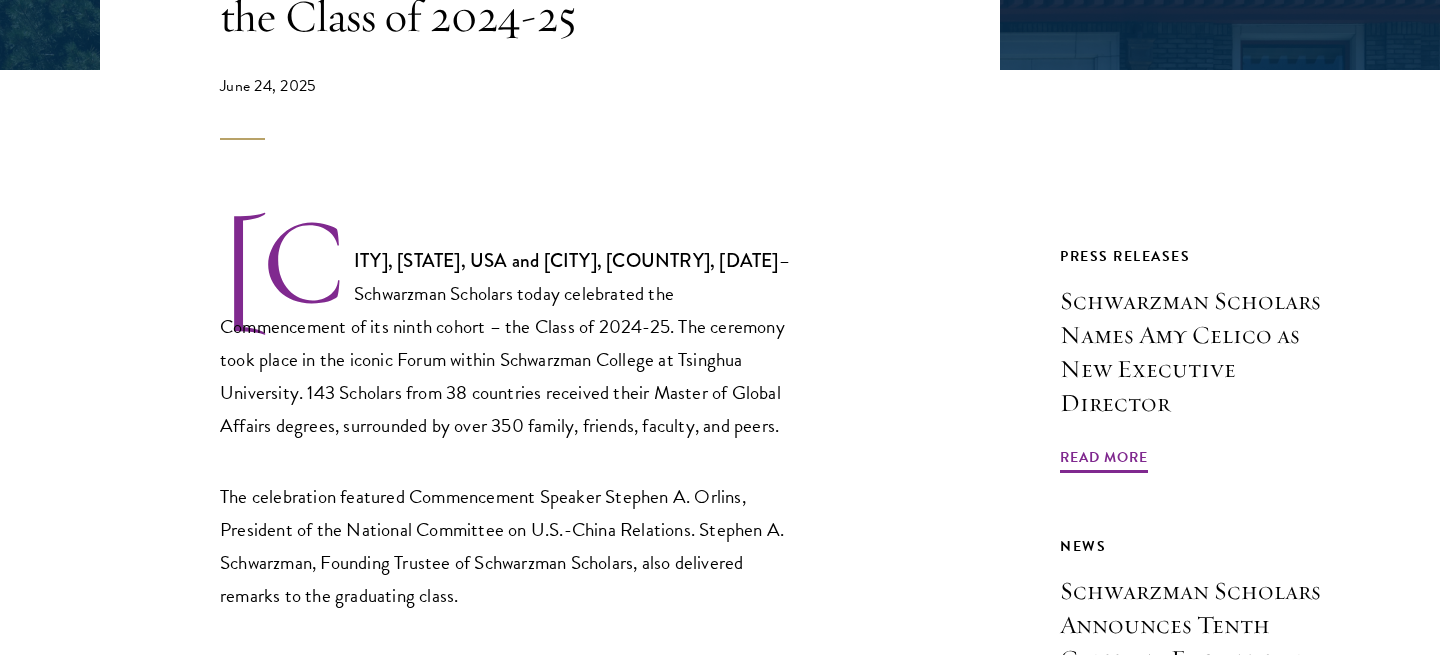 click on "[CITY], [STATE], USA and [CITY], [COUNTRY], [DATE]  – Schwarzman Scholars today celebrated the Commencement of its ninth cohort – the Class of 2024-25. The ceremony took place in the iconic Forum within Schwarzman College at Tsinghua University. 143 Scholars from 38 countries received their Master of Global Affairs degrees, surrounded by over 350 family, friends, faculty, and peers." at bounding box center (505, 328) 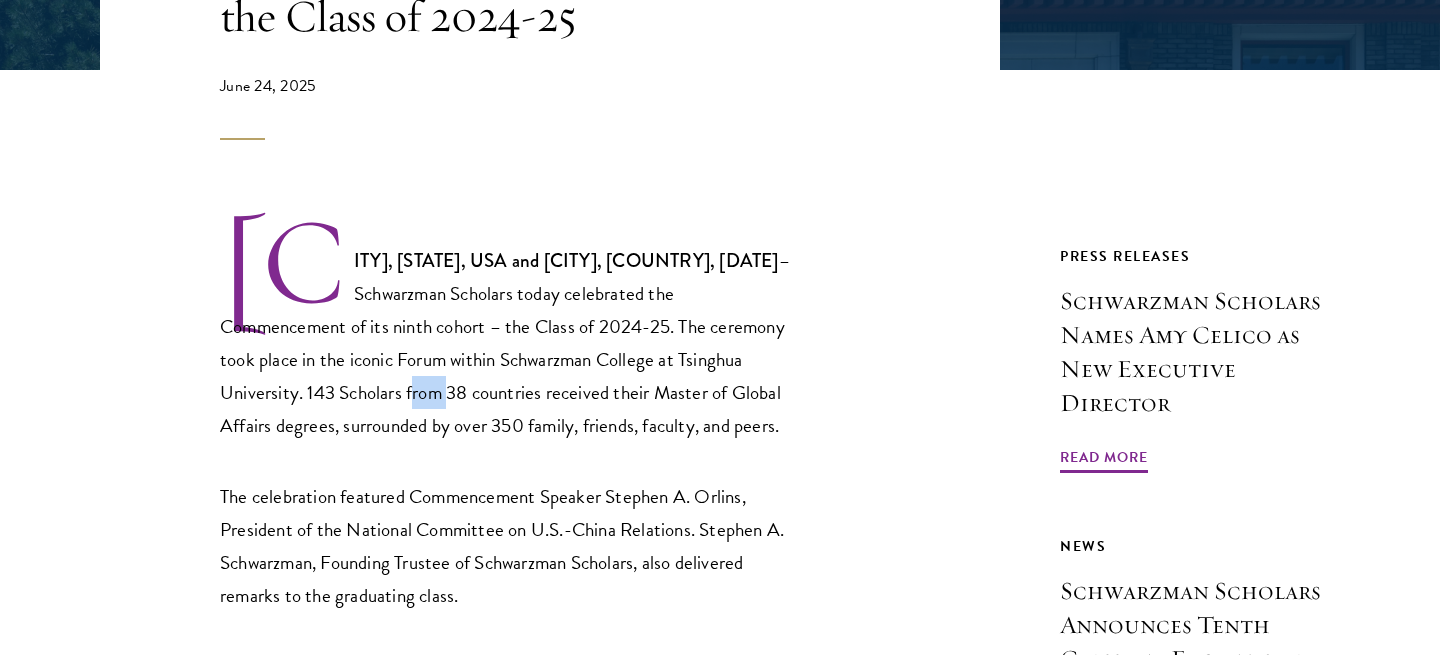click on "NEW YORK, NY, USA and BEIJING, CHINA, June 22, 2025  – Schwarzman Scholars today celebrated the Commencement of its ninth cohort – the Class of 2024-25. The ceremony took place in the iconic Forum within Schwarzman College at Tsinghua University. 143 Scholars from 38 countries received their Master of Global Affairs degrees, surrounded by over 350 family, friends, faculty, and peers." at bounding box center [505, 328] 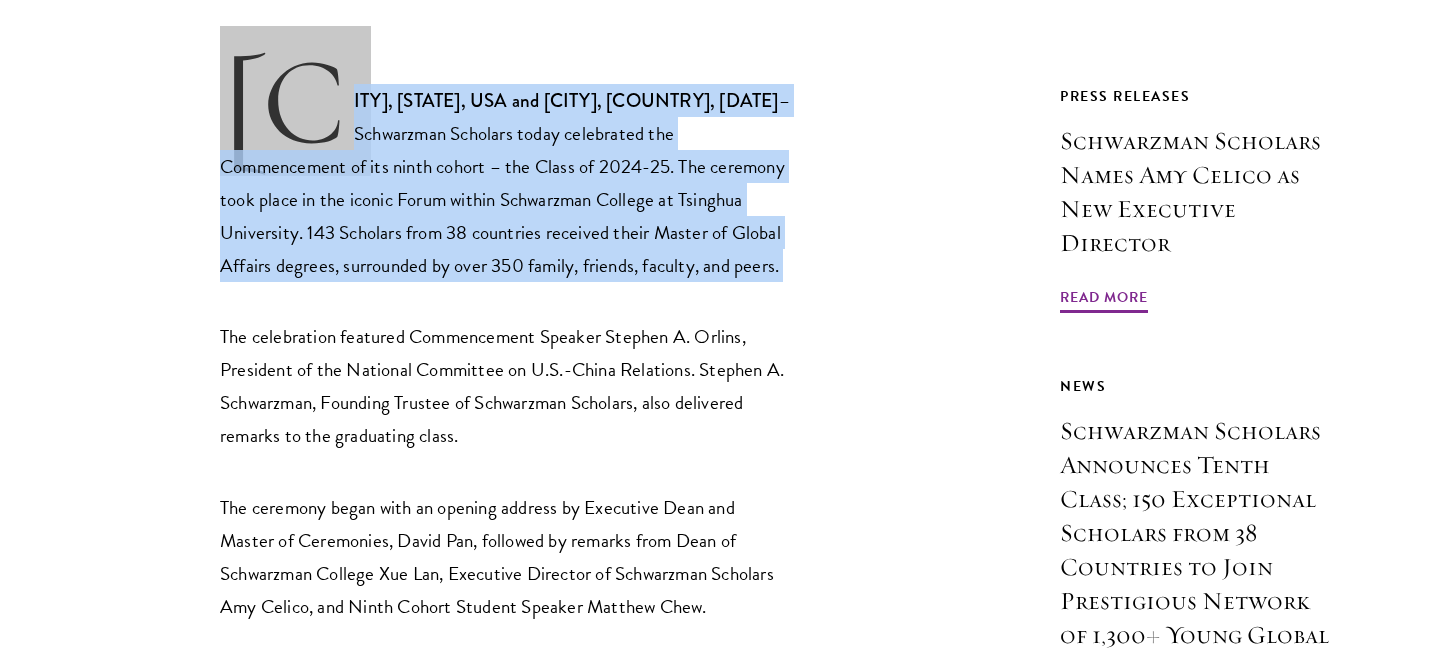 scroll, scrollTop: 721, scrollLeft: 0, axis: vertical 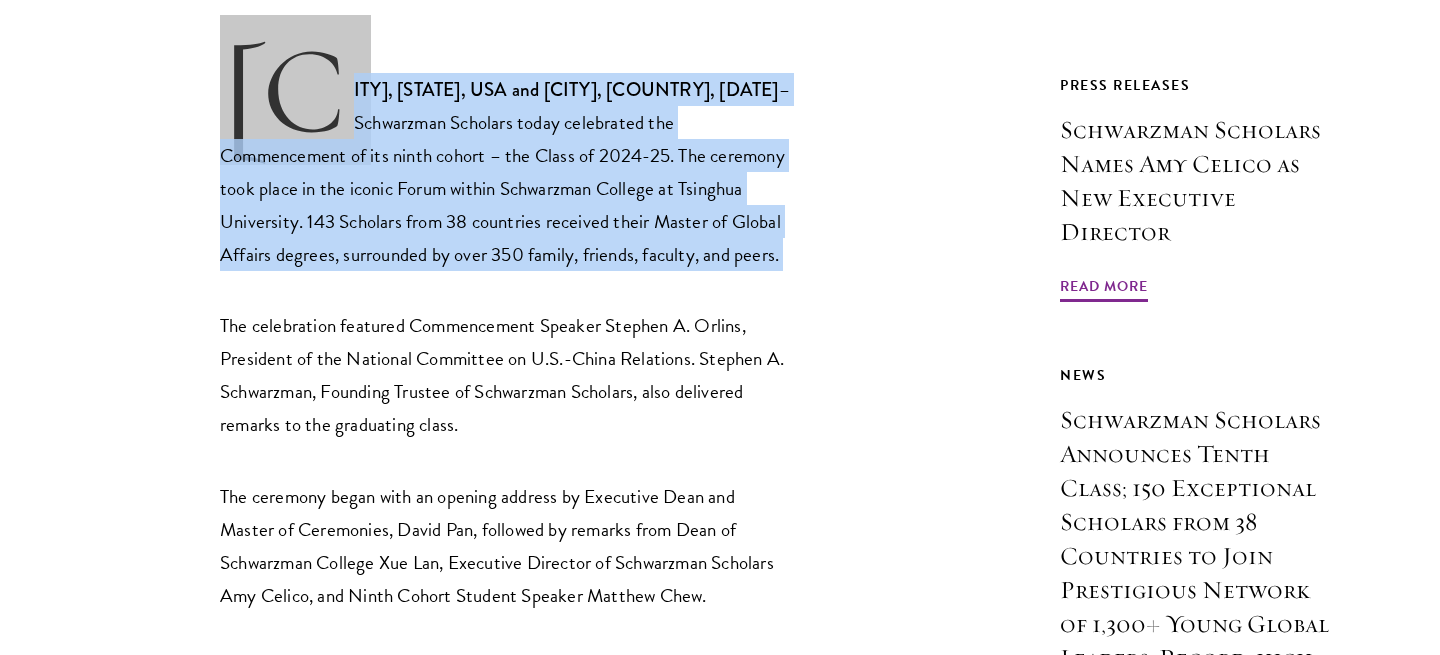 click on "The celebration featured Commencement Speaker Stephen A. Orlins, President of the National Committee on U.S.-China Relations. Stephen A. Schwarzman, Founding Trustee of Schwarzman Scholars, also delivered remarks to the graduating class." at bounding box center (505, 375) 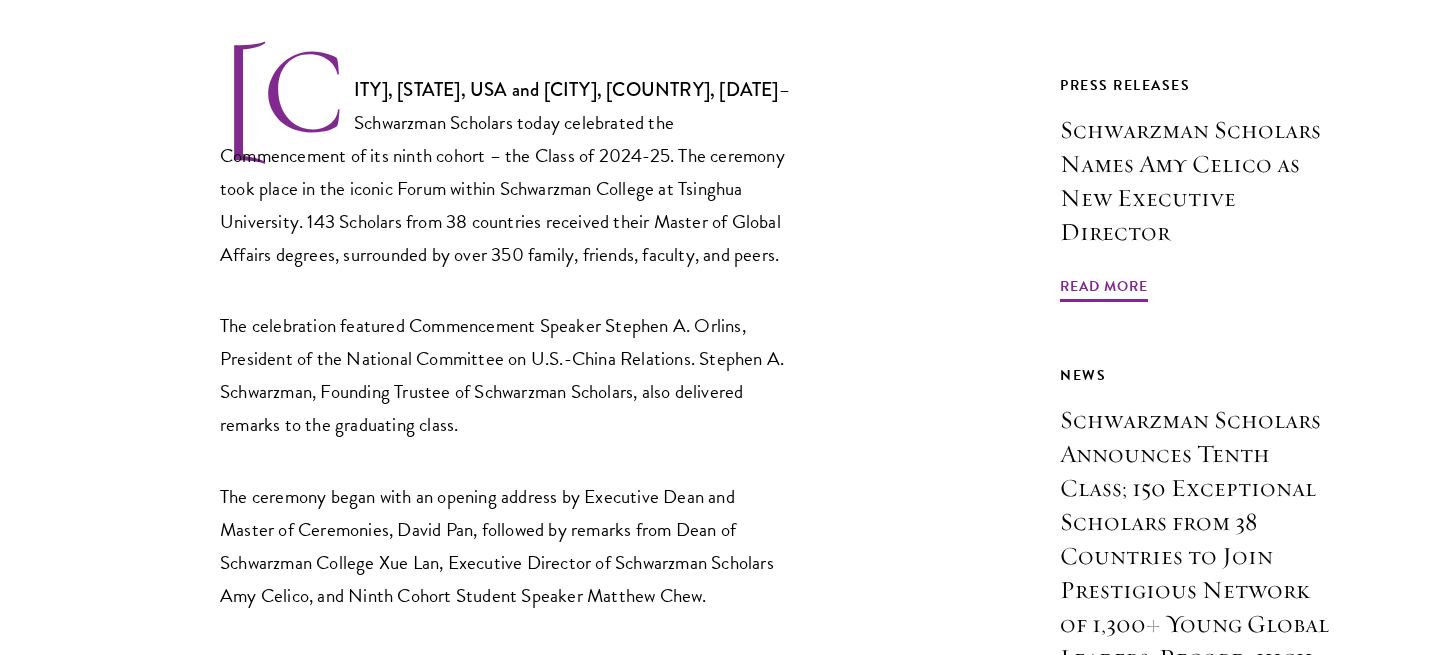click on "The celebration featured Commencement Speaker Stephen A. Orlins, President of the National Committee on U.S.-China Relations. Stephen A. Schwarzman, Founding Trustee of Schwarzman Scholars, also delivered remarks to the graduating class." at bounding box center (505, 375) 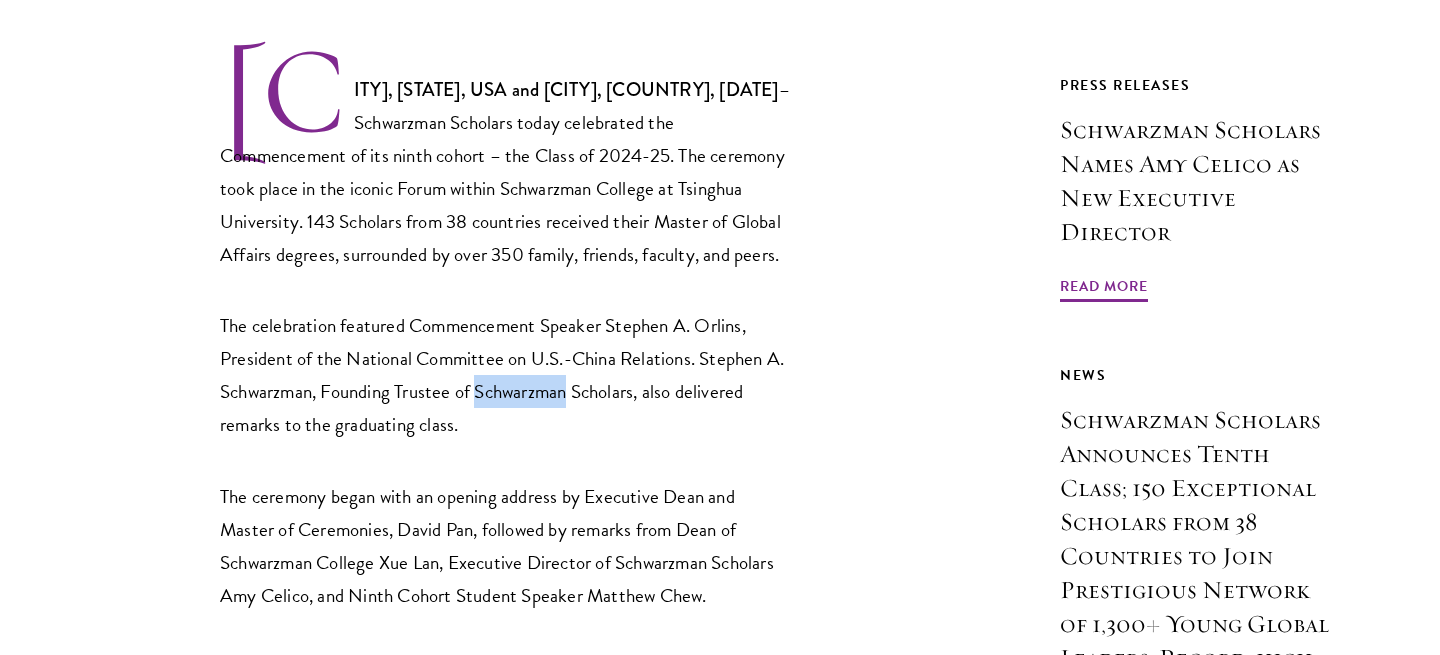 click on "The celebration featured Commencement Speaker Stephen A. Orlins, President of the National Committee on U.S.-China Relations. Stephen A. Schwarzman, Founding Trustee of Schwarzman Scholars, also delivered remarks to the graduating class." at bounding box center [505, 375] 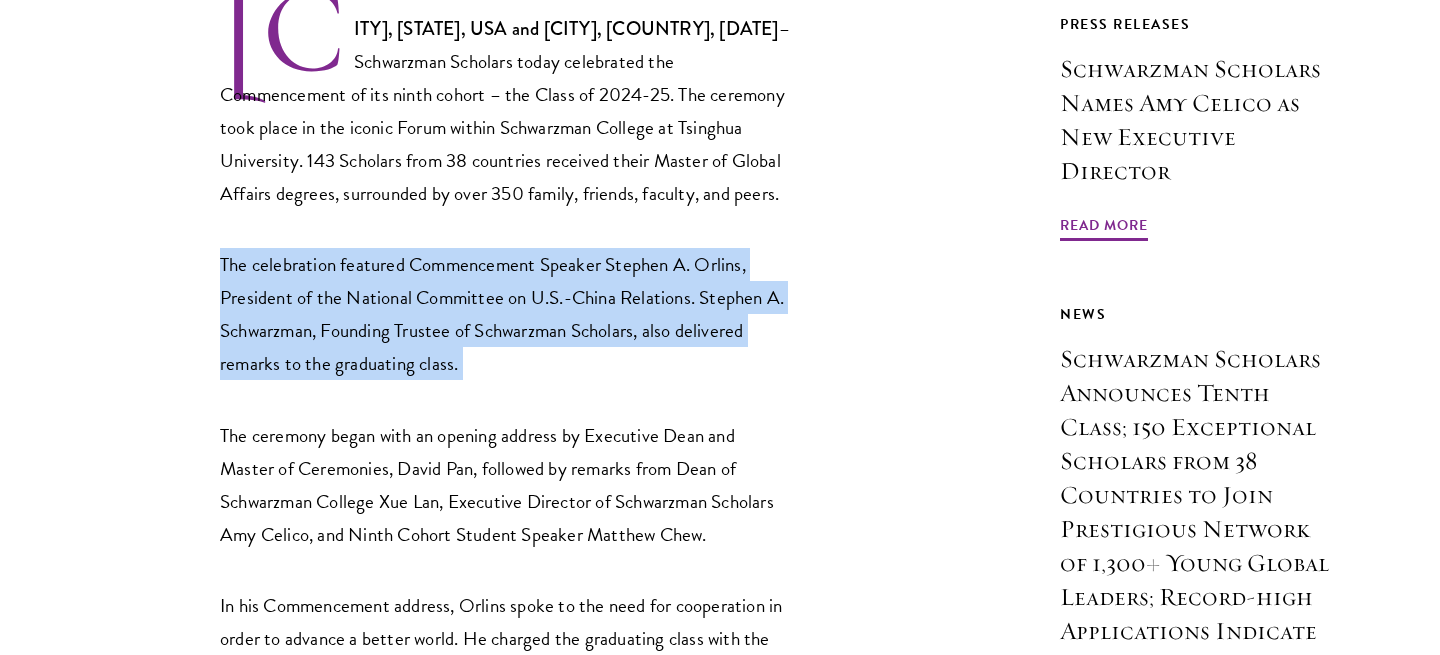 scroll, scrollTop: 817, scrollLeft: 0, axis: vertical 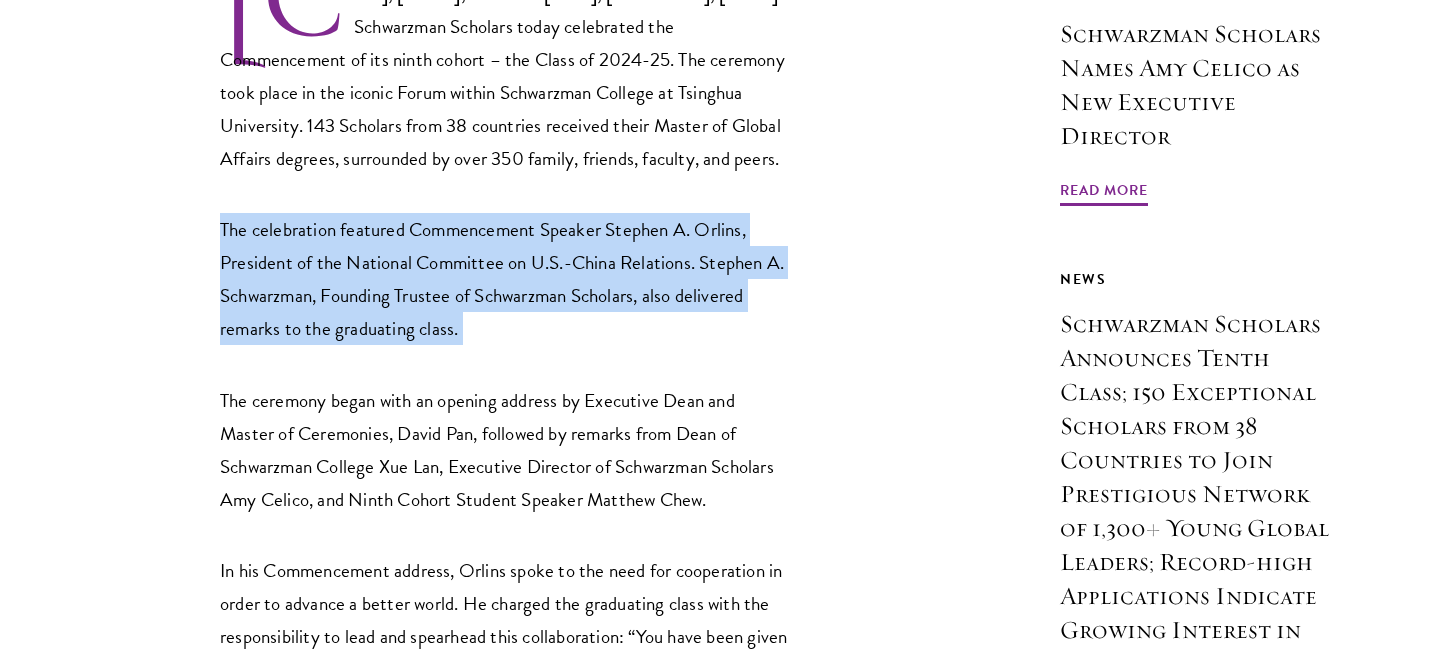 click on "NEW YORK, NY, USA and BEIJING, CHINA, June 22, 2025  – Schwarzman Scholars today celebrated the Commencement of its ninth cohort – the Class of 2024-25. The ceremony took place in the iconic Forum within Schwarzman College at Tsinghua University. 143 Scholars from 38 countries received their Master of Global Affairs degrees, surrounded by over 350 family, friends, faculty, and peers.
The celebration featured Commencement Speaker Stephen A. Orlins, President of the National Committee on U.S.-China Relations. Stephen A. Schwarzman, Founding Trustee of Schwarzman Scholars, also delivered remarks to the graduating class.
The ceremony began with an opening address by Executive Dean and Master of Ceremonies, David Pan, followed by remarks from Dean of Schwarzman College Xue Lan, Executive Director of Schwarzman Scholars Amy Celico, and Ninth Cohort Student Speaker Matthew Chew.
Congratulations to the Class of 2025 for their remarkable achievements.
About Schwarzman Scholars" at bounding box center [505, 1470] 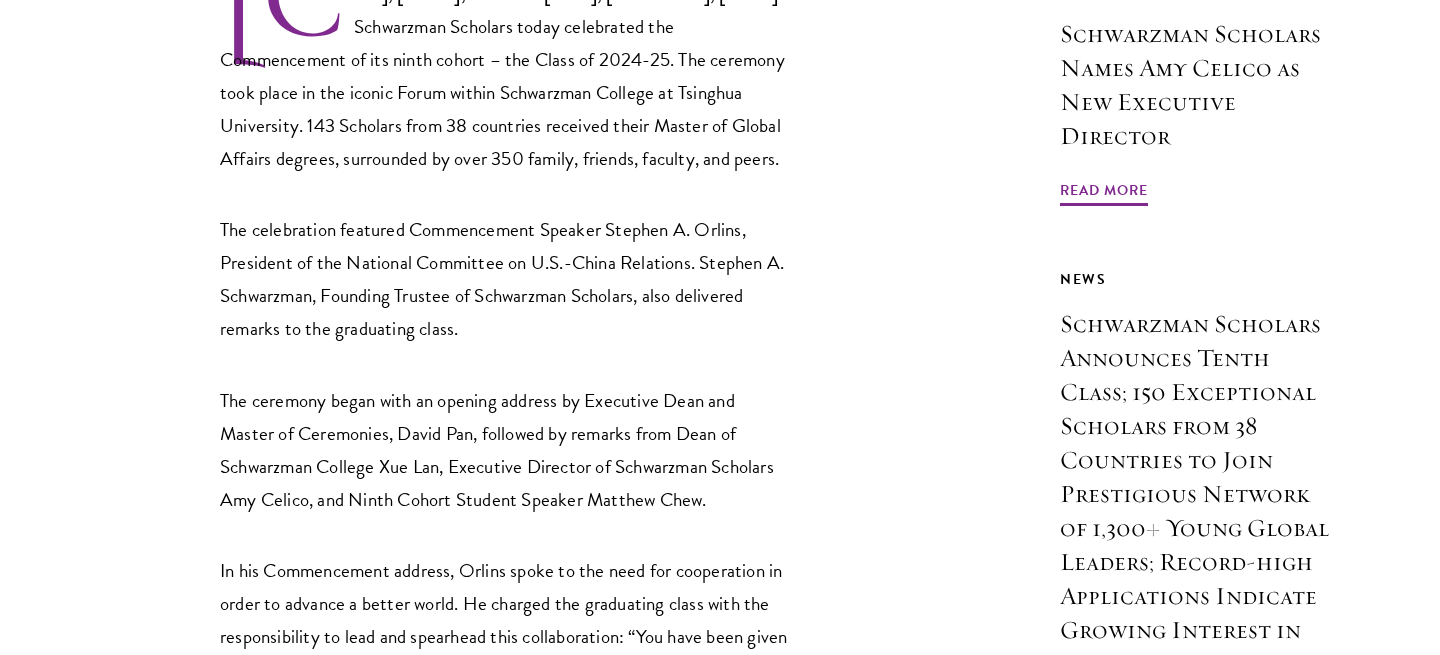 click on "NEW YORK, NY, USA and BEIJING, CHINA, June 22, 2025  – Schwarzman Scholars today celebrated the Commencement of its ninth cohort – the Class of 2024-25. The ceremony took place in the iconic Forum within Schwarzman College at Tsinghua University. 143 Scholars from 38 countries received their Master of Global Affairs degrees, surrounded by over 350 family, friends, faculty, and peers.
The celebration featured Commencement Speaker Stephen A. Orlins, President of the National Committee on U.S.-China Relations. Stephen A. Schwarzman, Founding Trustee of Schwarzman Scholars, also delivered remarks to the graduating class.
The ceremony began with an opening address by Executive Dean and Master of Ceremonies, David Pan, followed by remarks from Dean of Schwarzman College Xue Lan, Executive Director of Schwarzman Scholars Amy Celico, and Ninth Cohort Student Speaker Matthew Chew.
Congratulations to the Class of 2025 for their remarkable achievements.
About Schwarzman Scholars" at bounding box center (505, 1470) 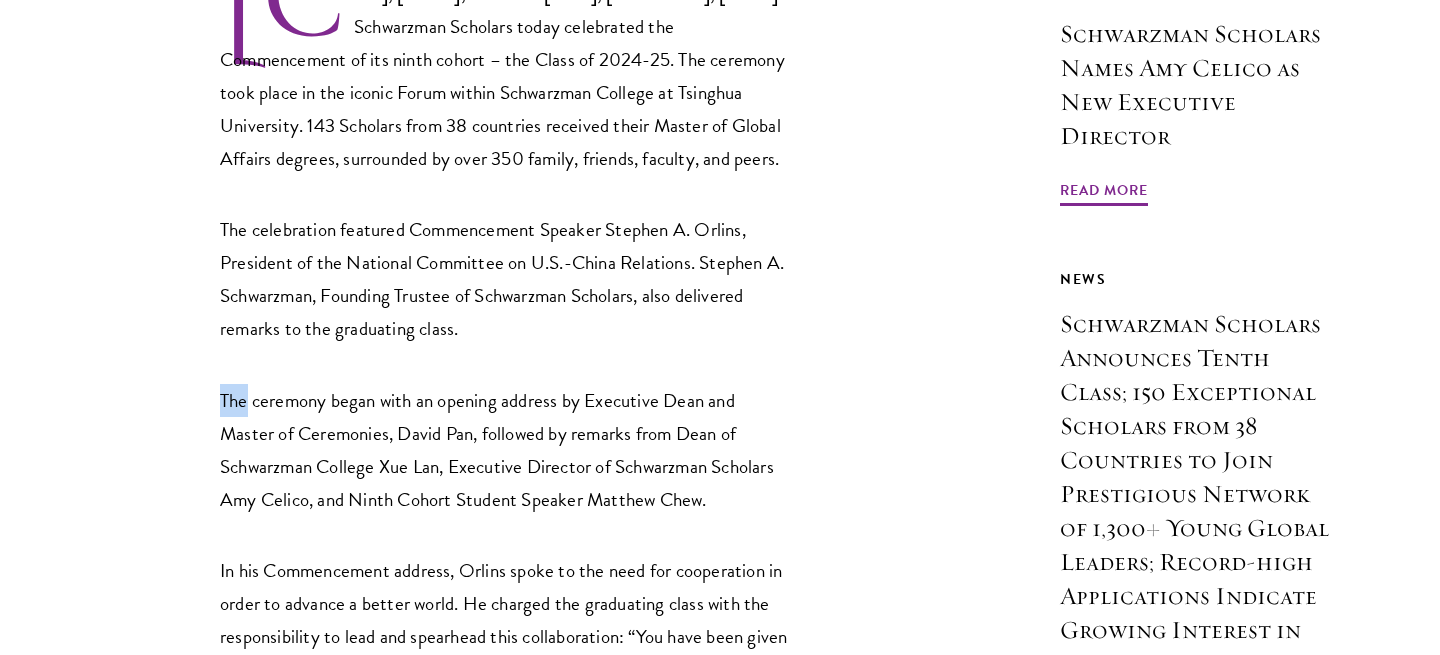 click on "NEW YORK, NY, USA and BEIJING, CHINA, June 22, 2025  – Schwarzman Scholars today celebrated the Commencement of its ninth cohort – the Class of 2024-25. The ceremony took place in the iconic Forum within Schwarzman College at Tsinghua University. 143 Scholars from 38 countries received their Master of Global Affairs degrees, surrounded by over 350 family, friends, faculty, and peers.
The celebration featured Commencement Speaker Stephen A. Orlins, President of the National Committee on U.S.-China Relations. Stephen A. Schwarzman, Founding Trustee of Schwarzman Scholars, also delivered remarks to the graduating class.
The ceremony began with an opening address by Executive Dean and Master of Ceremonies, David Pan, followed by remarks from Dean of Schwarzman College Xue Lan, Executive Director of Schwarzman Scholars Amy Celico, and Ninth Cohort Student Speaker Matthew Chew.
Congratulations to the Class of 2025 for their remarkable achievements.
About Schwarzman Scholars" at bounding box center [505, 1470] 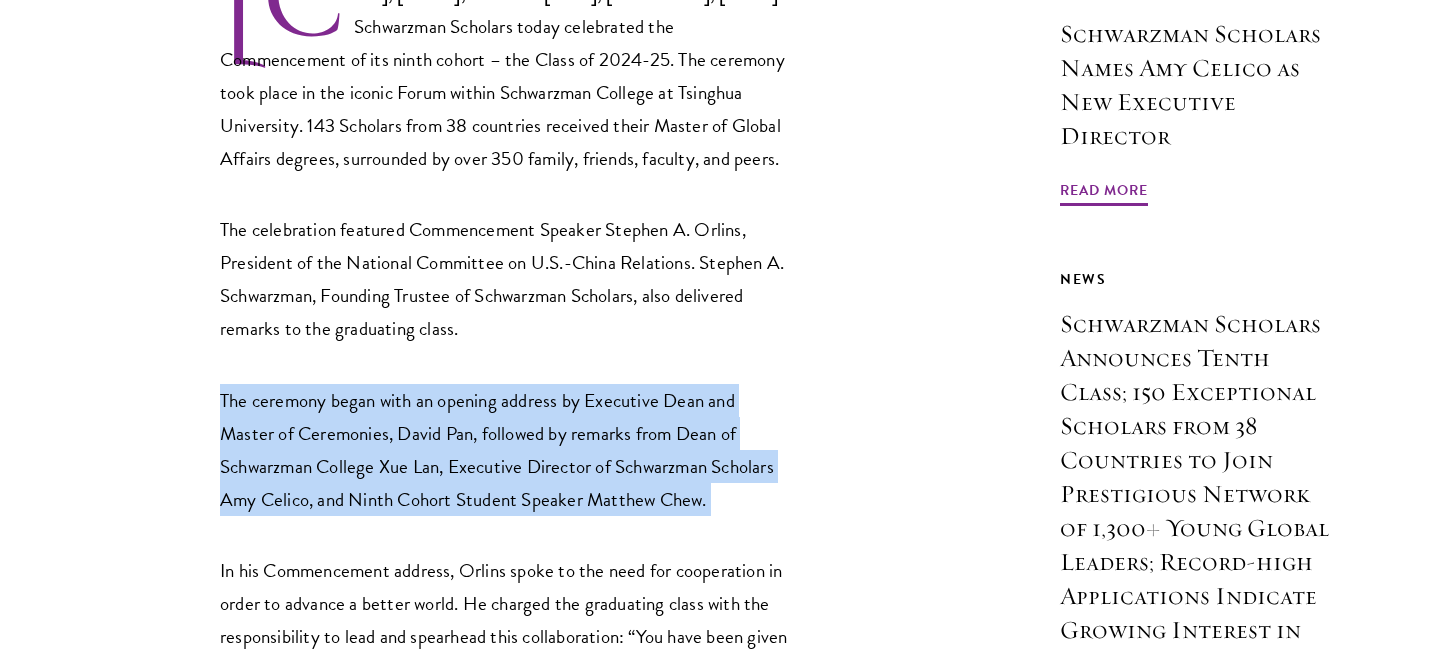 click on "The celebration featured Commencement Speaker Stephen A. Orlins, President of the National Committee on U.S.-China Relations. Stephen A. Schwarzman, Founding Trustee of Schwarzman Scholars, also delivered remarks to the graduating class." at bounding box center (505, 279) 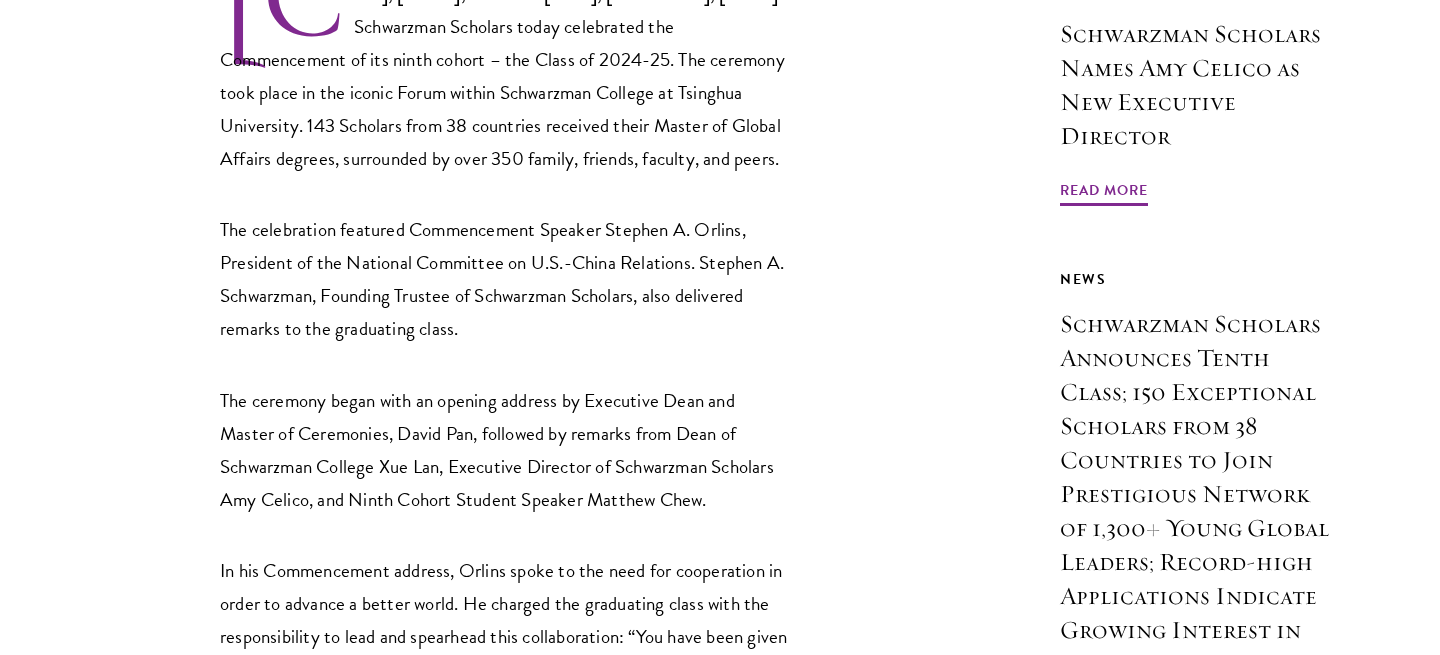click on "The celebration featured Commencement Speaker Stephen A. Orlins, President of the National Committee on U.S.-China Relations. Stephen A. Schwarzman, Founding Trustee of Schwarzman Scholars, also delivered remarks to the graduating class." at bounding box center [505, 279] 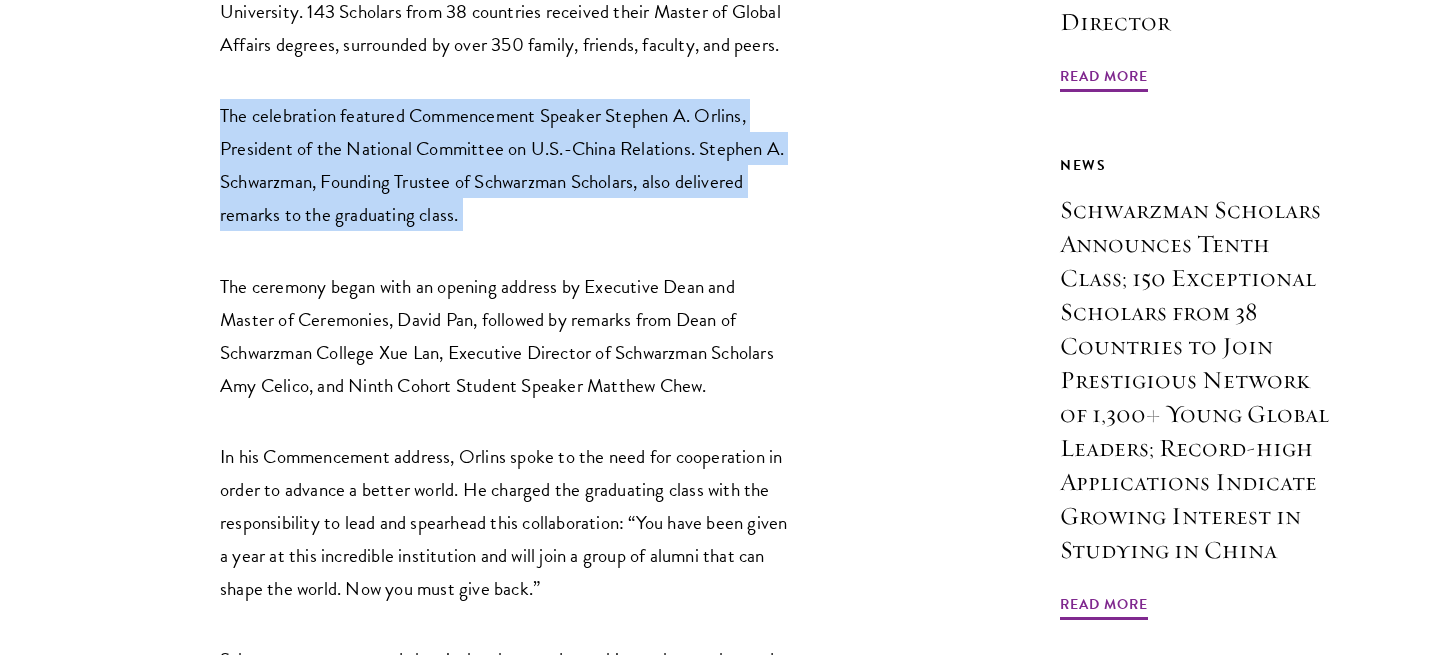 click on "The ceremony began with an opening address by Executive Dean and Master of Ceremonies, David Pan, followed by remarks from Dean of Schwarzman College Xue Lan, Executive Director of Schwarzman Scholars Amy Celico, and Ninth Cohort Student Speaker Matthew Chew." at bounding box center (505, 336) 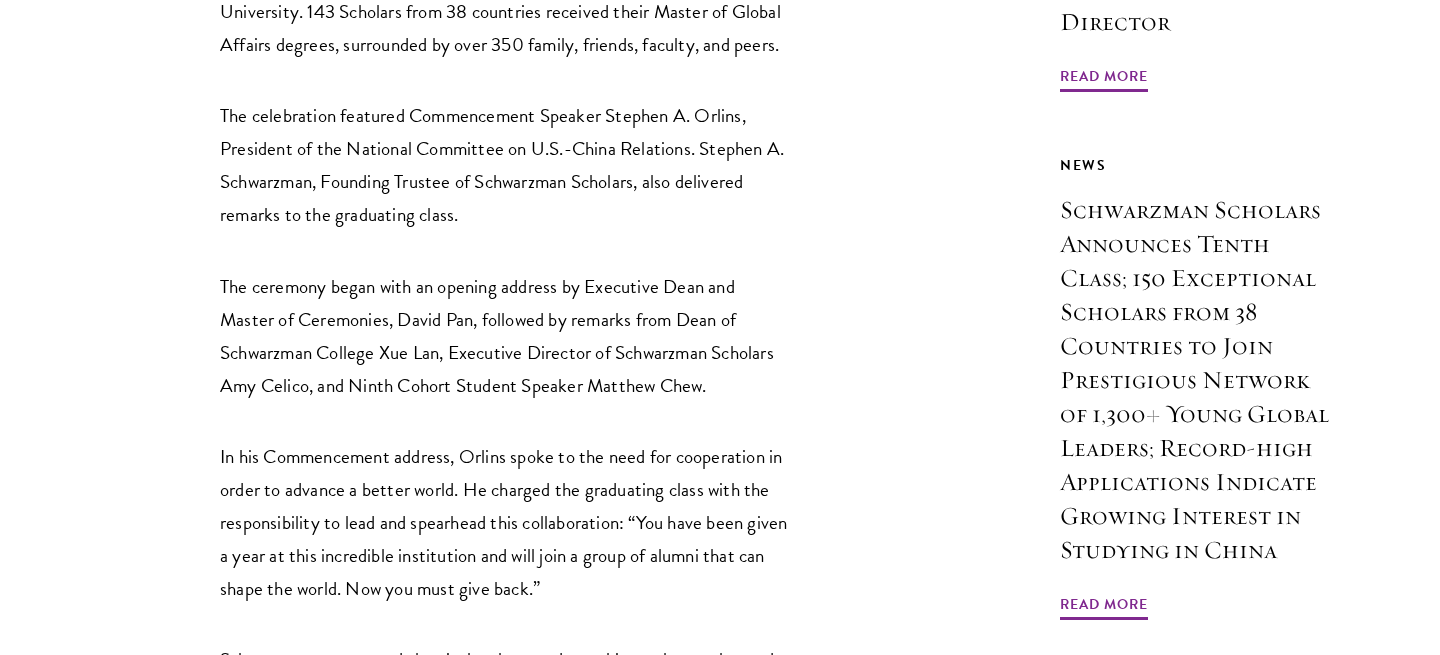 click on "The ceremony began with an opening address by Executive Dean and Master of Ceremonies, David Pan, followed by remarks from Dean of Schwarzman College Xue Lan, Executive Director of Schwarzman Scholars Amy Celico, and Ninth Cohort Student Speaker Matthew Chew." at bounding box center (505, 336) 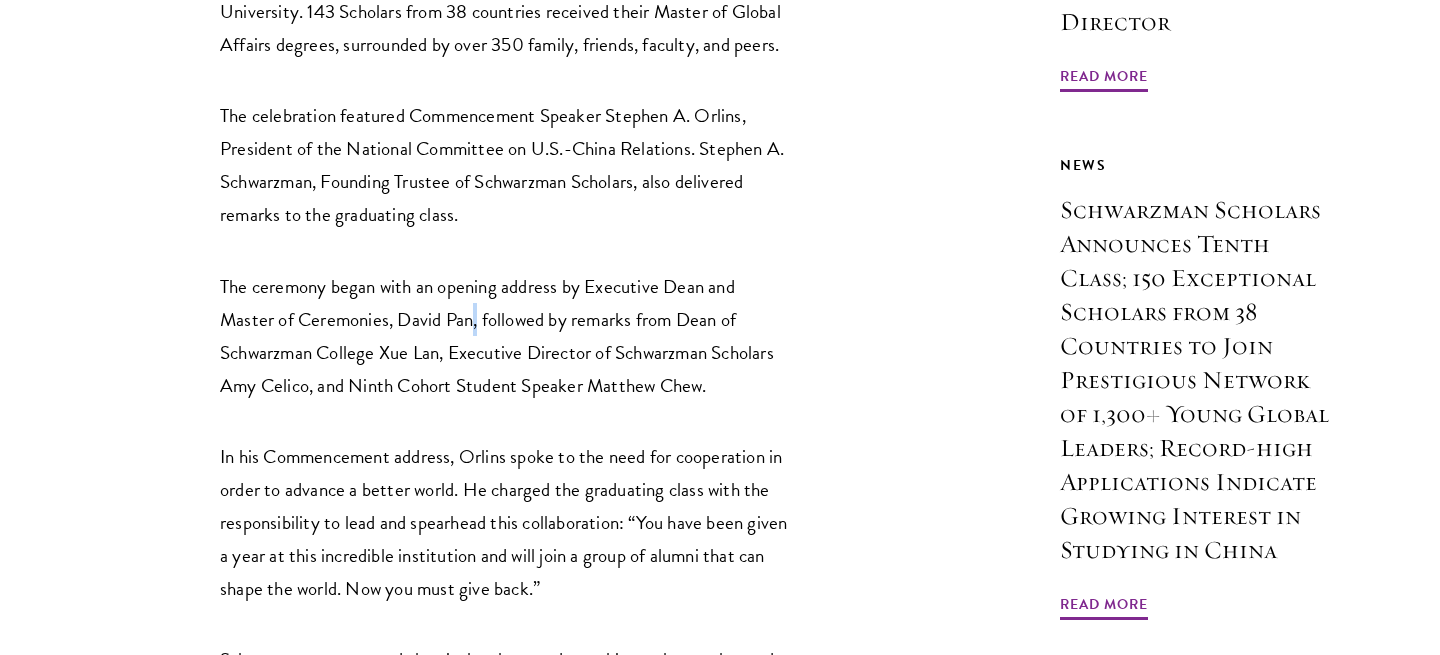 click on "The ceremony began with an opening address by Executive Dean and Master of Ceremonies, David Pan, followed by remarks from Dean of Schwarzman College Xue Lan, Executive Director of Schwarzman Scholars Amy Celico, and Ninth Cohort Student Speaker Matthew Chew." at bounding box center (505, 336) 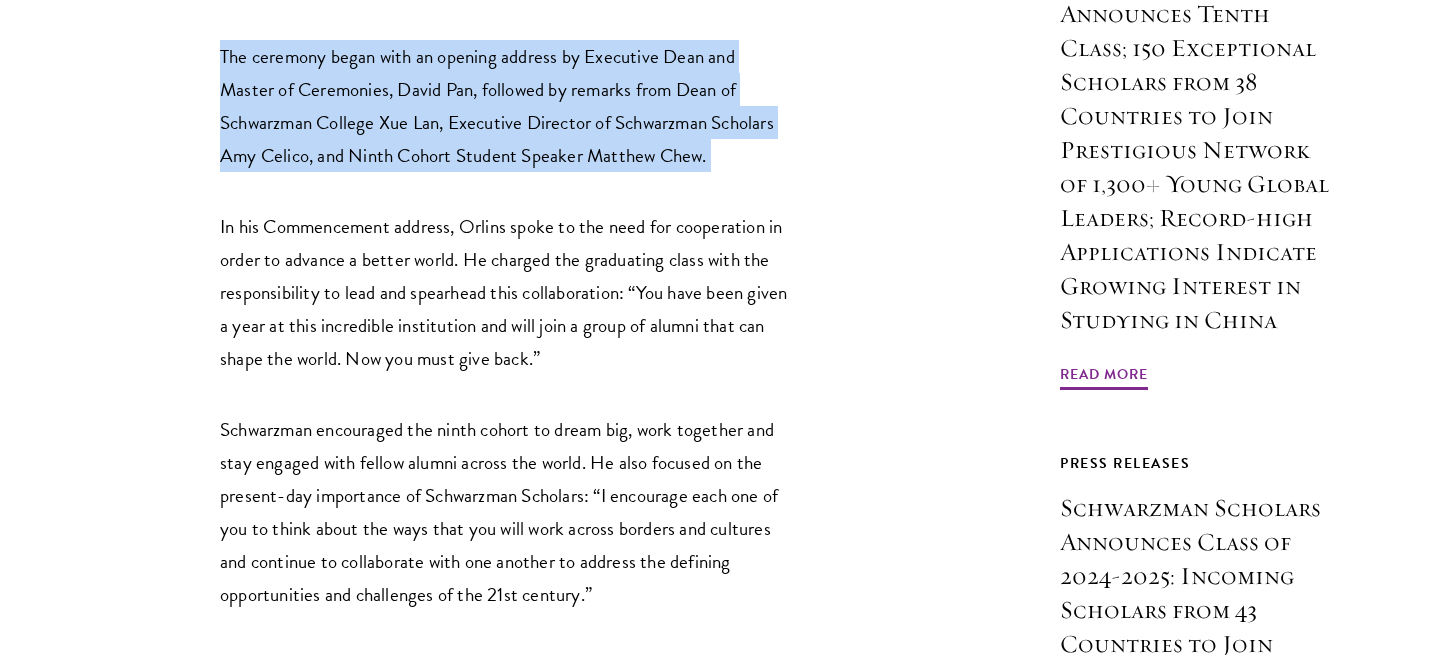 scroll, scrollTop: 1172, scrollLeft: 0, axis: vertical 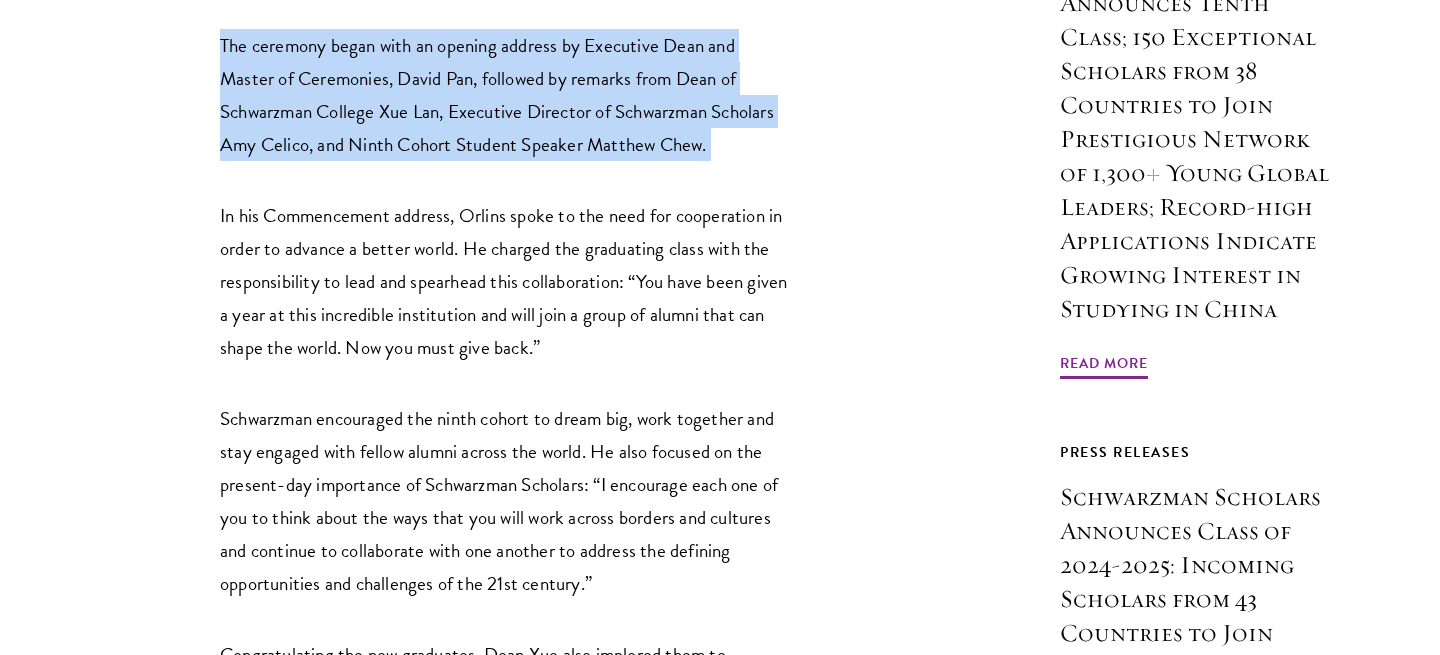 click on "In his Commencement address, Orlins spoke to the need for cooperation in order to advance a better world. He charged the graduating class with the responsibility to lead and spearhead this collaboration: “You have been given a year at this incredible institution and will join a group of alumni that can shape the world. Now you must give back.”" at bounding box center [505, 281] 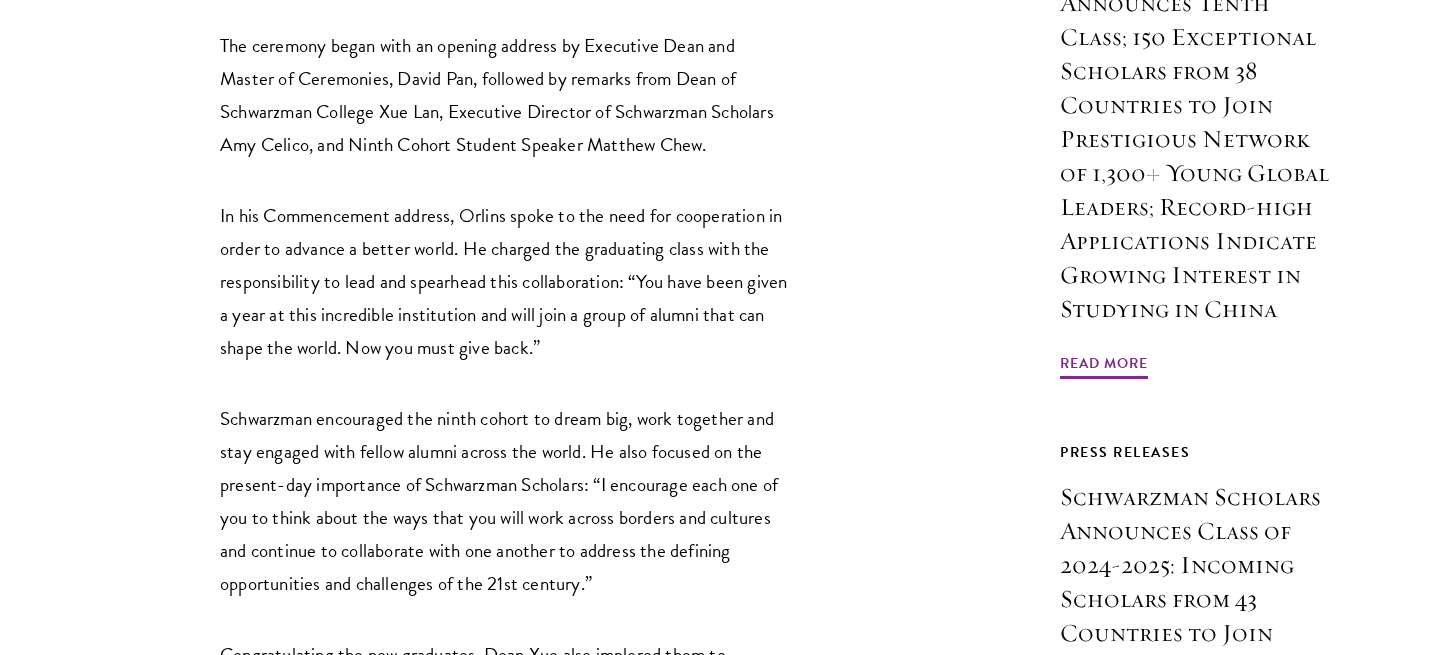 click on "In his Commencement address, Orlins spoke to the need for cooperation in order to advance a better world. He charged the graduating class with the responsibility to lead and spearhead this collaboration: “You have been given a year at this incredible institution and will join a group of alumni that can shape the world. Now you must give back.”" at bounding box center [505, 281] 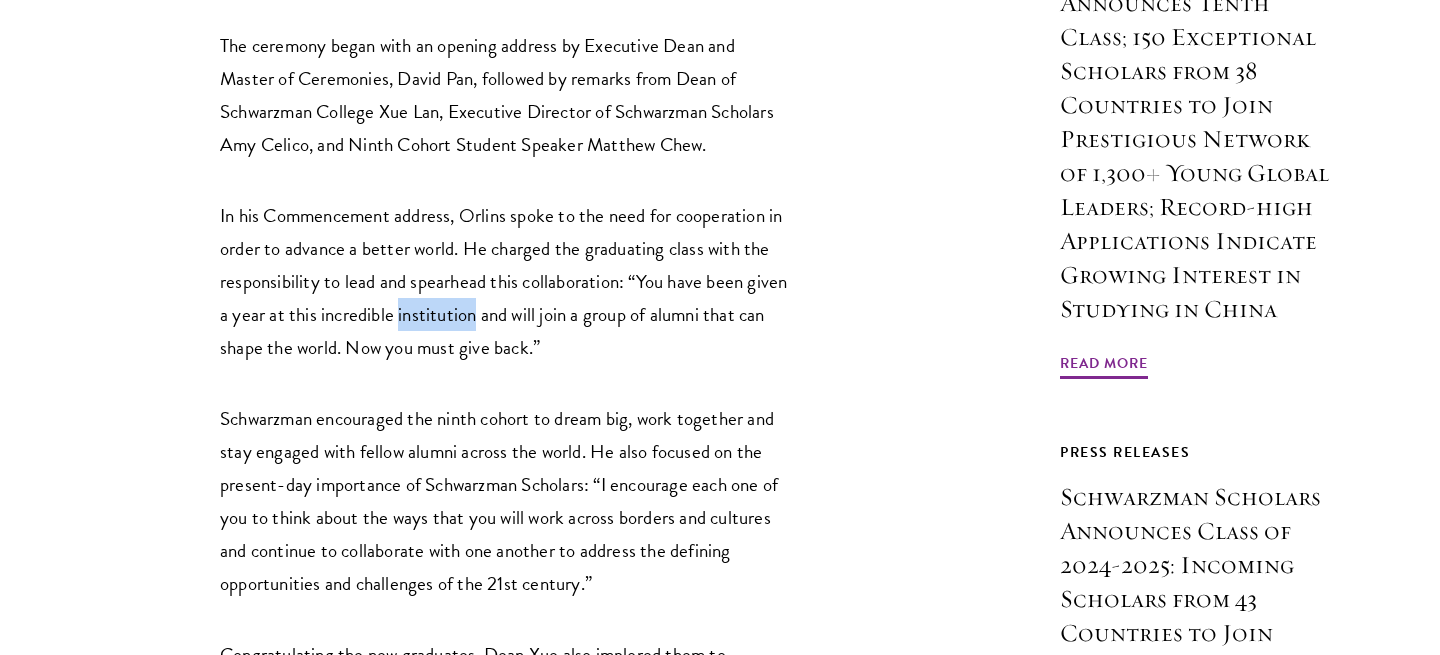 click on "In his Commencement address, Orlins spoke to the need for cooperation in order to advance a better world. He charged the graduating class with the responsibility to lead and spearhead this collaboration: “You have been given a year at this incredible institution and will join a group of alumni that can shape the world. Now you must give back.”" at bounding box center [505, 281] 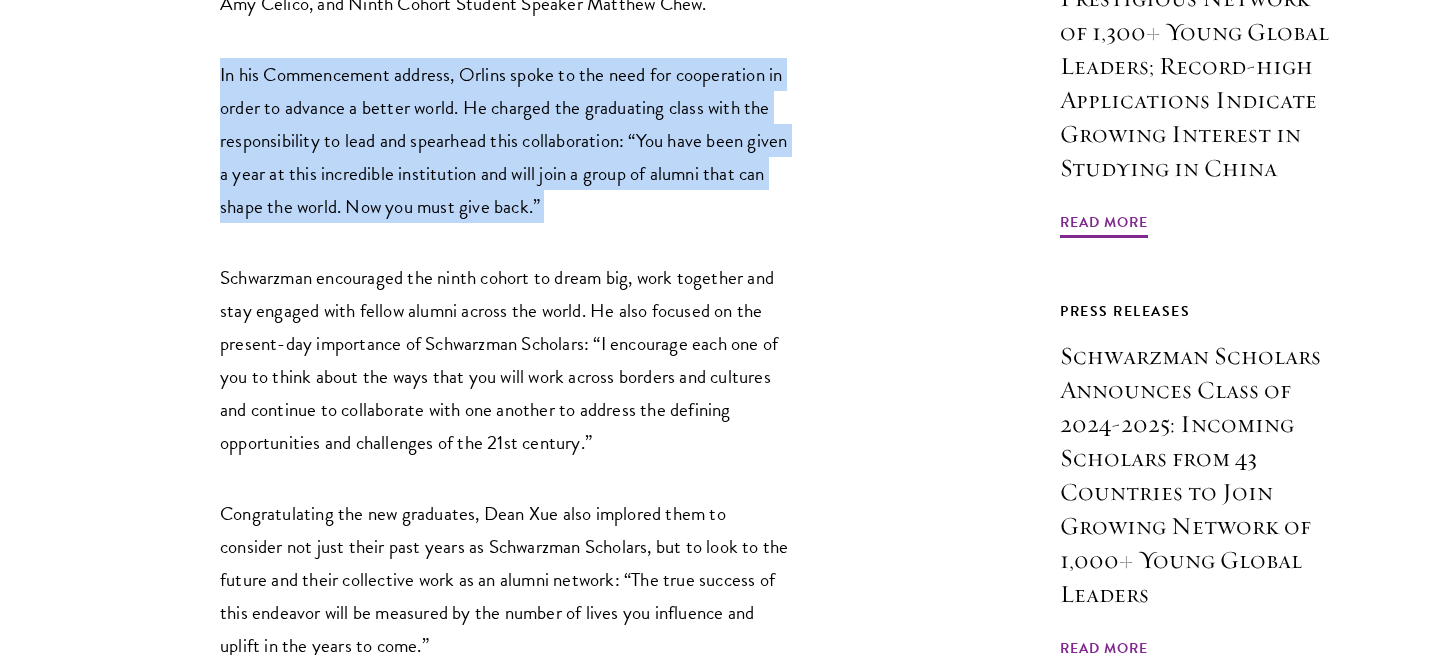 click on "Schwarzman encouraged the ninth cohort to dream big, work together and stay engaged with fellow alumni across the world. He also focused on the present-day importance of Schwarzman Scholars: “I encourage each one of you to think about the ways that you will work across borders and cultures and continue to collaborate with one another to address the defining opportunities and challenges of the 21st century.”" at bounding box center [505, 360] 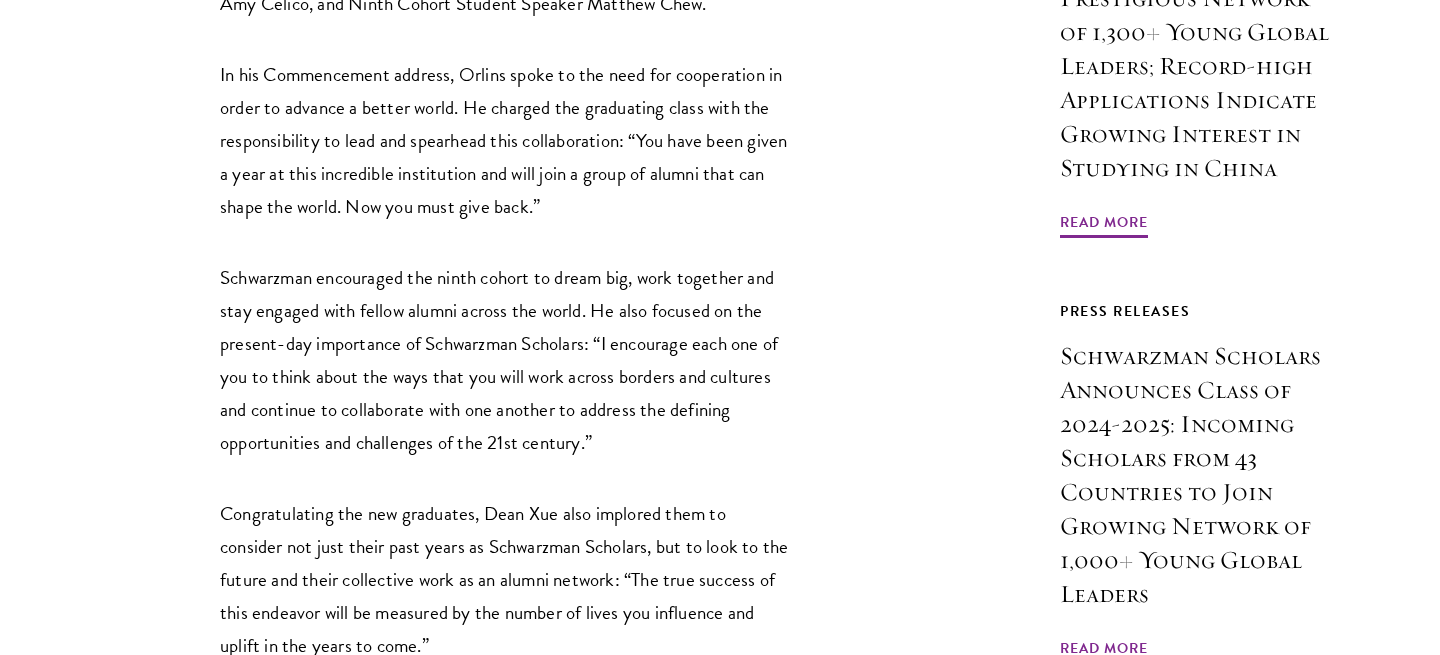click on "Schwarzman encouraged the ninth cohort to dream big, work together and stay engaged with fellow alumni across the world. He also focused on the present-day importance of Schwarzman Scholars: “I encourage each one of you to think about the ways that you will work across borders and cultures and continue to collaborate with one another to address the defining opportunities and challenges of the 21st century.”" at bounding box center [505, 360] 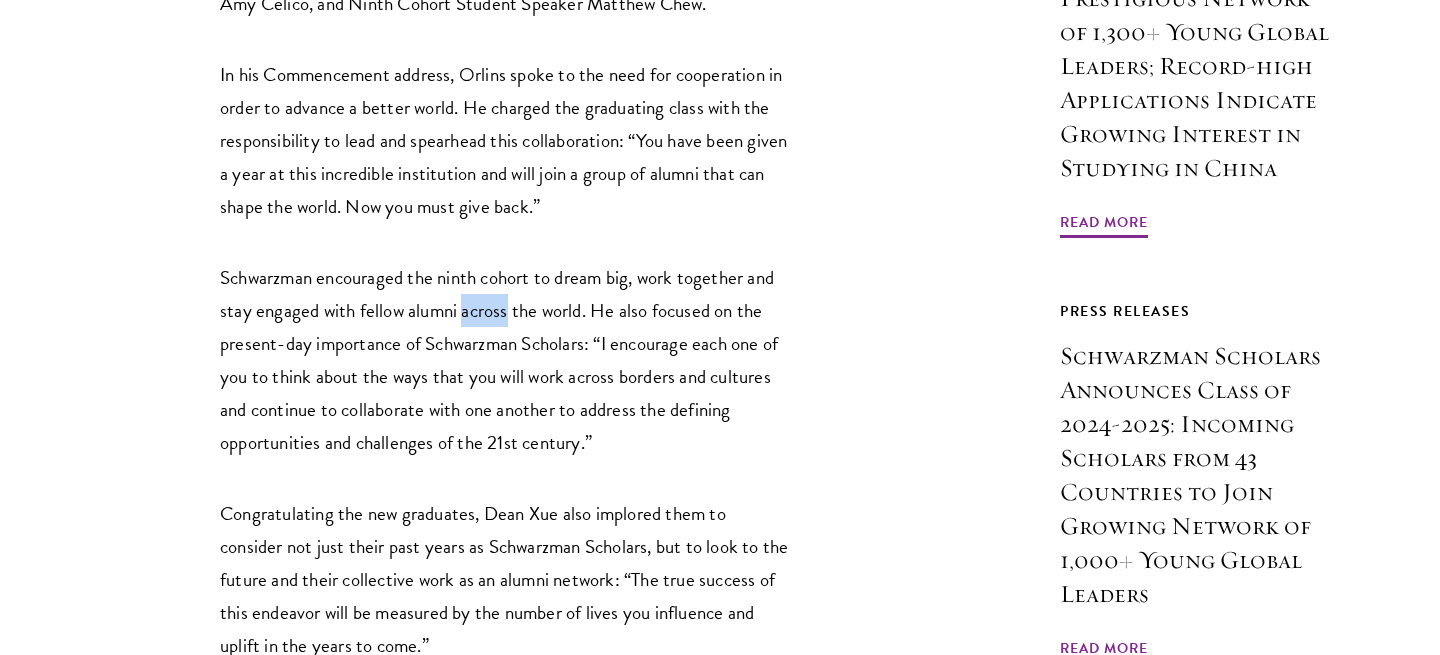 click on "Schwarzman encouraged the ninth cohort to dream big, work together and stay engaged with fellow alumni across the world. He also focused on the present-day importance of Schwarzman Scholars: “I encourage each one of you to think about the ways that you will work across borders and cultures and continue to collaborate with one another to address the defining opportunities and challenges of the 21st century.”" at bounding box center [505, 360] 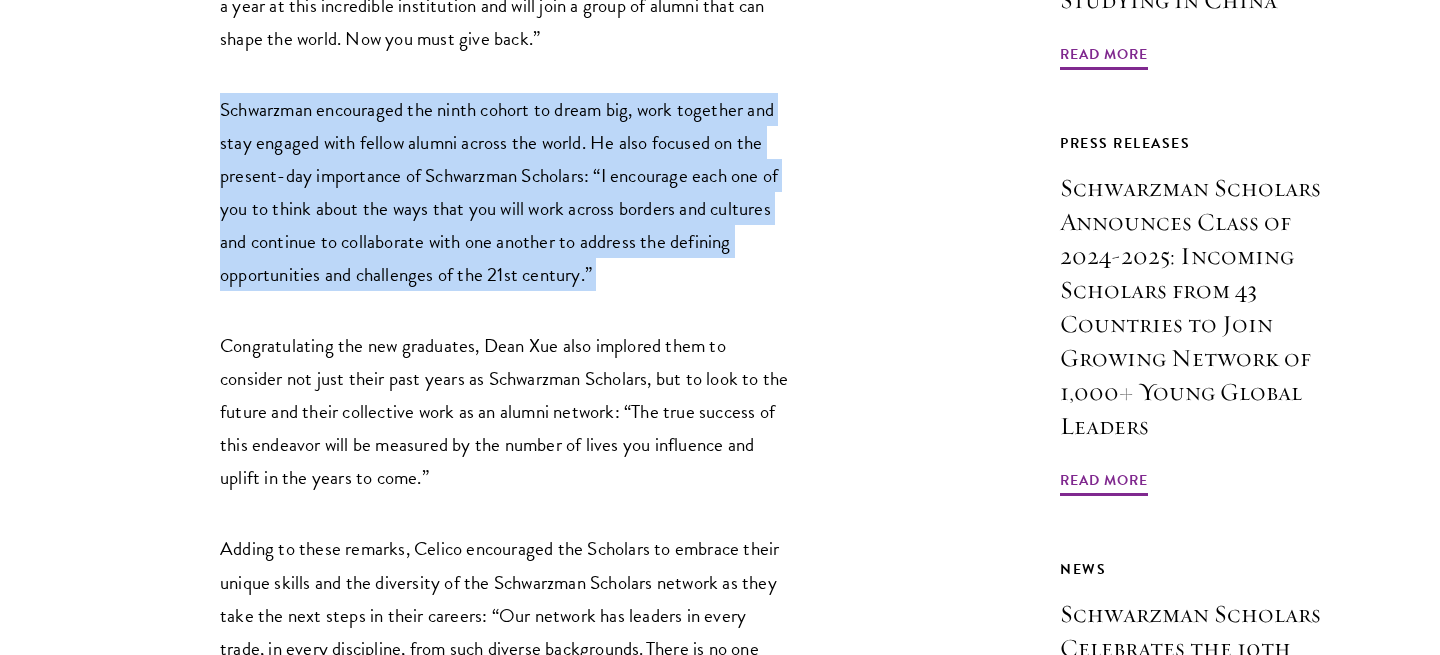 click on "NEW YORK, NY, USA and BEIJING, CHINA, June 22, 2025  – Schwarzman Scholars today celebrated the Commencement of its ninth cohort – the Class of 2024-25. The ceremony took place in the iconic Forum within Schwarzman College at Tsinghua University. 143 Scholars from 38 countries received their Master of Global Affairs degrees, surrounded by over 350 family, friends, faculty, and peers.
The celebration featured Commencement Speaker Stephen A. Orlins, President of the National Committee on U.S.-China Relations. Stephen A. Schwarzman, Founding Trustee of Schwarzman Scholars, also delivered remarks to the graduating class.
The ceremony began with an opening address by Executive Dean and Master of Ceremonies, David Pan, followed by remarks from Dean of Schwarzman College Xue Lan, Executive Director of Schwarzman Scholars Amy Celico, and Ninth Cohort Student Speaker Matthew Chew.
Congratulations to the Class of 2025 for their remarkable achievements.
About Schwarzman Scholars" at bounding box center [505, 806] 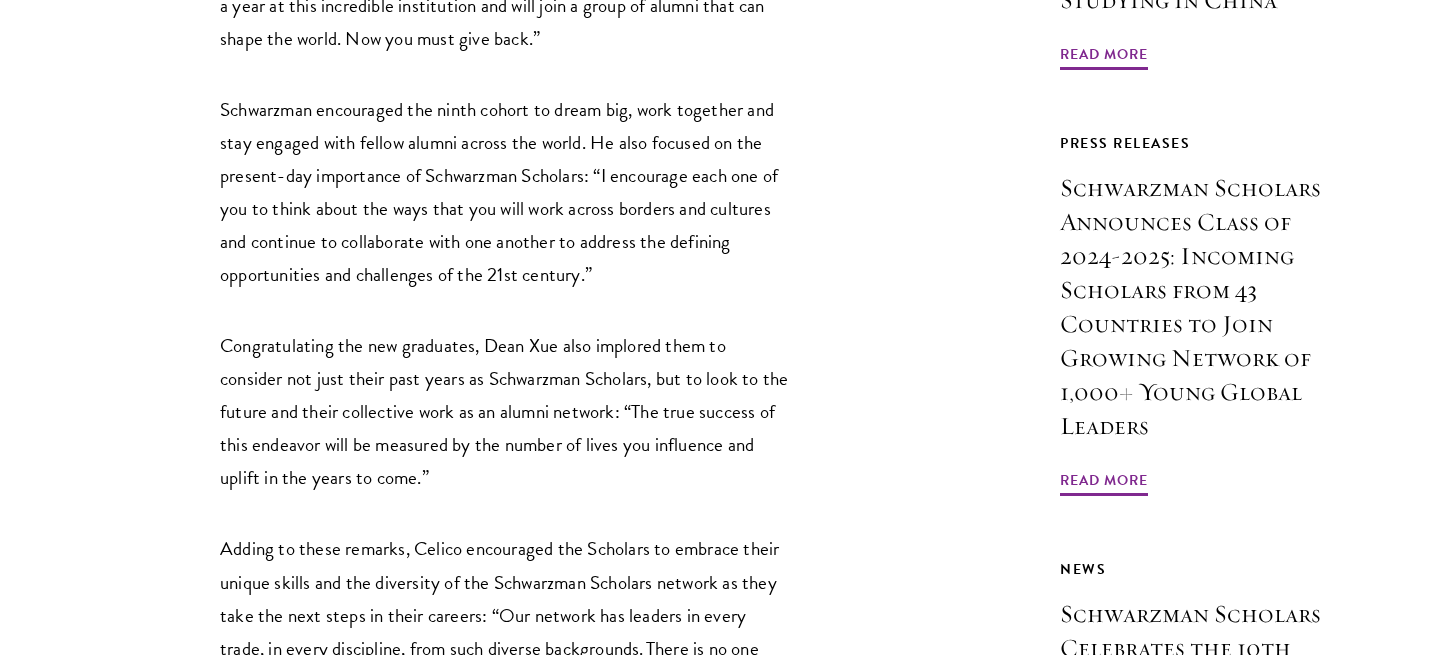click on "NEW YORK, NY, USA and BEIJING, CHINA, June 22, 2025  – Schwarzman Scholars today celebrated the Commencement of its ninth cohort – the Class of 2024-25. The ceremony took place in the iconic Forum within Schwarzman College at Tsinghua University. 143 Scholars from 38 countries received their Master of Global Affairs degrees, surrounded by over 350 family, friends, faculty, and peers.
The celebration featured Commencement Speaker Stephen A. Orlins, President of the National Committee on U.S.-China Relations. Stephen A. Schwarzman, Founding Trustee of Schwarzman Scholars, also delivered remarks to the graduating class.
The ceremony began with an opening address by Executive Dean and Master of Ceremonies, David Pan, followed by remarks from Dean of Schwarzman College Xue Lan, Executive Director of Schwarzman Scholars Amy Celico, and Ninth Cohort Student Speaker Matthew Chew.
Congratulations to the Class of 2025 for their remarkable achievements.
About Schwarzman Scholars" at bounding box center (505, 806) 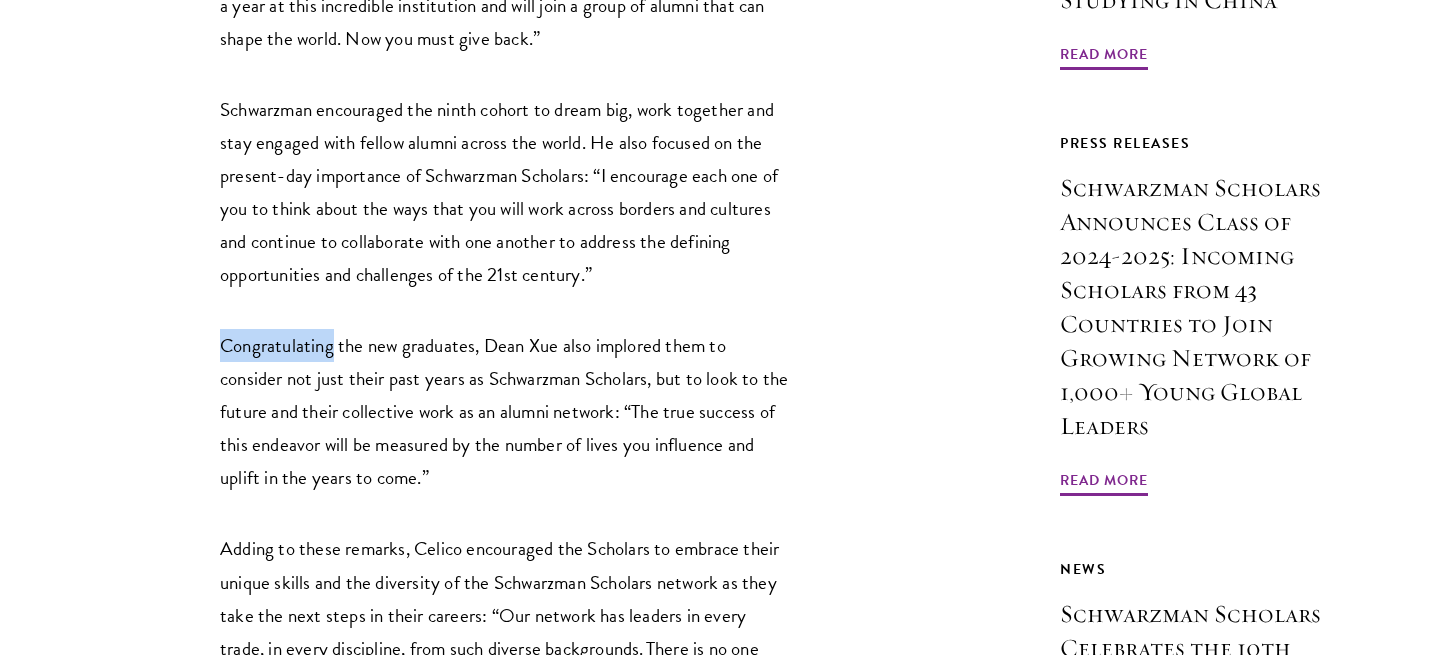 click on "NEW YORK, NY, USA and BEIJING, CHINA, June 22, 2025  – Schwarzman Scholars today celebrated the Commencement of its ninth cohort – the Class of 2024-25. The ceremony took place in the iconic Forum within Schwarzman College at Tsinghua University. 143 Scholars from 38 countries received their Master of Global Affairs degrees, surrounded by over 350 family, friends, faculty, and peers.
The celebration featured Commencement Speaker Stephen A. Orlins, President of the National Committee on U.S.-China Relations. Stephen A. Schwarzman, Founding Trustee of Schwarzman Scholars, also delivered remarks to the graduating class.
The ceremony began with an opening address by Executive Dean and Master of Ceremonies, David Pan, followed by remarks from Dean of Schwarzman College Xue Lan, Executive Director of Schwarzman Scholars Amy Celico, and Ninth Cohort Student Speaker Matthew Chew.
Congratulations to the Class of 2025 for their remarkable achievements.
About Schwarzman Scholars" at bounding box center [505, 806] 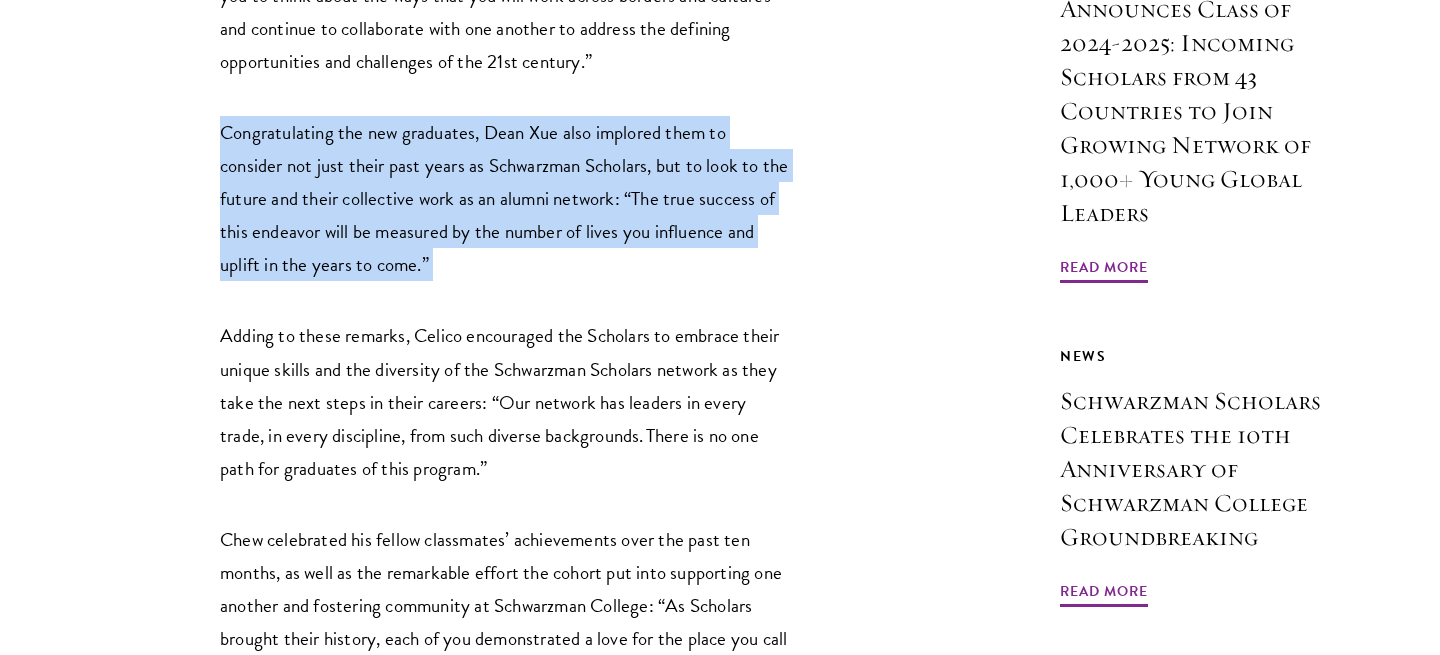 click on "Adding to these remarks, Celico encouraged the Scholars to embrace their unique skills and the diversity of the Schwarzman Scholars network as they take the next steps in their careers: “Our network has leaders in every trade, in every discipline, from such diverse backgrounds. There is no one path for graduates of this program.”" at bounding box center (505, 401) 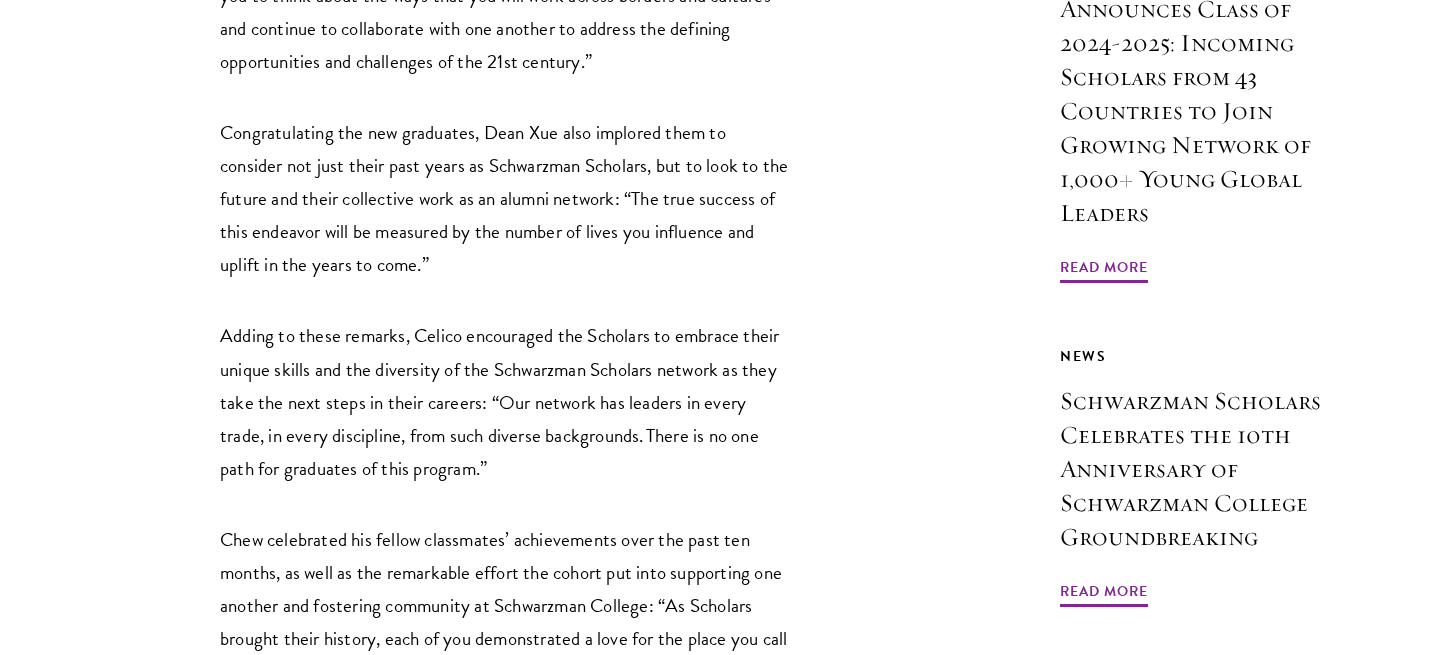 click on "Adding to these remarks, Celico encouraged the Scholars to embrace their unique skills and the diversity of the Schwarzman Scholars network as they take the next steps in their careers: “Our network has leaders in every trade, in every discipline, from such diverse backgrounds. There is no one path for graduates of this program.”" at bounding box center [505, 401] 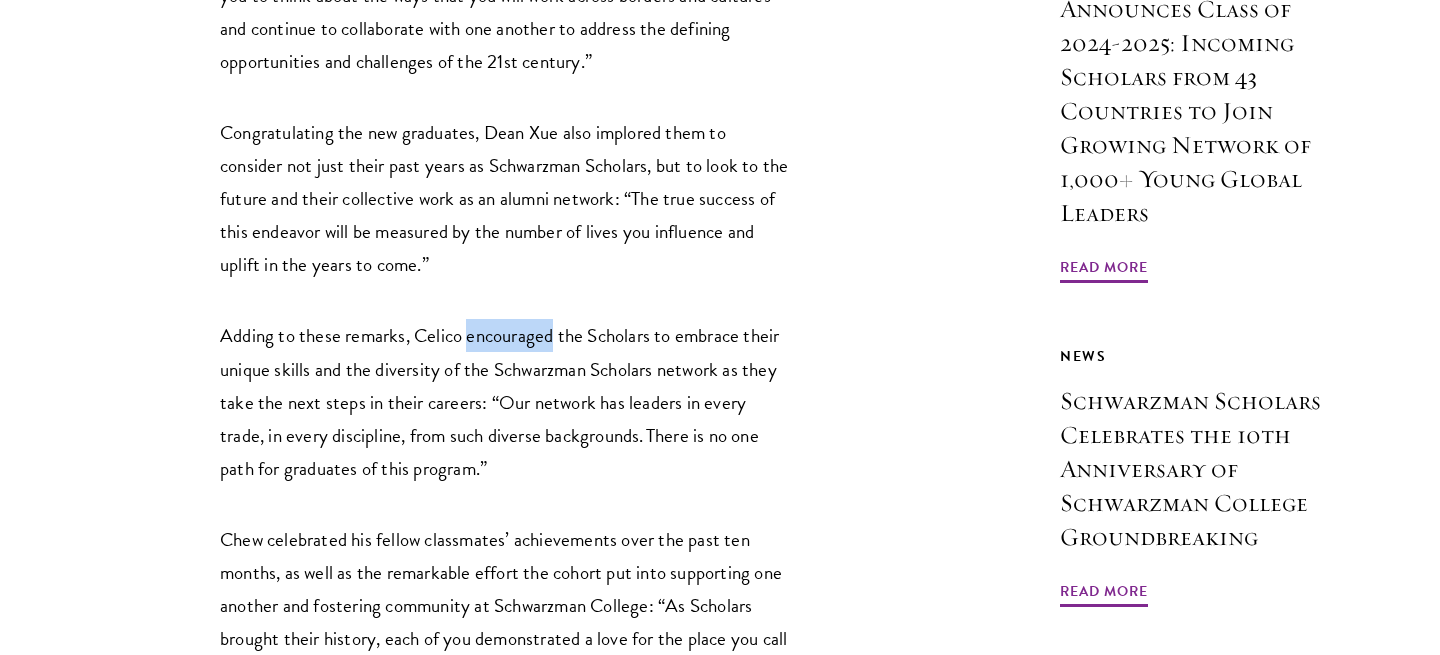 click on "Adding to these remarks, Celico encouraged the Scholars to embrace their unique skills and the diversity of the Schwarzman Scholars network as they take the next steps in their careers: “Our network has leaders in every trade, in every discipline, from such diverse backgrounds. There is no one path for graduates of this program.”" at bounding box center [505, 401] 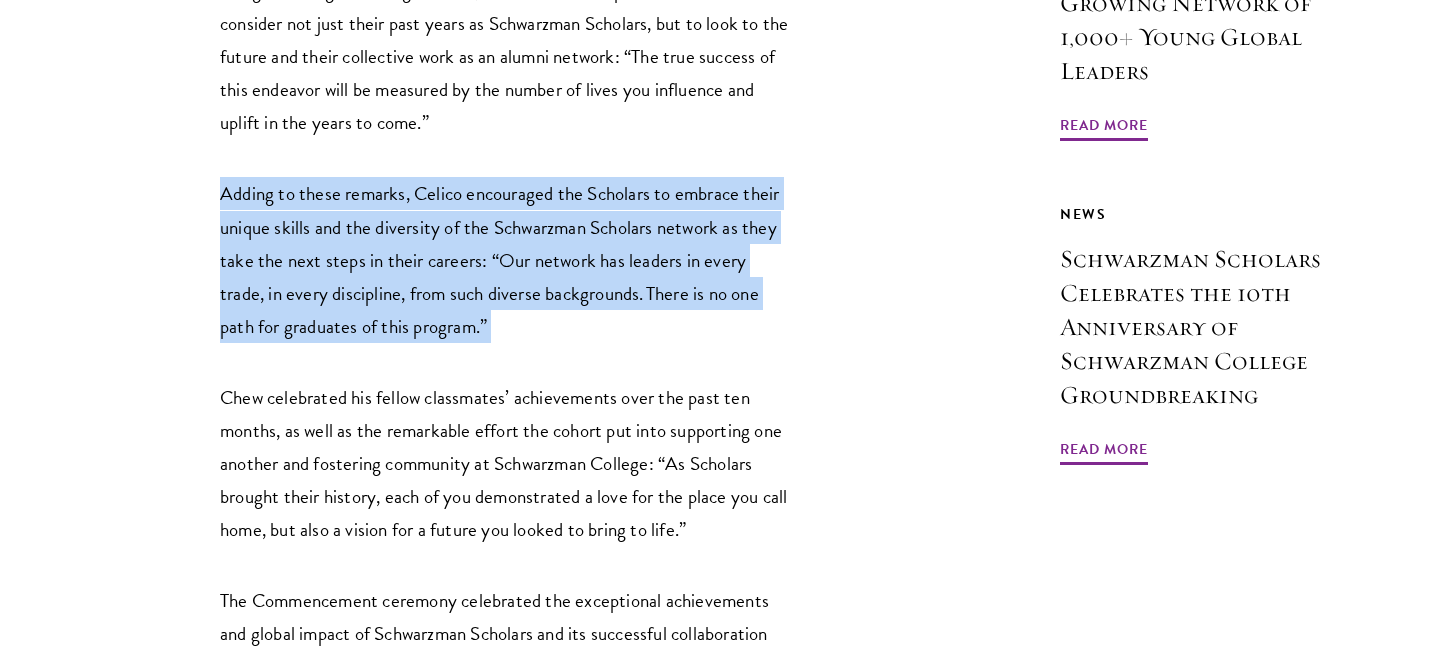 scroll, scrollTop: 1839, scrollLeft: 0, axis: vertical 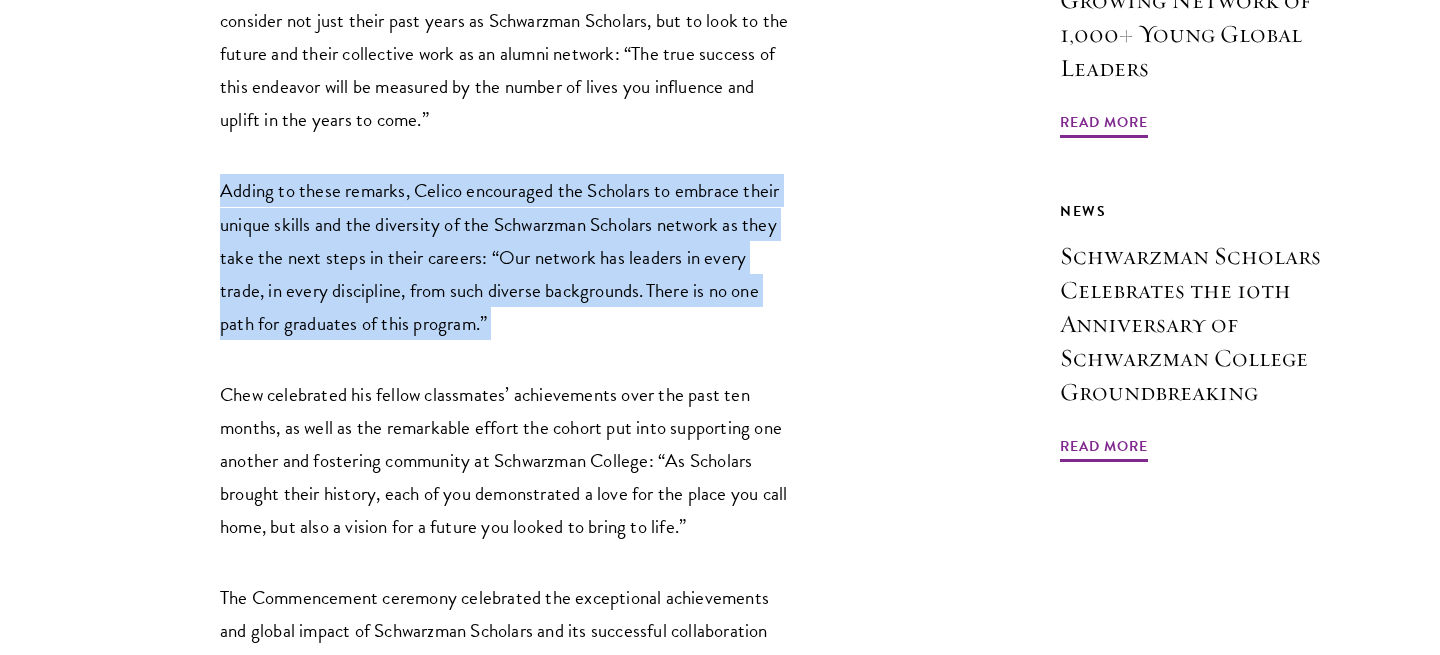 click on "Adding to these remarks, Celico encouraged the Scholars to embrace their unique skills and the diversity of the Schwarzman Scholars network as they take the next steps in their careers: “Our network has leaders in every trade, in every discipline, from such diverse backgrounds. There is no one path for graduates of this program.”" at bounding box center [505, 256] 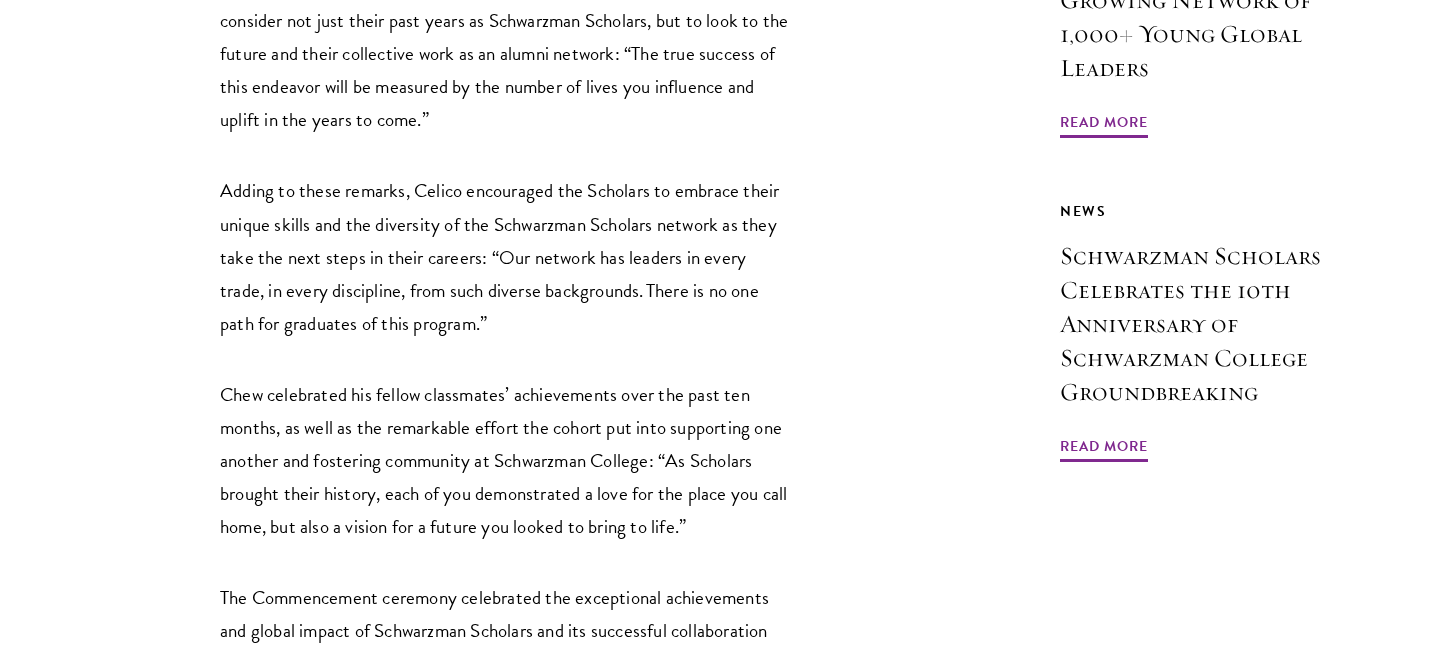click on "Adding to these remarks, Celico encouraged the Scholars to embrace their unique skills and the diversity of the Schwarzman Scholars network as they take the next steps in their careers: “Our network has leaders in every trade, in every discipline, from such diverse backgrounds. There is no one path for graduates of this program.”" at bounding box center [505, 256] 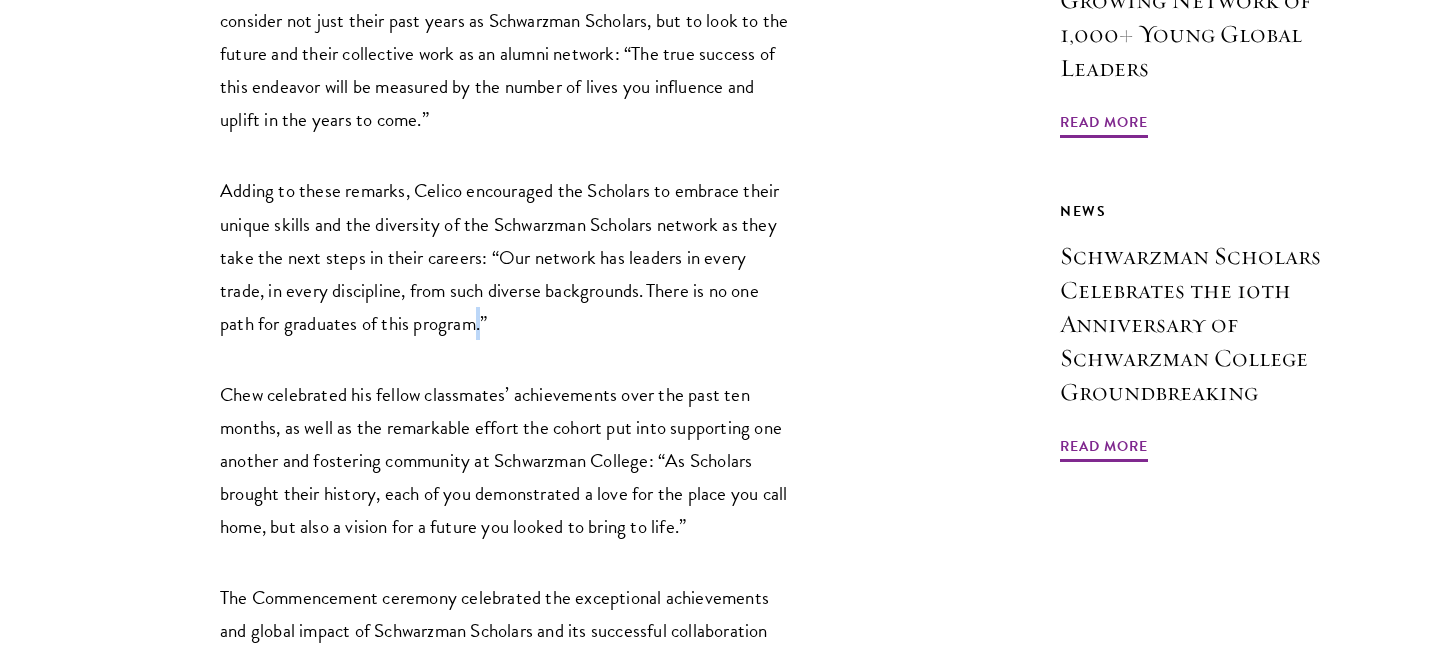 click on "Adding to these remarks, Celico encouraged the Scholars to embrace their unique skills and the diversity of the Schwarzman Scholars network as they take the next steps in their careers: “Our network has leaders in every trade, in every discipline, from such diverse backgrounds. There is no one path for graduates of this program.”" at bounding box center [505, 256] 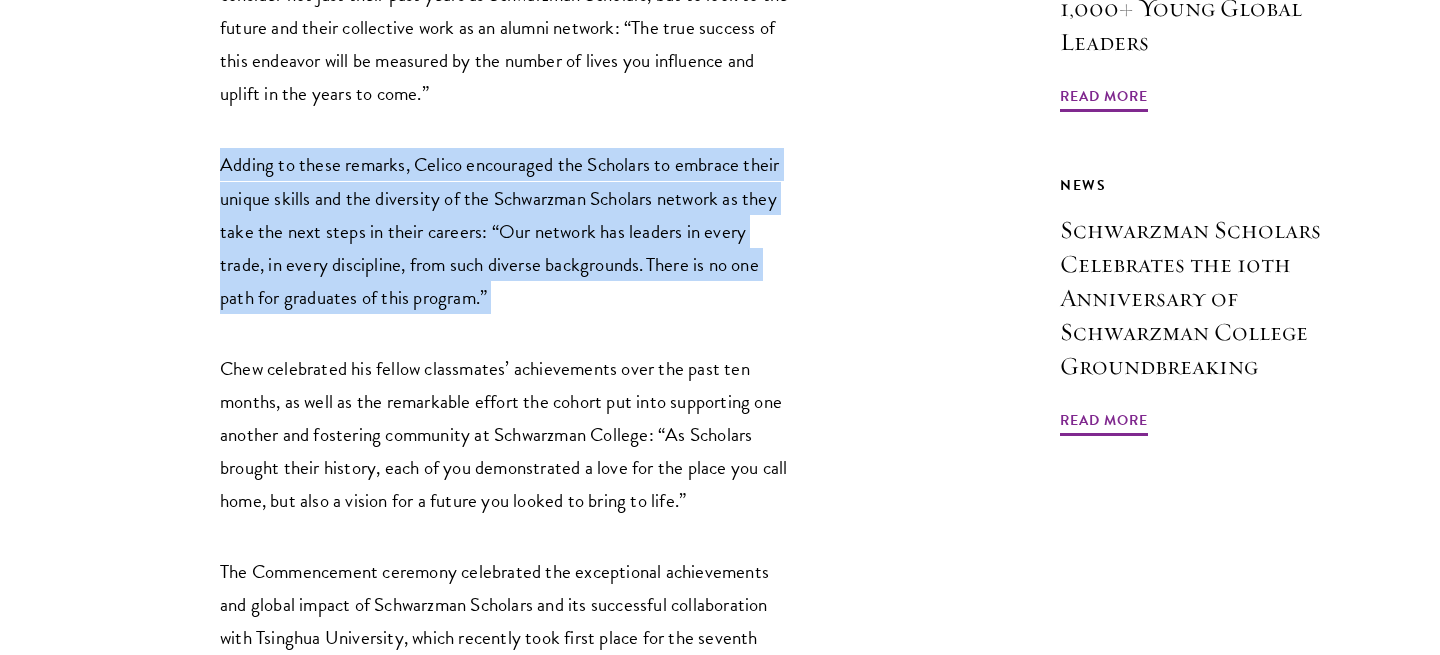 scroll, scrollTop: 1868, scrollLeft: 0, axis: vertical 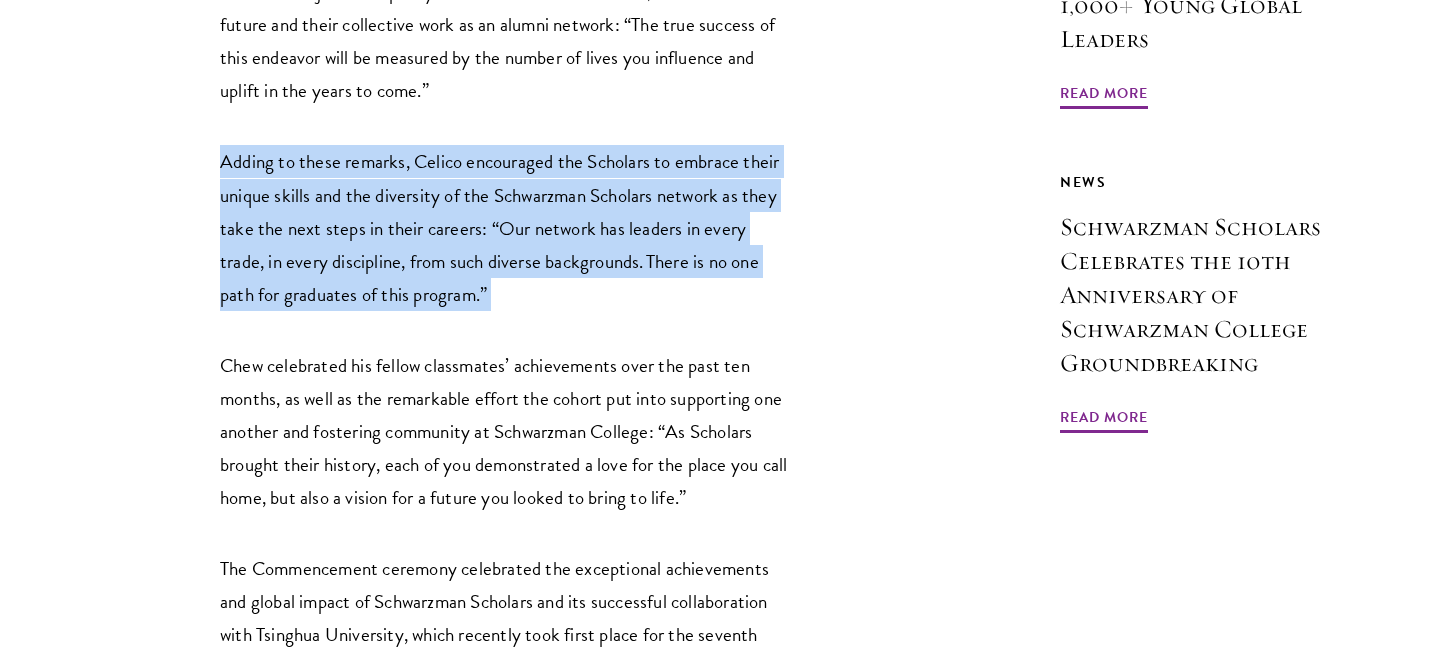 click on "NEW YORK, NY, USA and BEIJING, CHINA, June 22, 2025  – Schwarzman Scholars today celebrated the Commencement of its ninth cohort – the Class of 2024-25. The ceremony took place in the iconic Forum within Schwarzman College at Tsinghua University. 143 Scholars from 38 countries received their Master of Global Affairs degrees, surrounded by over 350 family, friends, faculty, and peers.
The celebration featured Commencement Speaker Stephen A. Orlins, President of the National Committee on U.S.-China Relations. Stephen A. Schwarzman, Founding Trustee of Schwarzman Scholars, also delivered remarks to the graduating class.
The ceremony began with an opening address by Executive Dean and Master of Ceremonies, David Pan, followed by remarks from Dean of Schwarzman College Xue Lan, Executive Director of Schwarzman Scholars Amy Celico, and Ninth Cohort Student Speaker Matthew Chew.
Congratulations to the Class of 2025 for their remarkable achievements.
About Schwarzman Scholars" at bounding box center (505, 419) 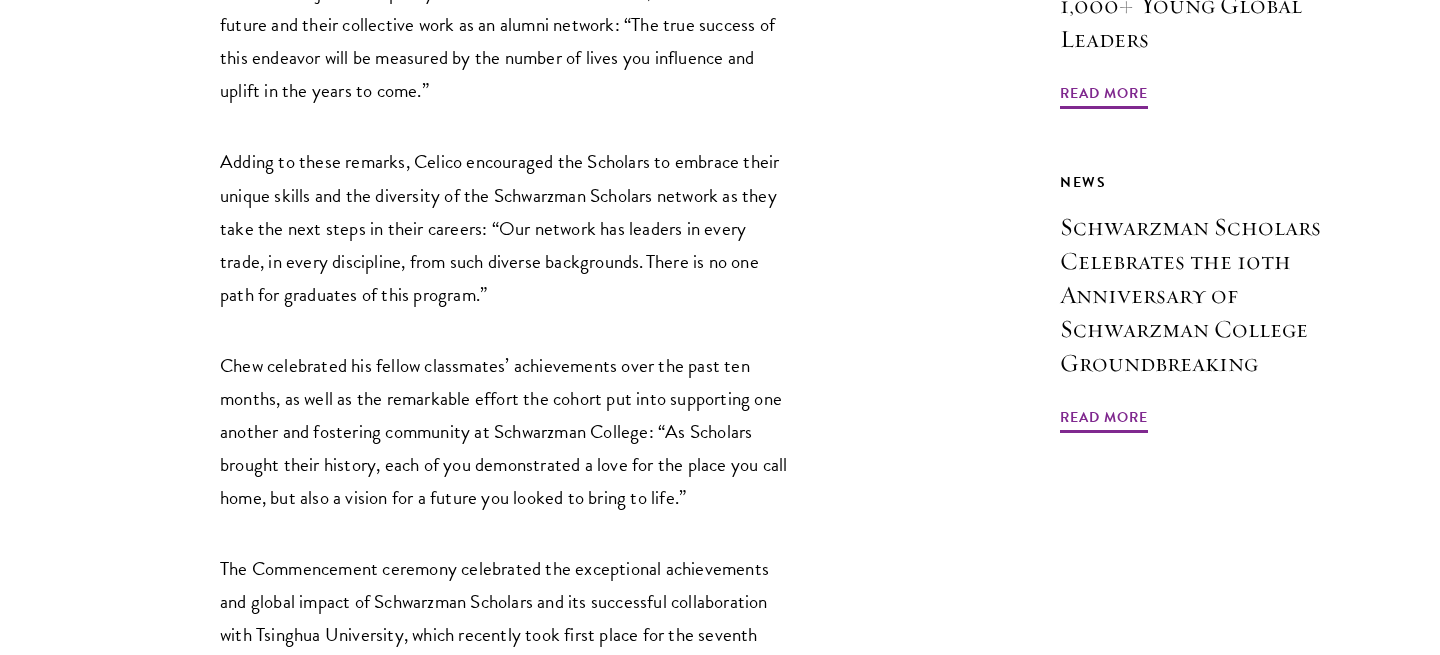 click on "NEW YORK, NY, USA and BEIJING, CHINA, June 22, 2025  – Schwarzman Scholars today celebrated the Commencement of its ninth cohort – the Class of 2024-25. The ceremony took place in the iconic Forum within Schwarzman College at Tsinghua University. 143 Scholars from 38 countries received their Master of Global Affairs degrees, surrounded by over 350 family, friends, faculty, and peers.
The celebration featured Commencement Speaker Stephen A. Orlins, President of the National Committee on U.S.-China Relations. Stephen A. Schwarzman, Founding Trustee of Schwarzman Scholars, also delivered remarks to the graduating class.
The ceremony began with an opening address by Executive Dean and Master of Ceremonies, David Pan, followed by remarks from Dean of Schwarzman College Xue Lan, Executive Director of Schwarzman Scholars Amy Celico, and Ninth Cohort Student Speaker Matthew Chew.
Congratulations to the Class of 2025 for their remarkable achievements.
About Schwarzman Scholars" at bounding box center [505, 419] 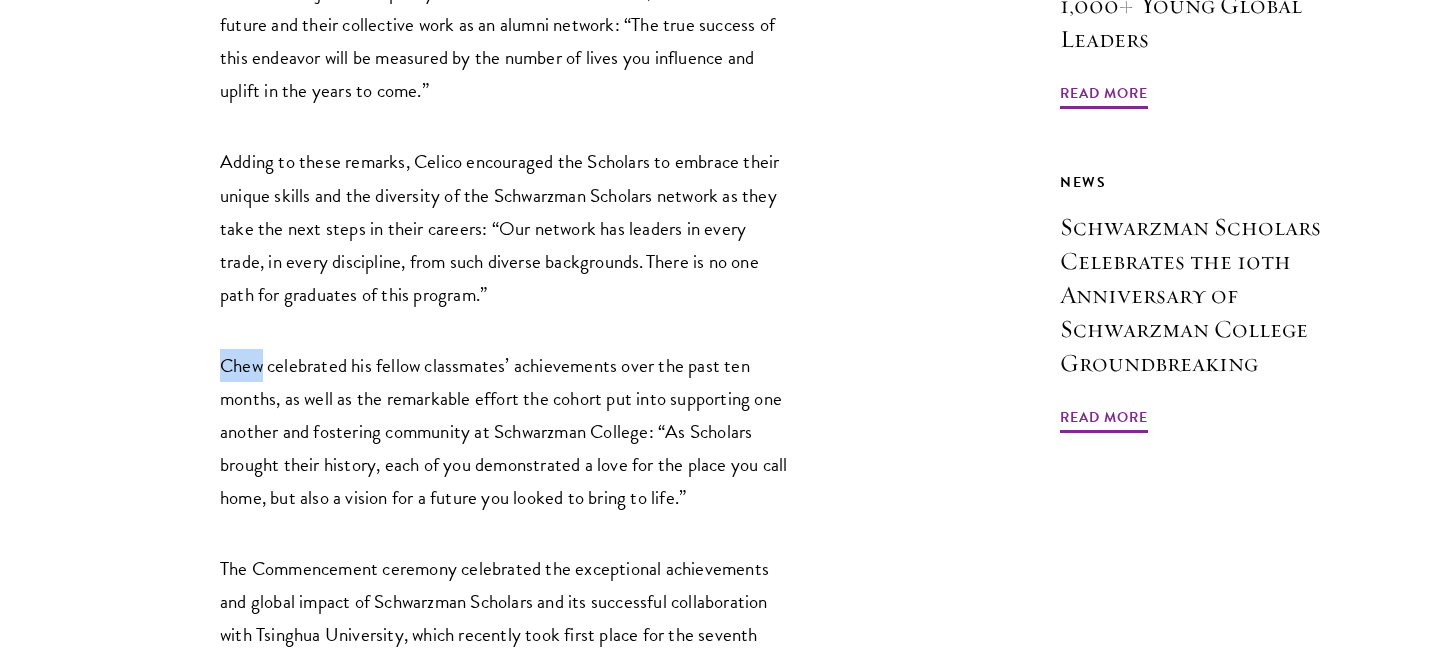 click on "NEW YORK, NY, USA and BEIJING, CHINA, June 22, 2025  – Schwarzman Scholars today celebrated the Commencement of its ninth cohort – the Class of 2024-25. The ceremony took place in the iconic Forum within Schwarzman College at Tsinghua University. 143 Scholars from 38 countries received their Master of Global Affairs degrees, surrounded by over 350 family, friends, faculty, and peers.
The celebration featured Commencement Speaker Stephen A. Orlins, President of the National Committee on U.S.-China Relations. Stephen A. Schwarzman, Founding Trustee of Schwarzman Scholars, also delivered remarks to the graduating class.
The ceremony began with an opening address by Executive Dean and Master of Ceremonies, David Pan, followed by remarks from Dean of Schwarzman College Xue Lan, Executive Director of Schwarzman Scholars Amy Celico, and Ninth Cohort Student Speaker Matthew Chew.
Congratulations to the Class of 2025 for their remarkable achievements.
About Schwarzman Scholars" at bounding box center [505, 419] 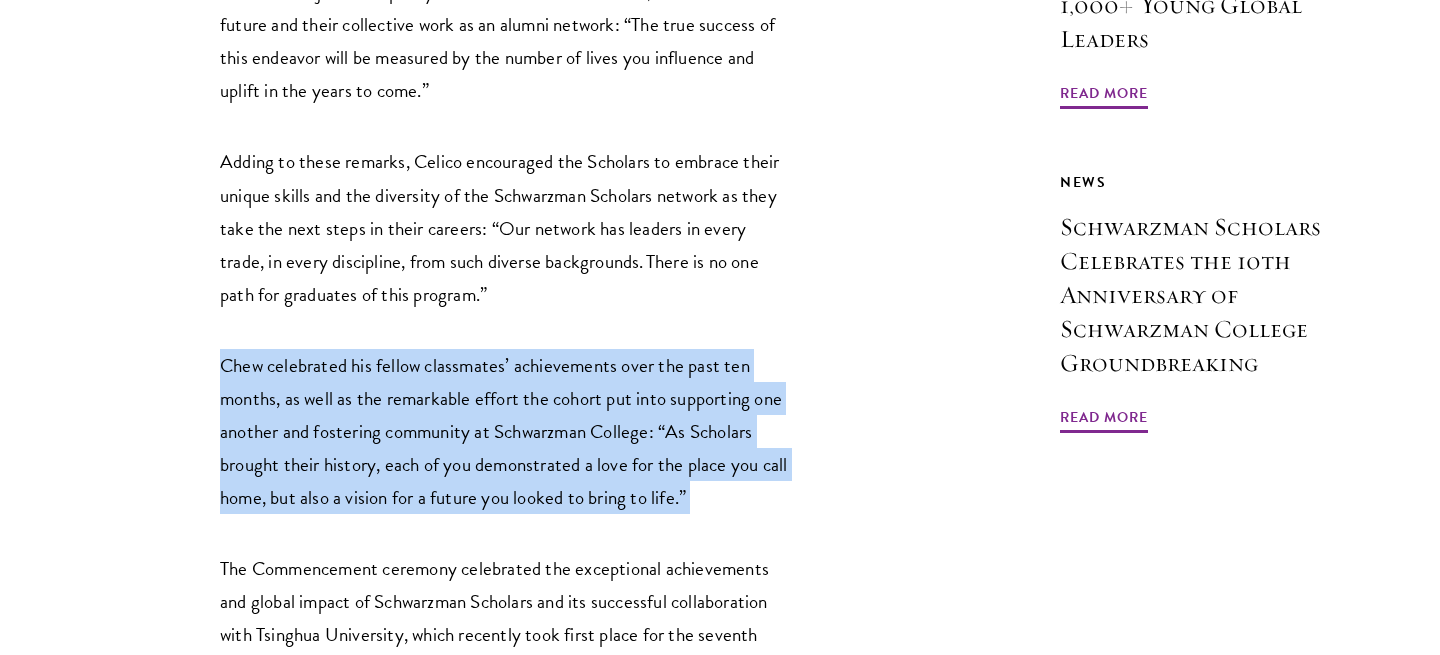 click on "Chew celebrated his fellow classmates’ achievements over the past ten months, as well as the remarkable effort the cohort put into supporting one another and fostering community at Schwarzman College: “As Scholars brought their history, each of you demonstrated a love for the place you call home, but also a vision for a future you looked to bring to life.”" at bounding box center (505, 431) 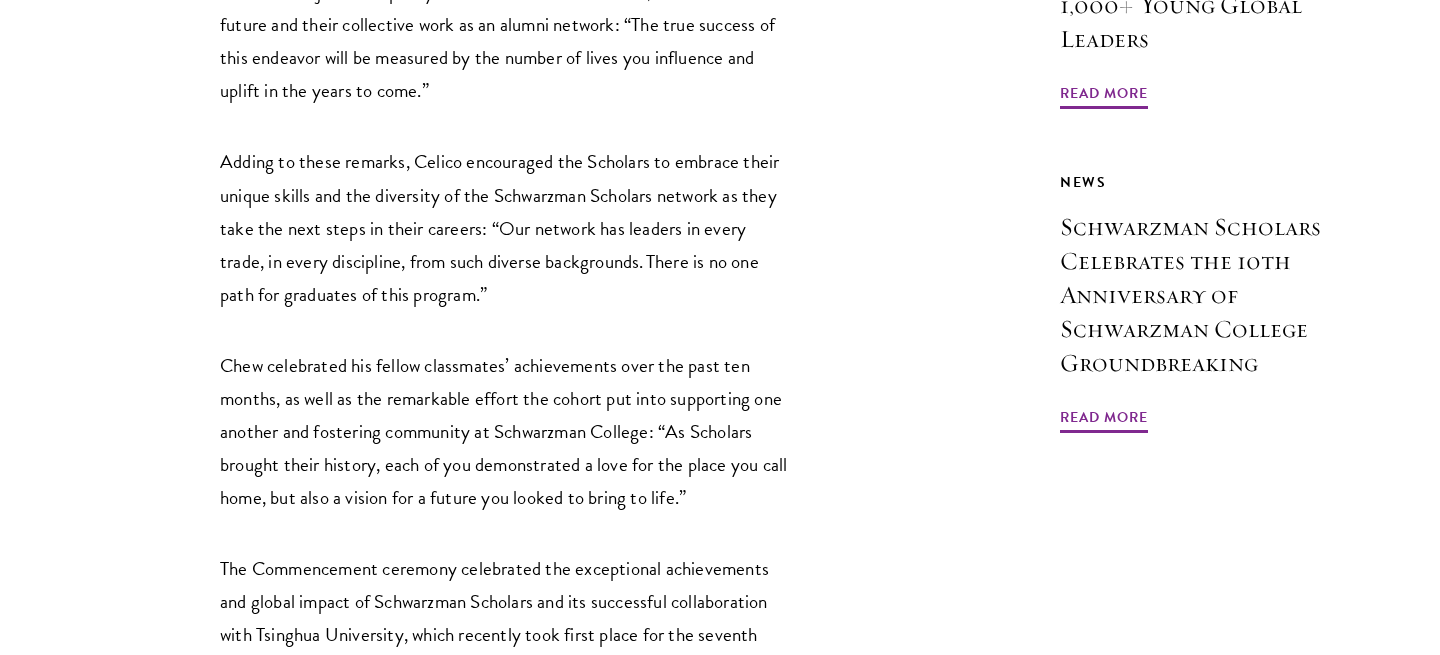click on "Chew celebrated his fellow classmates’ achievements over the past ten months, as well as the remarkable effort the cohort put into supporting one another and fostering community at Schwarzman College: “As Scholars brought their history, each of you demonstrated a love for the place you call home, but also a vision for a future you looked to bring to life.”" at bounding box center (505, 431) 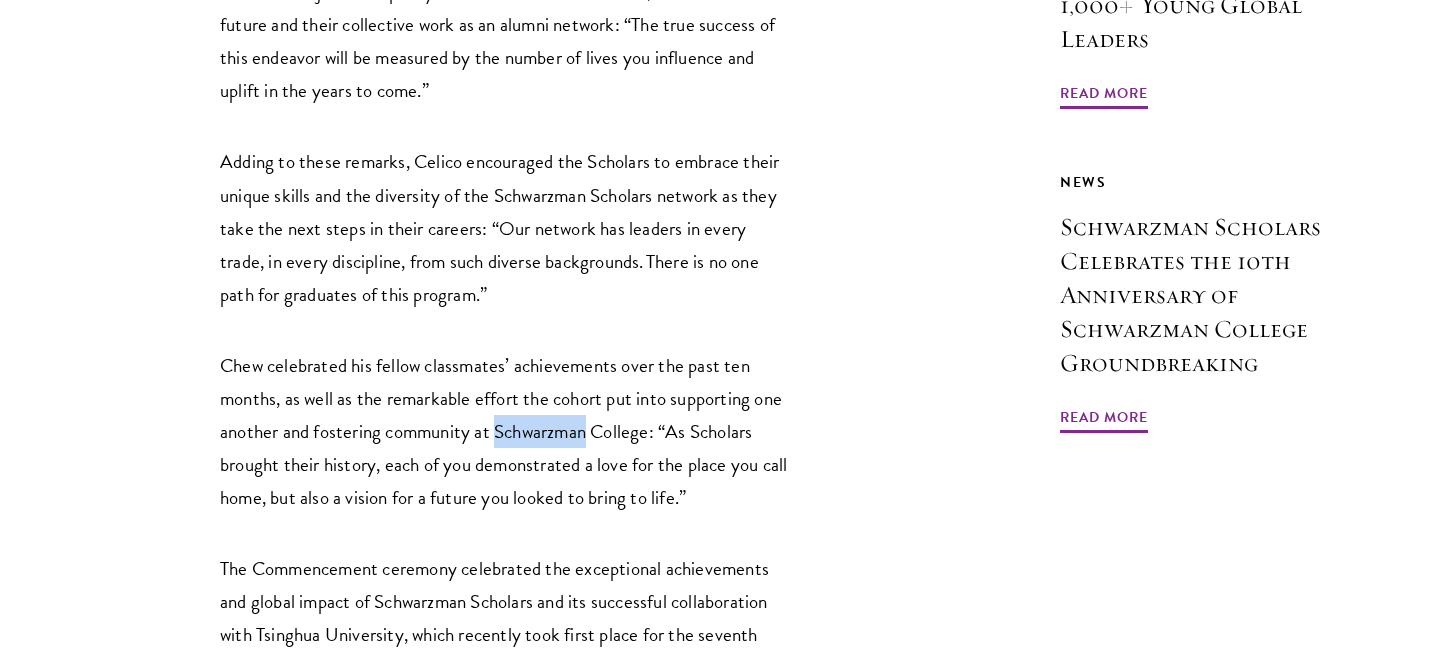 click on "Chew celebrated his fellow classmates’ achievements over the past ten months, as well as the remarkable effort the cohort put into supporting one another and fostering community at Schwarzman College: “As Scholars brought their history, each of you demonstrated a love for the place you call home, but also a vision for a future you looked to bring to life.”" at bounding box center (505, 431) 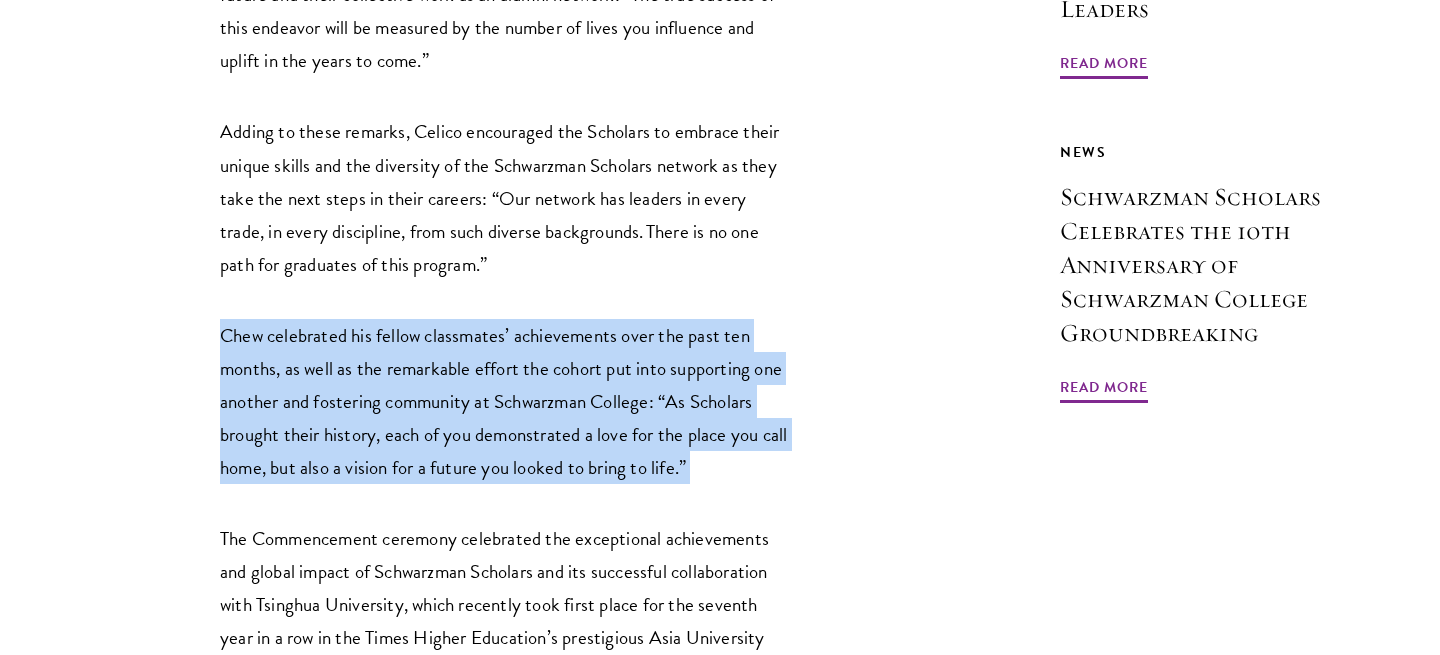 scroll, scrollTop: 1902, scrollLeft: 0, axis: vertical 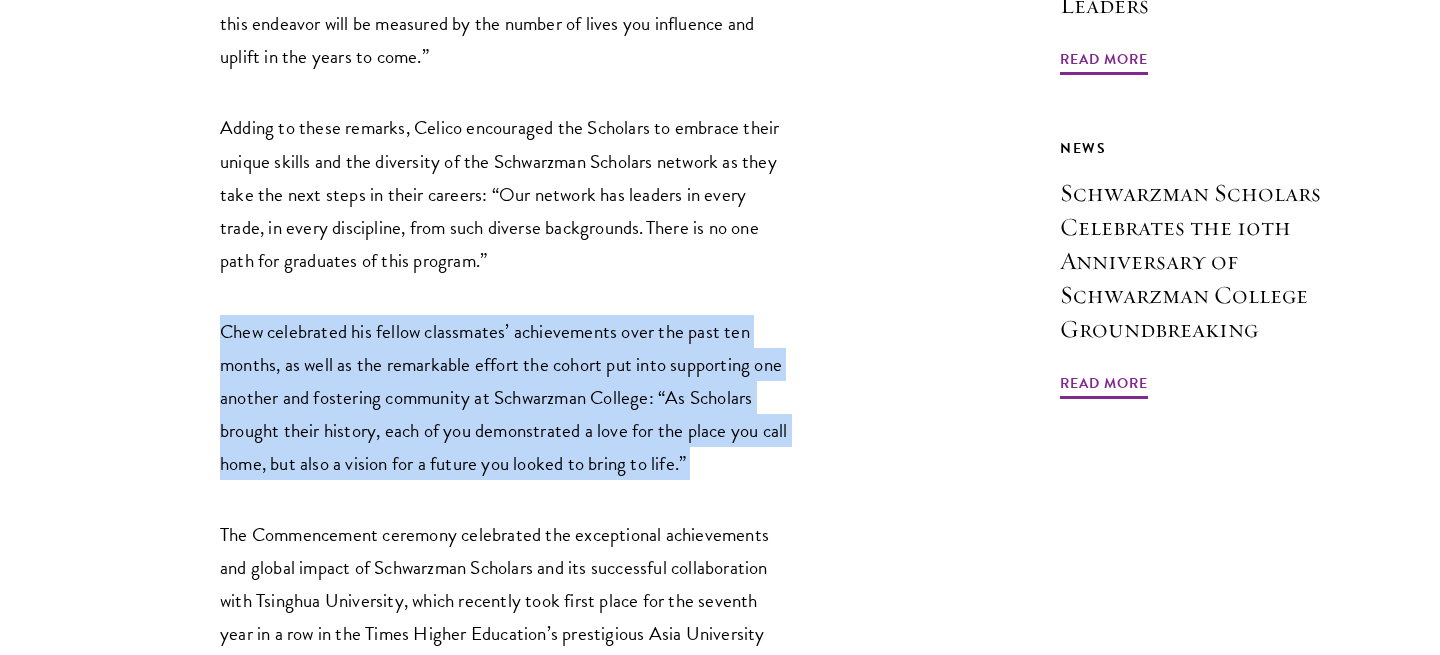click on "Chew celebrated his fellow classmates’ achievements over the past ten months, as well as the remarkable effort the cohort put into supporting one another and fostering community at Schwarzman College: “As Scholars brought their history, each of you demonstrated a love for the place you call home, but also a vision for a future you looked to bring to life.”" at bounding box center (505, 397) 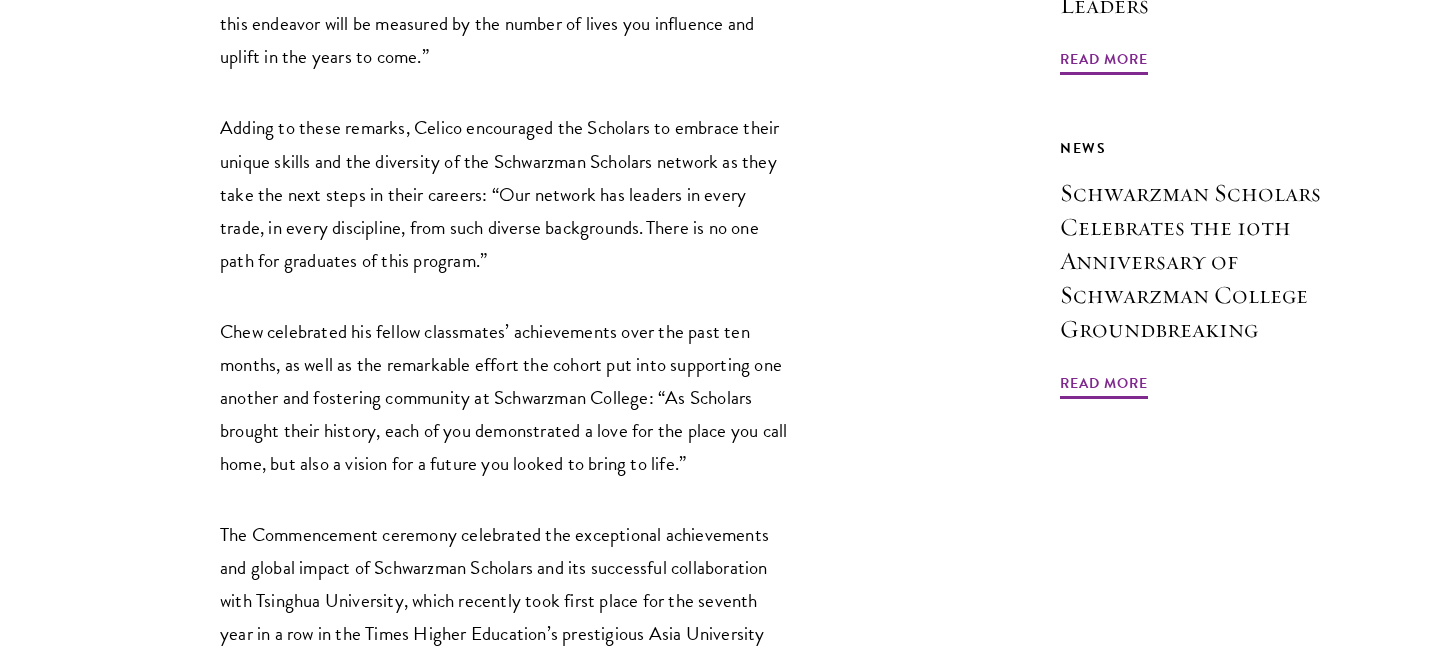 click on "Chew celebrated his fellow classmates’ achievements over the past ten months, as well as the remarkable effort the cohort put into supporting one another and fostering community at Schwarzman College: “As Scholars brought their history, each of you demonstrated a love for the place you call home, but also a vision for a future you looked to bring to life.”" at bounding box center (505, 397) 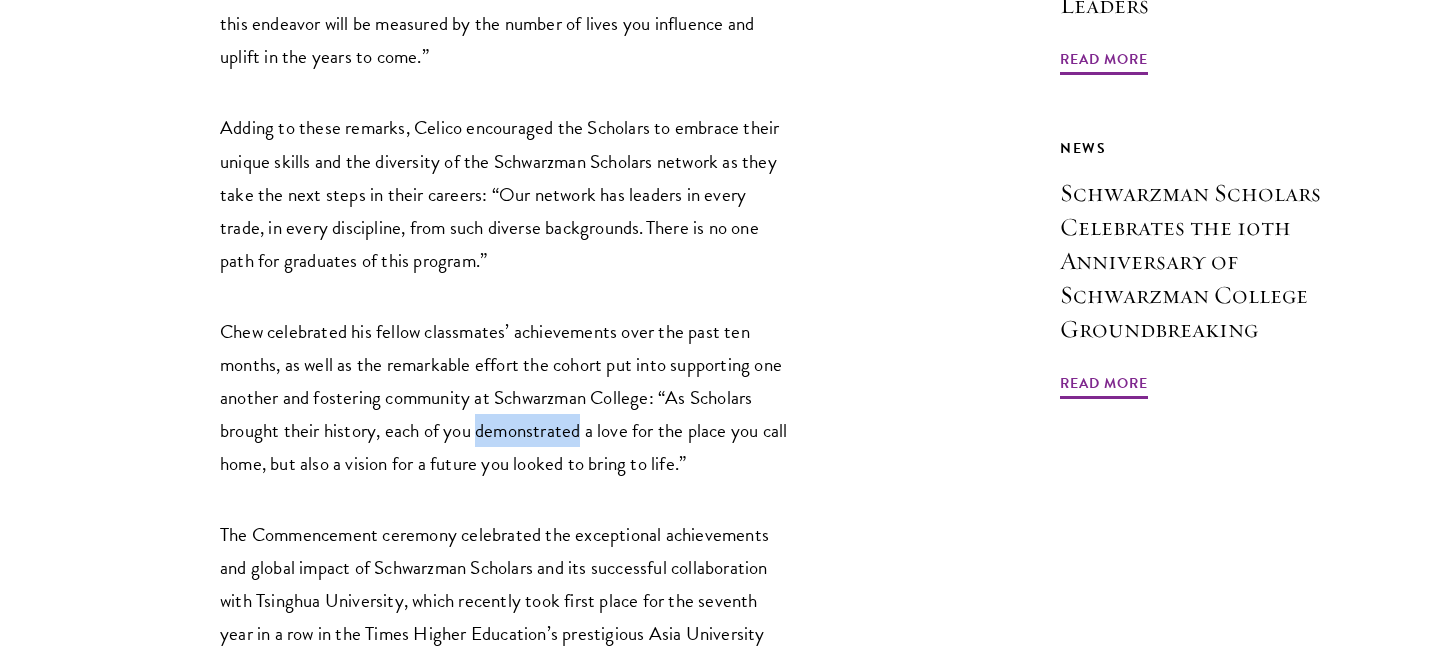 click on "Chew celebrated his fellow classmates’ achievements over the past ten months, as well as the remarkable effort the cohort put into supporting one another and fostering community at Schwarzman College: “As Scholars brought their history, each of you demonstrated a love for the place you call home, but also a vision for a future you looked to bring to life.”" at bounding box center [505, 397] 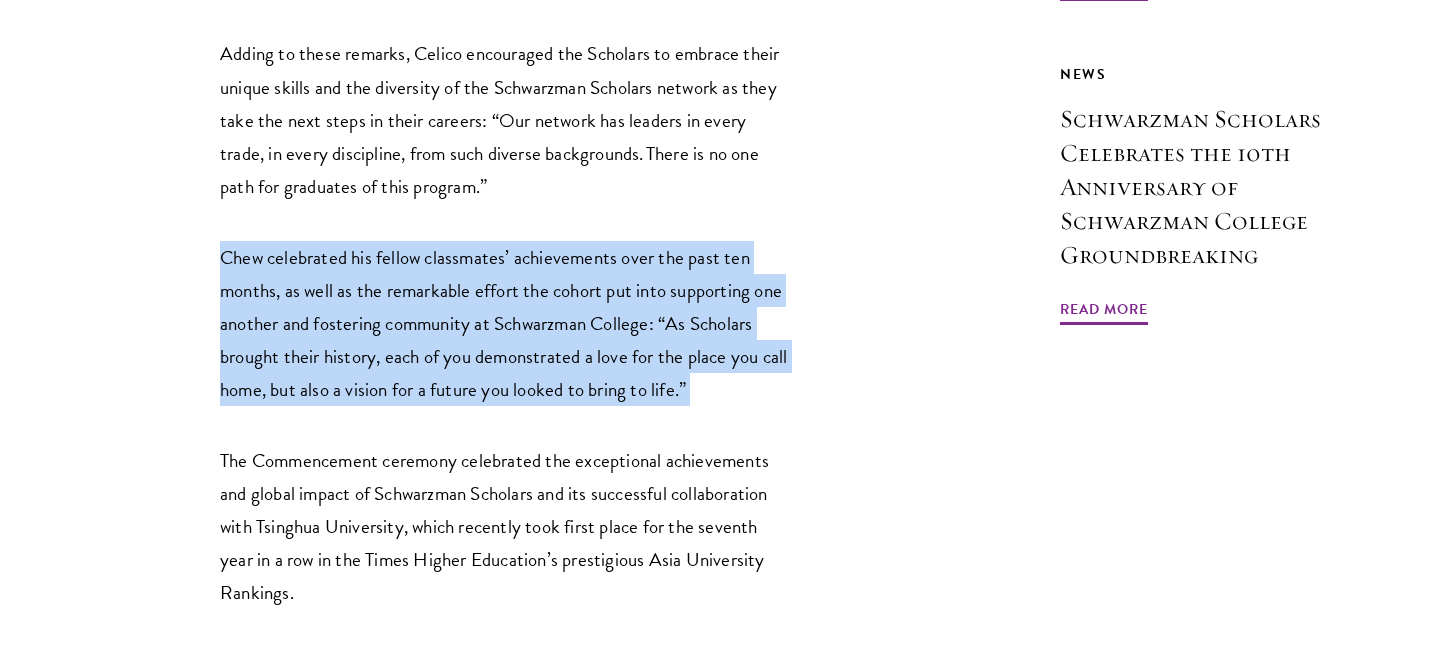 click on "NEW YORK, NY, USA and BEIJING, CHINA, June 22, 2025  – Schwarzman Scholars today celebrated the Commencement of its ninth cohort – the Class of 2024-25. The ceremony took place in the iconic Forum within Schwarzman College at Tsinghua University. 143 Scholars from 38 countries received their Master of Global Affairs degrees, surrounded by over 350 family, friends, faculty, and peers.
The celebration featured Commencement Speaker Stephen A. Orlins, President of the National Committee on U.S.-China Relations. Stephen A. Schwarzman, Founding Trustee of Schwarzman Scholars, also delivered remarks to the graduating class.
The ceremony began with an opening address by Executive Dean and Master of Ceremonies, David Pan, followed by remarks from Dean of Schwarzman College Xue Lan, Executive Director of Schwarzman Scholars Amy Celico, and Ninth Cohort Student Speaker Matthew Chew.
Congratulations to the Class of 2025 for their remarkable achievements.
About Schwarzman Scholars" at bounding box center (505, 311) 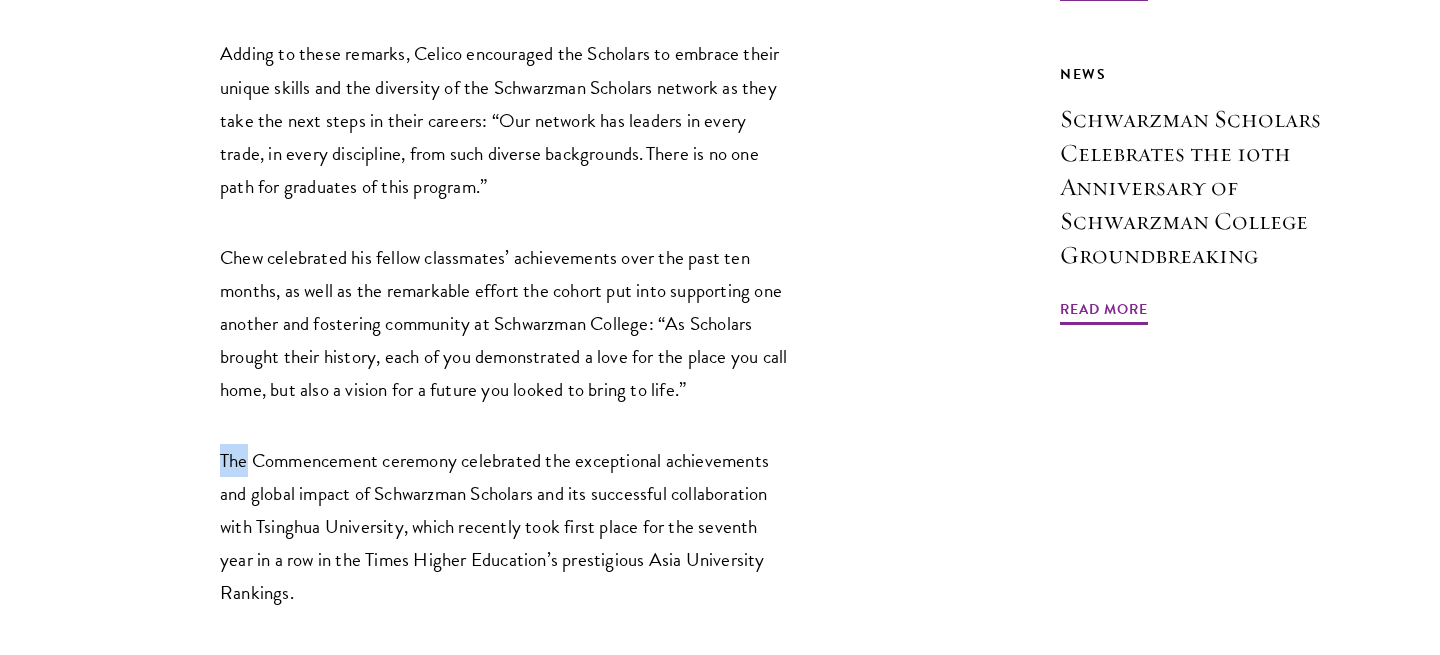 click on "NEW YORK, NY, USA and BEIJING, CHINA, June 22, 2025  – Schwarzman Scholars today celebrated the Commencement of its ninth cohort – the Class of 2024-25. The ceremony took place in the iconic Forum within Schwarzman College at Tsinghua University. 143 Scholars from 38 countries received their Master of Global Affairs degrees, surrounded by over 350 family, friends, faculty, and peers.
The celebration featured Commencement Speaker Stephen A. Orlins, President of the National Committee on U.S.-China Relations. Stephen A. Schwarzman, Founding Trustee of Schwarzman Scholars, also delivered remarks to the graduating class.
The ceremony began with an opening address by Executive Dean and Master of Ceremonies, David Pan, followed by remarks from Dean of Schwarzman College Xue Lan, Executive Director of Schwarzman Scholars Amy Celico, and Ninth Cohort Student Speaker Matthew Chew.
Congratulations to the Class of 2025 for their remarkable achievements.
About Schwarzman Scholars" at bounding box center (505, 311) 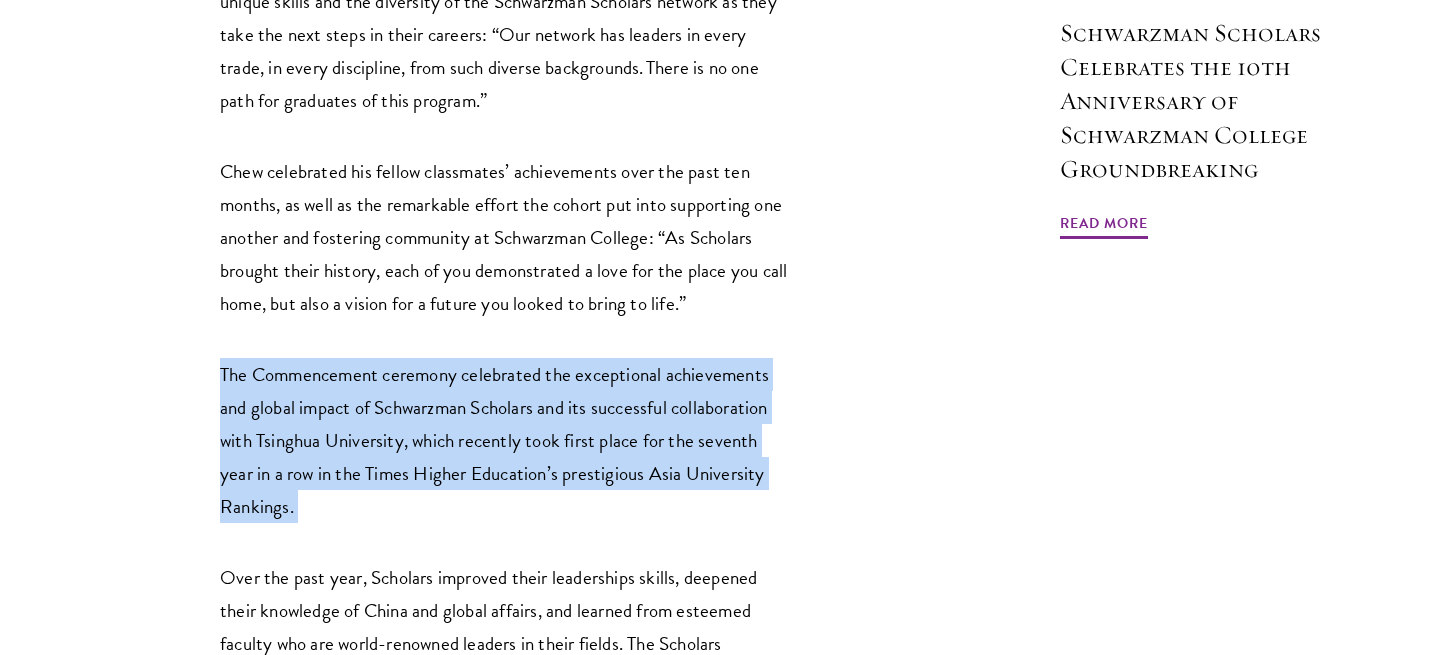 click on "The Commencement ceremony celebrated the exceptional achievements and global impact of Schwarzman Scholars and its successful collaboration with Tsinghua University, which recently took first place for the seventh year in a row in the Times Higher Education’s prestigious Asia University Rankings." at bounding box center (505, 440) 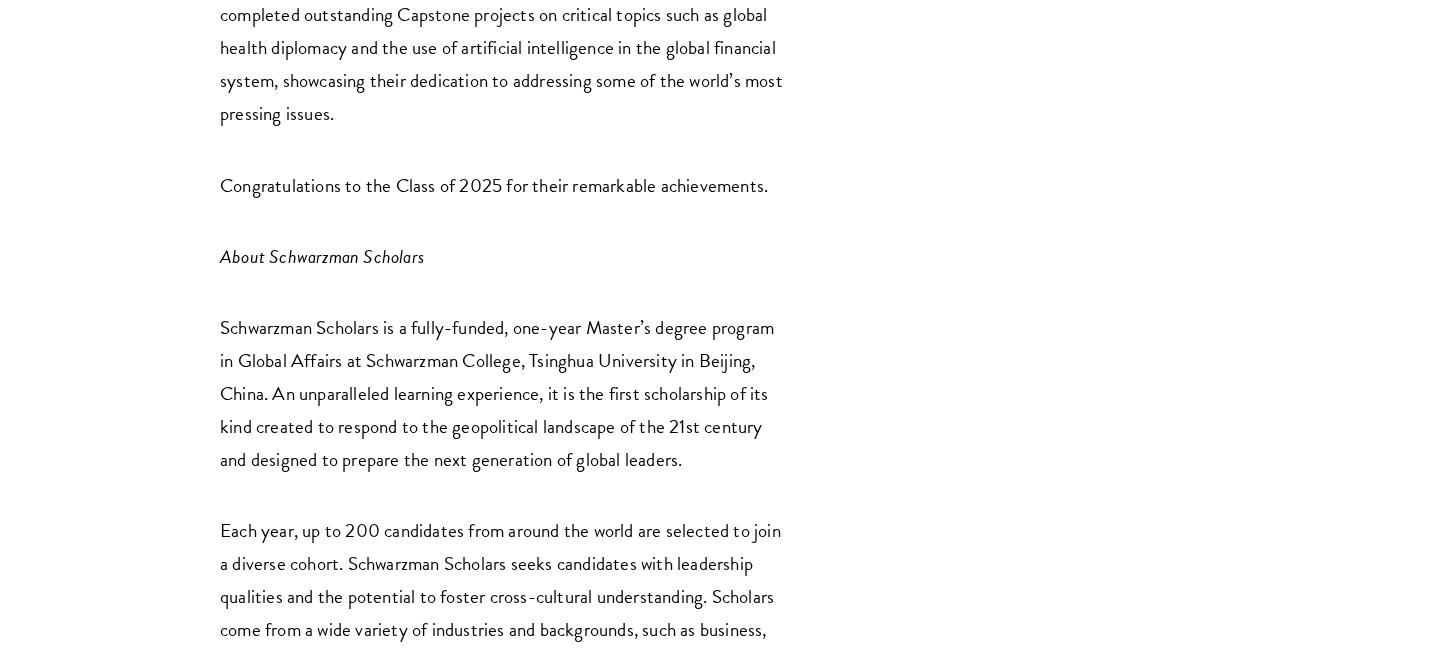 click on "Schwarzman Scholars is a fully-funded, one-year Master’s degree program in Global Affairs at Schwarzman College, Tsinghua University in Beijing, China. An unparalleled learning experience, it is the first scholarship of its kind created to respond to the geopolitical landscape of the 21st century and designed to prepare the next generation of global leaders." at bounding box center [505, 393] 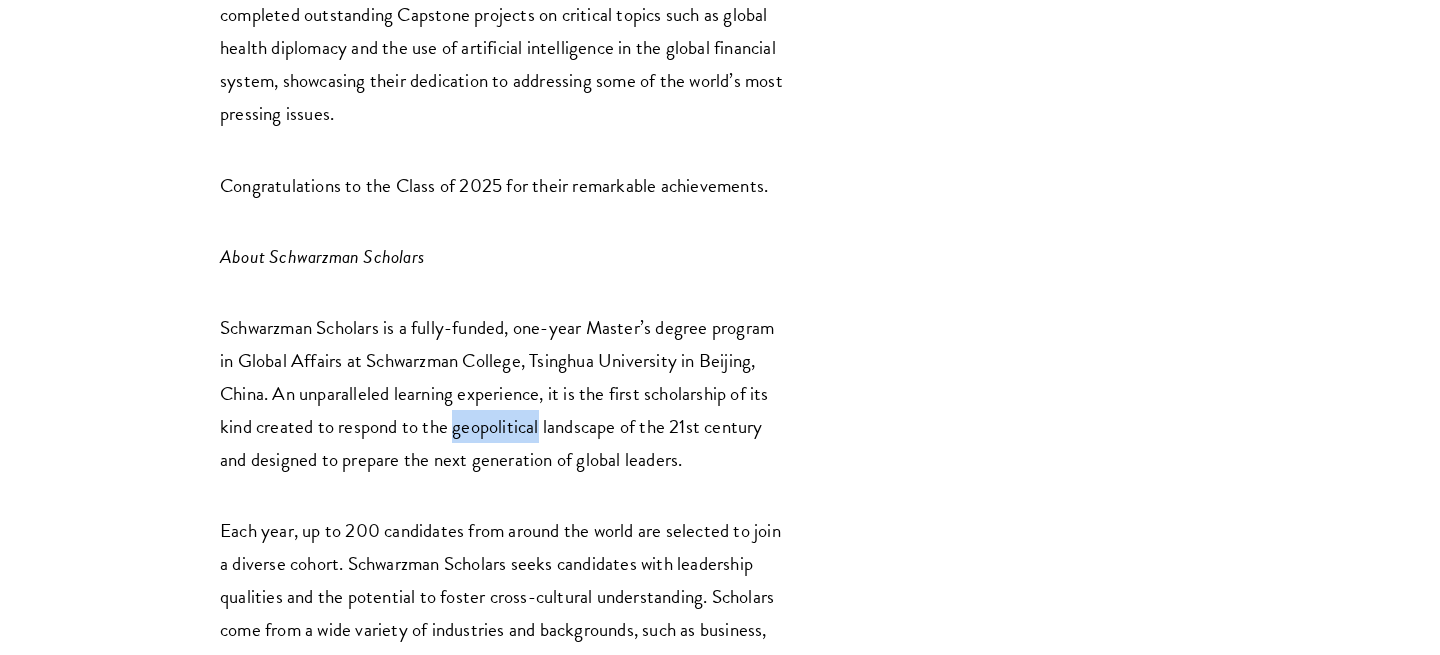 click on "Schwarzman Scholars is a fully-funded, one-year Master’s degree program in Global Affairs at Schwarzman College, Tsinghua University in Beijing, China. An unparalleled learning experience, it is the first scholarship of its kind created to respond to the geopolitical landscape of the 21st century and designed to prepare the next generation of global leaders." at bounding box center [505, 393] 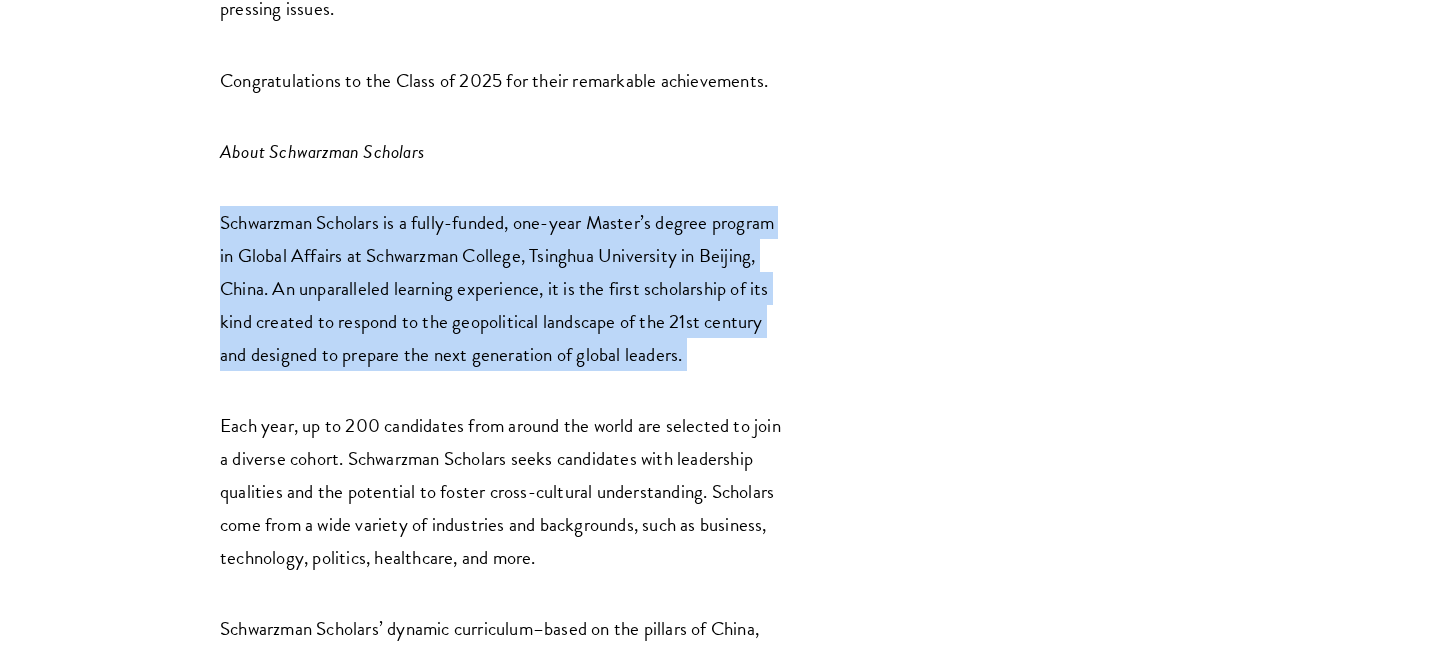 click on "Each year, up to 200 candidates from around the world are selected to join a diverse cohort. Schwarzman Scholars seeks candidates with leadership qualities and the potential to foster cross-cultural understanding. Scholars come from a wide variety of industries and backgrounds, such as business, technology, politics, healthcare, and more." at bounding box center [505, 491] 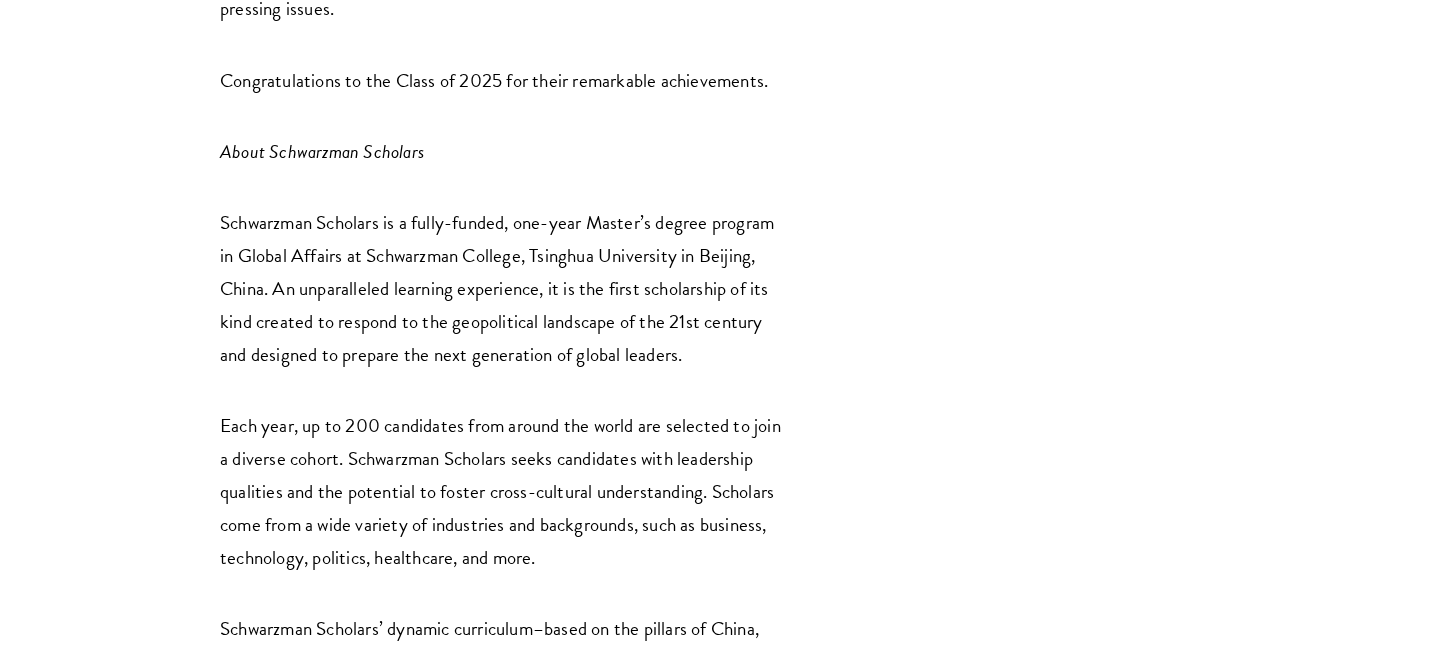 click on "Each year, up to 200 candidates from around the world are selected to join a diverse cohort. Schwarzman Scholars seeks candidates with leadership qualities and the potential to foster cross-cultural understanding. Scholars come from a wide variety of industries and backgrounds, such as business, technology, politics, healthcare, and more." at bounding box center (505, 491) 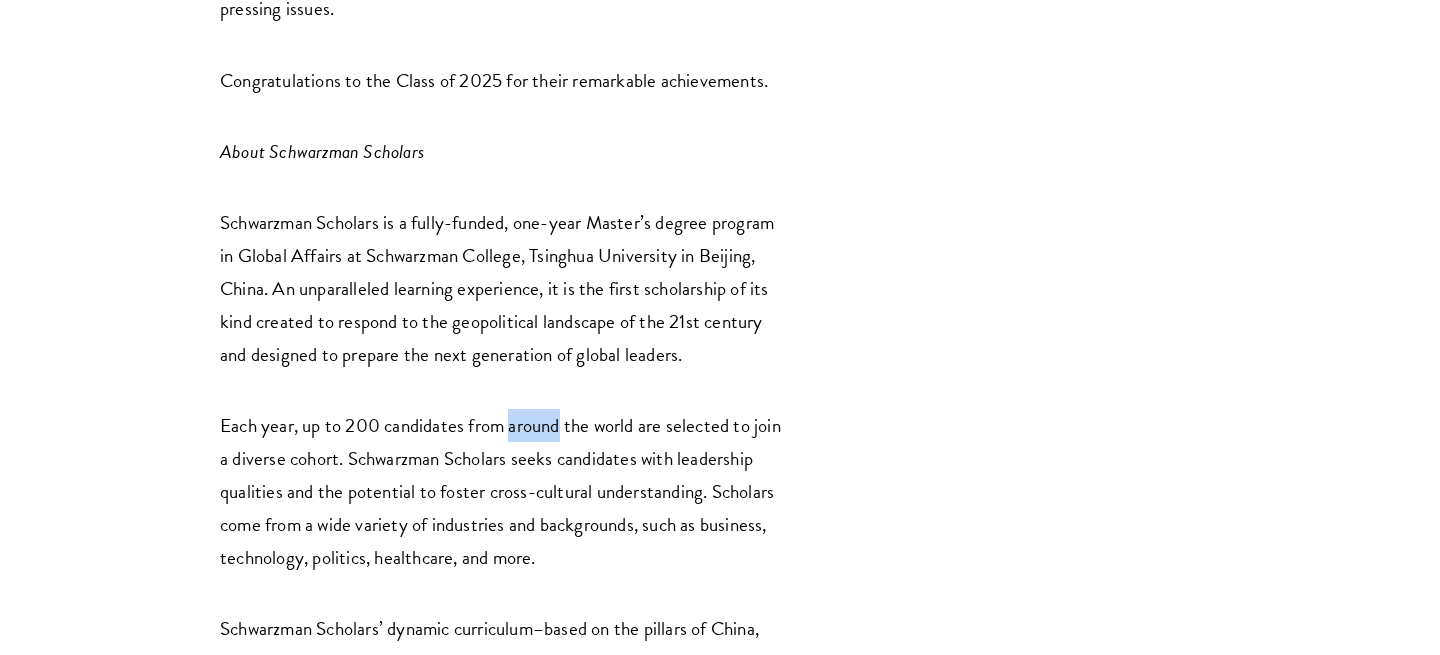 click on "Each year, up to 200 candidates from around the world are selected to join a diverse cohort. Schwarzman Scholars seeks candidates with leadership qualities and the potential to foster cross-cultural understanding. Scholars come from a wide variety of industries and backgrounds, such as business, technology, politics, healthcare, and more." at bounding box center (505, 491) 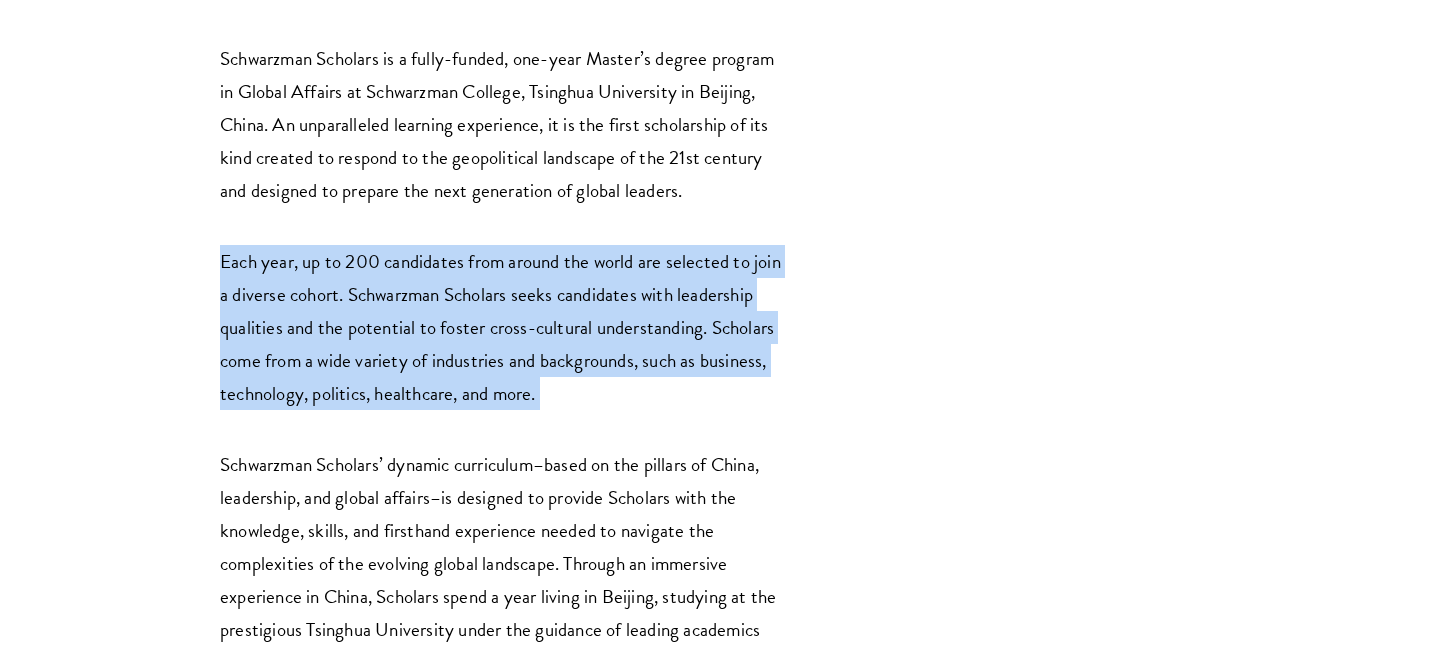 click on "NEW YORK, NY, USA and BEIJING, CHINA, June 22, 2025  – Schwarzman Scholars today celebrated the Commencement of its ninth cohort – the Class of 2024-25. The ceremony took place in the iconic Forum within Schwarzman College at Tsinghua University. 143 Scholars from 38 countries received their Master of Global Affairs degrees, surrounded by over 350 family, friends, faculty, and peers.
The celebration featured Commencement Speaker Stephen A. Orlins, President of the National Committee on U.S.-China Relations. Stephen A. Schwarzman, Founding Trustee of Schwarzman Scholars, also delivered remarks to the graduating class.
The ceremony began with an opening address by Executive Dean and Master of Ceremonies, David Pan, followed by remarks from Dean of Schwarzman College Xue Lan, Executive Director of Schwarzman Scholars Amy Celico, and Ninth Cohort Student Speaker Matthew Chew.
Congratulations to the Class of 2025 for their remarkable achievements.
About Schwarzman Scholars" at bounding box center (505, -706) 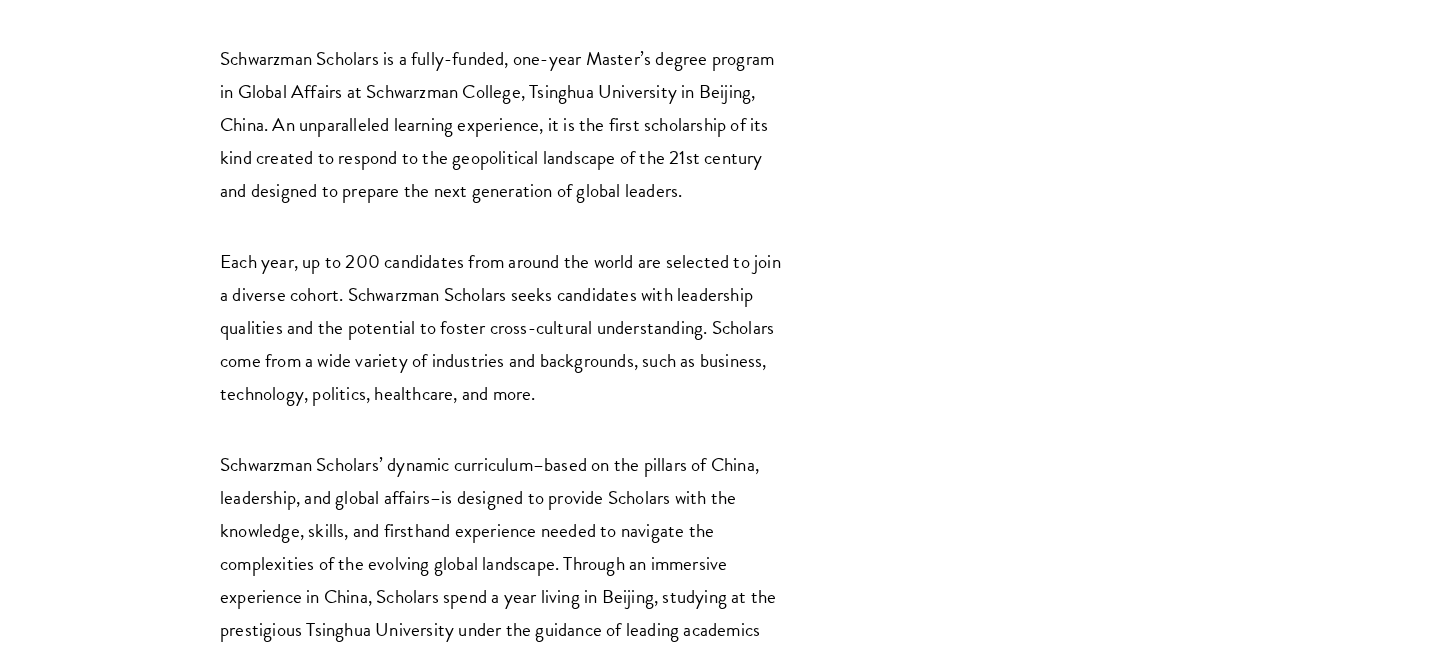 click on "NEW YORK, NY, USA and BEIJING, CHINA, June 22, 2025  – Schwarzman Scholars today celebrated the Commencement of its ninth cohort – the Class of 2024-25. The ceremony took place in the iconic Forum within Schwarzman College at Tsinghua University. 143 Scholars from 38 countries received their Master of Global Affairs degrees, surrounded by over 350 family, friends, faculty, and peers.
The celebration featured Commencement Speaker Stephen A. Orlins, President of the National Committee on U.S.-China Relations. Stephen A. Schwarzman, Founding Trustee of Schwarzman Scholars, also delivered remarks to the graduating class.
The ceremony began with an opening address by Executive Dean and Master of Ceremonies, David Pan, followed by remarks from Dean of Schwarzman College Xue Lan, Executive Director of Schwarzman Scholars Amy Celico, and Ninth Cohort Student Speaker Matthew Chew.
Congratulations to the Class of 2025 for their remarkable achievements.
About Schwarzman Scholars" at bounding box center (505, -706) 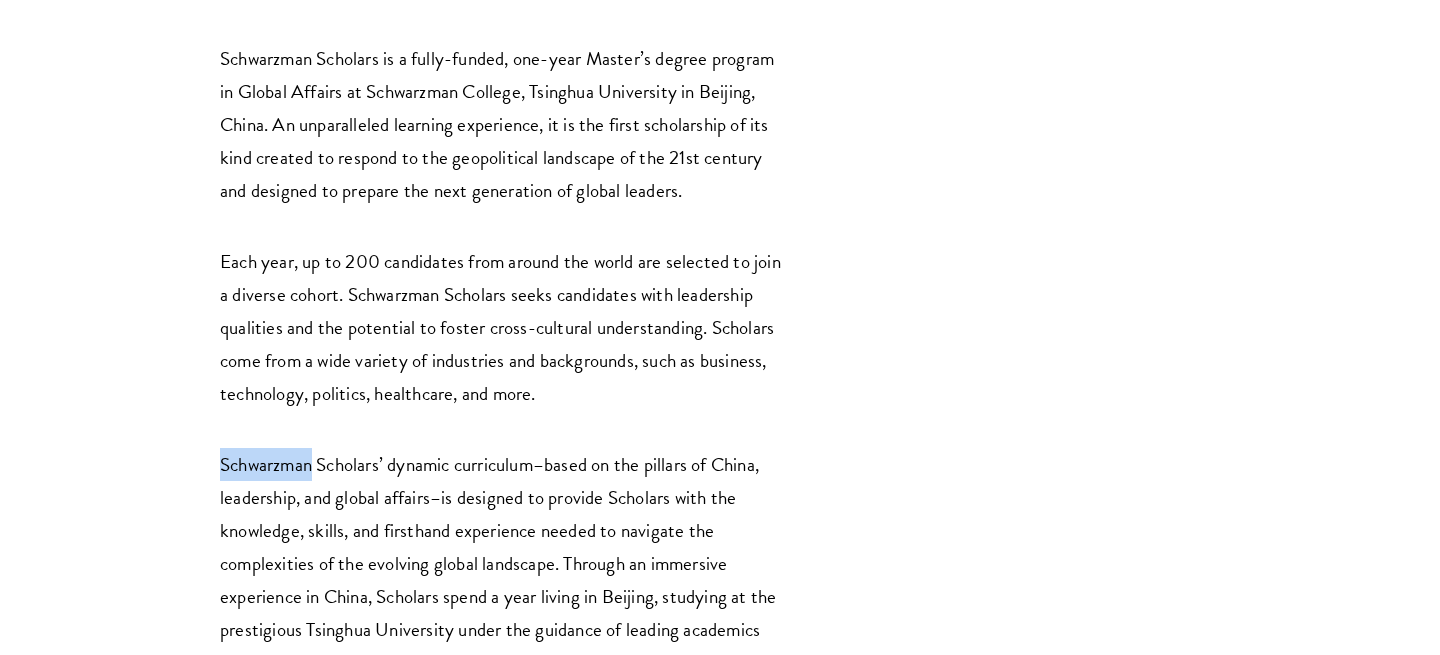 click on "NEW YORK, NY, USA and BEIJING, CHINA, June 22, 2025  – Schwarzman Scholars today celebrated the Commencement of its ninth cohort – the Class of 2024-25. The ceremony took place in the iconic Forum within Schwarzman College at Tsinghua University. 143 Scholars from 38 countries received their Master of Global Affairs degrees, surrounded by over 350 family, friends, faculty, and peers.
The celebration featured Commencement Speaker Stephen A. Orlins, President of the National Committee on U.S.-China Relations. Stephen A. Schwarzman, Founding Trustee of Schwarzman Scholars, also delivered remarks to the graduating class.
The ceremony began with an opening address by Executive Dean and Master of Ceremonies, David Pan, followed by remarks from Dean of Schwarzman College Xue Lan, Executive Director of Schwarzman Scholars Amy Celico, and Ninth Cohort Student Speaker Matthew Chew.
Congratulations to the Class of 2025 for their remarkable achievements.
About Schwarzman Scholars" at bounding box center (505, -706) 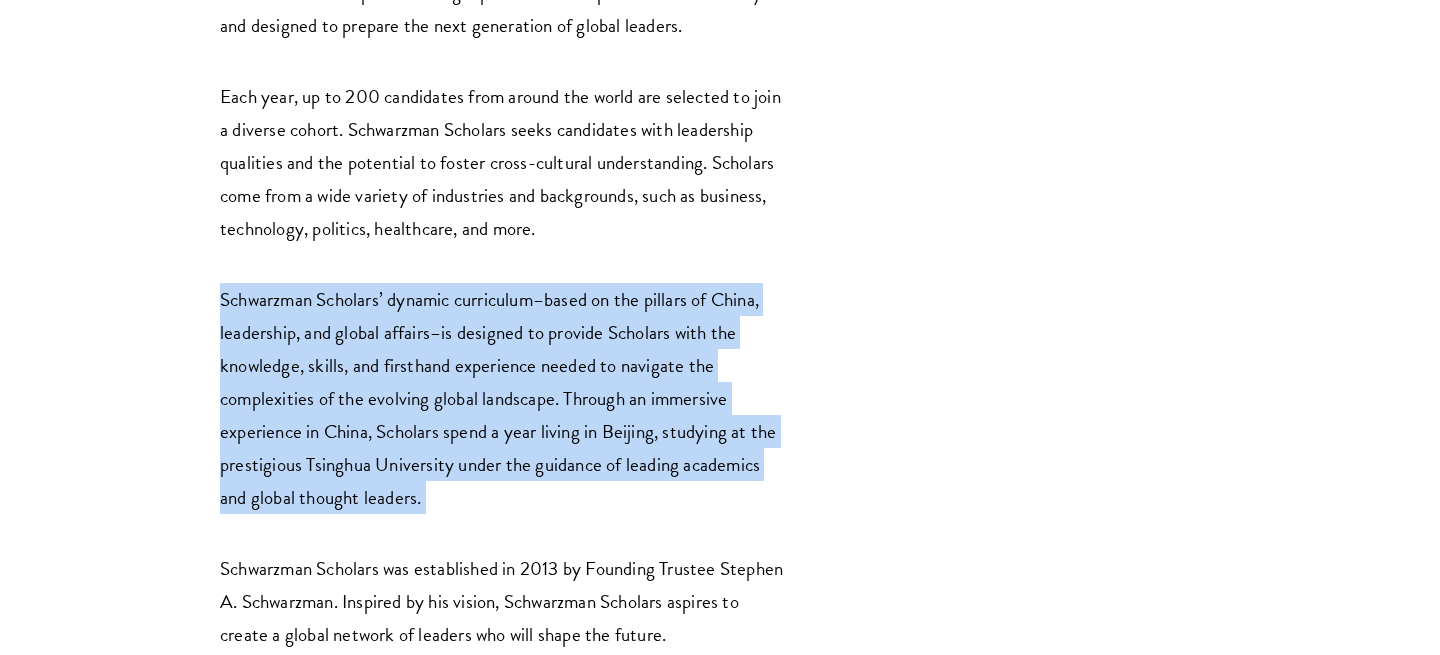 scroll, scrollTop: 3162, scrollLeft: 0, axis: vertical 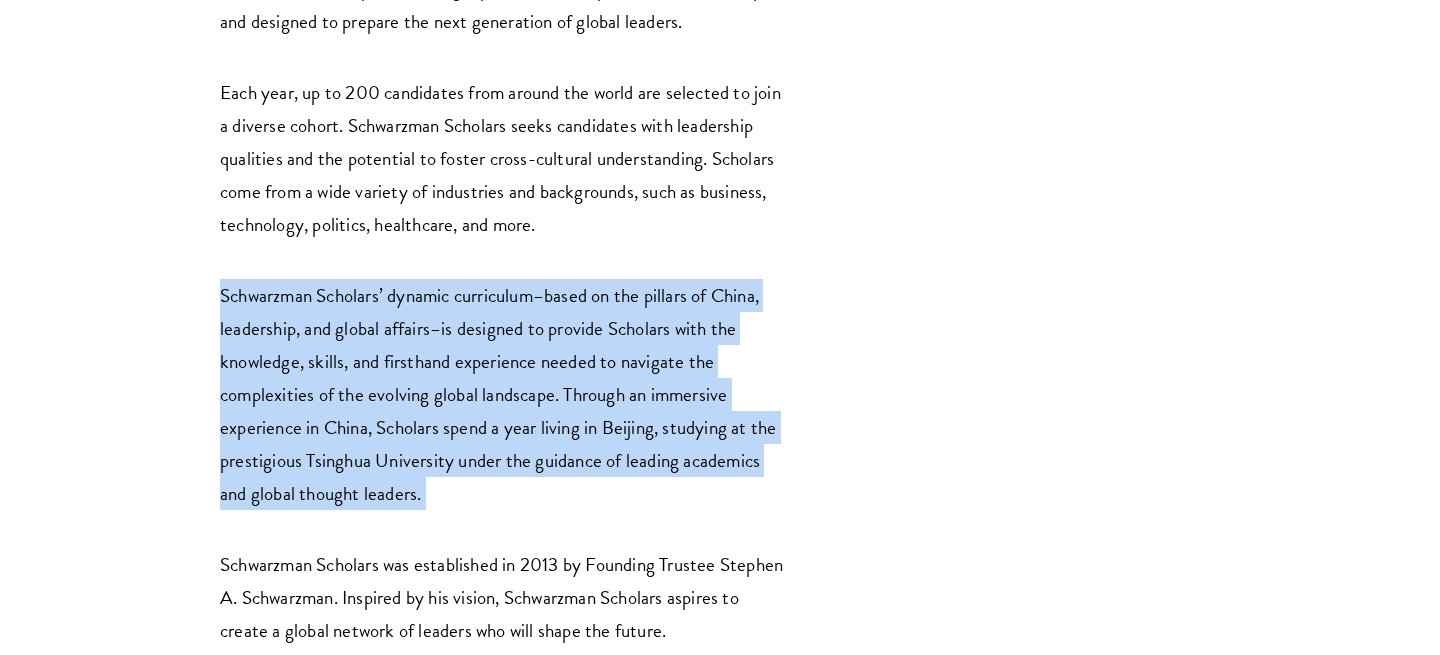 click on "Schwarzman Scholars’ dynamic curriculum–based on the pillars of China, leadership, and global affairs–is designed to provide Scholars with the knowledge, skills, and firsthand experience needed to navigate the complexities of the evolving global landscape. Through an immersive experience in China, Scholars spend a year living in Beijing, studying at the prestigious Tsinghua University under the guidance of leading academics and global thought leaders." at bounding box center (505, 394) 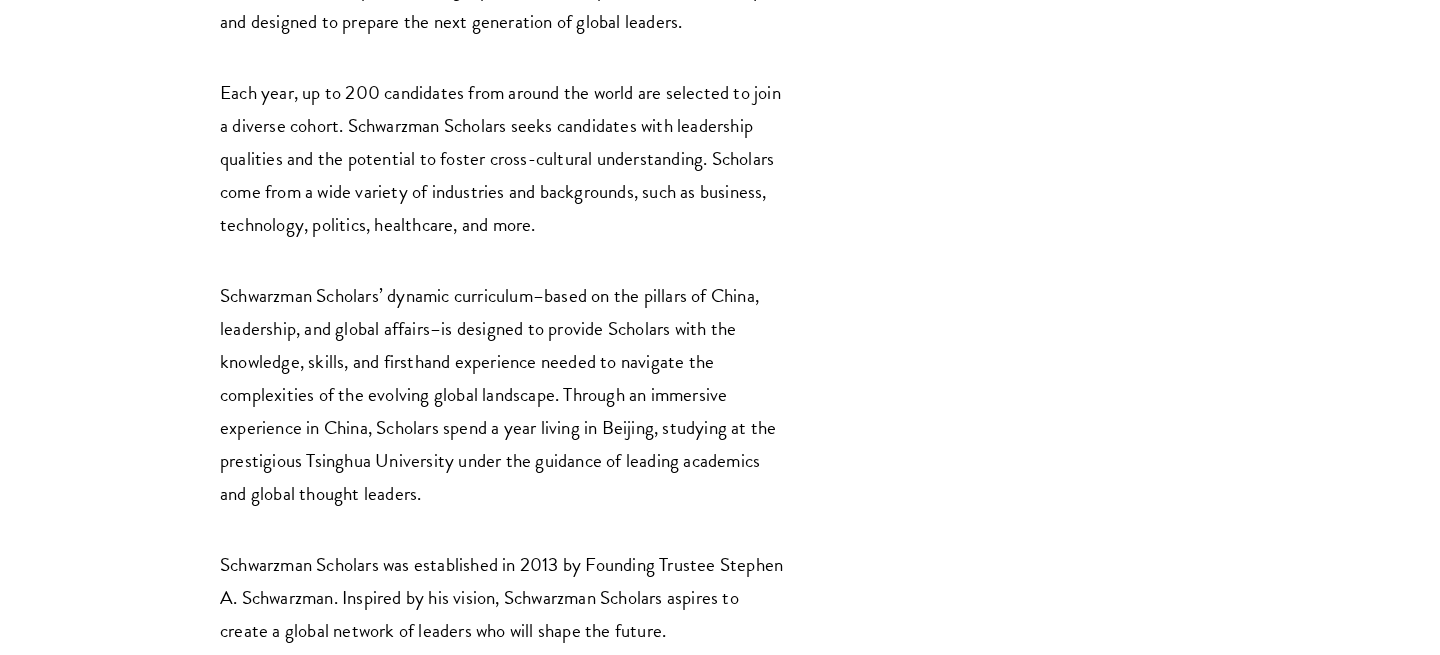 click on "Schwarzman Scholars’ dynamic curriculum–based on the pillars of China, leadership, and global affairs–is designed to provide Scholars with the knowledge, skills, and firsthand experience needed to navigate the complexities of the evolving global landscape. Through an immersive experience in China, Scholars spend a year living in Beijing, studying at the prestigious Tsinghua University under the guidance of leading academics and global thought leaders." at bounding box center [505, 394] 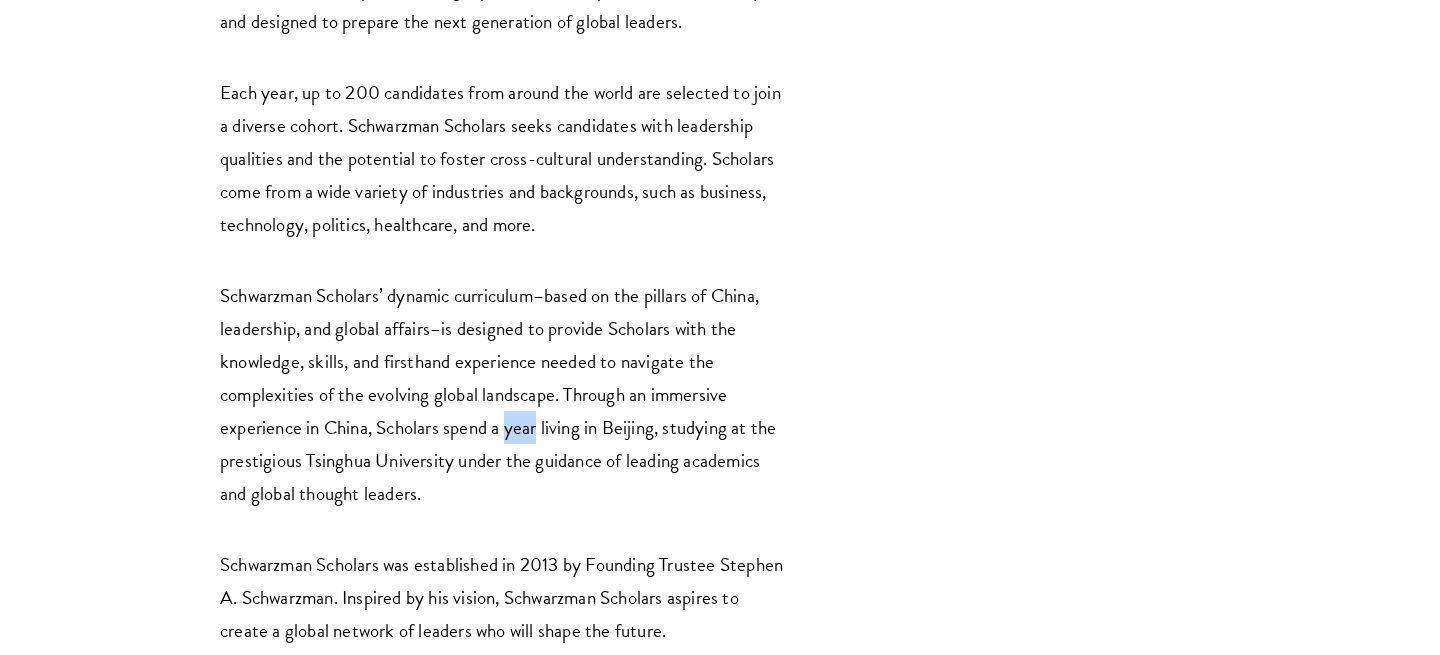 click on "Schwarzman Scholars’ dynamic curriculum–based on the pillars of China, leadership, and global affairs–is designed to provide Scholars with the knowledge, skills, and firsthand experience needed to navigate the complexities of the evolving global landscape. Through an immersive experience in China, Scholars spend a year living in Beijing, studying at the prestigious Tsinghua University under the guidance of leading academics and global thought leaders." at bounding box center [505, 394] 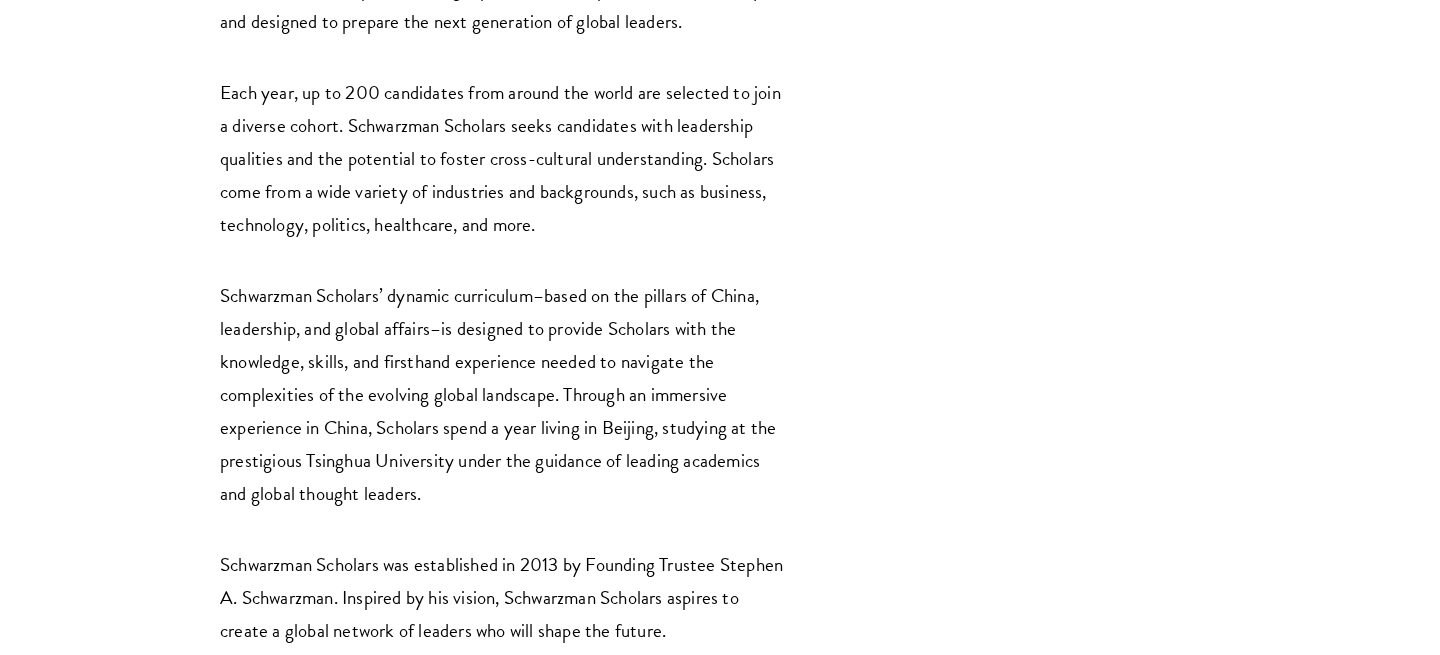 click on "Schwarzman Scholars’ dynamic curriculum–based on the pillars of China, leadership, and global affairs–is designed to provide Scholars with the knowledge, skills, and firsthand experience needed to navigate the complexities of the evolving global landscape. Through an immersive experience in China, Scholars spend a year living in Beijing, studying at the prestigious Tsinghua University under the guidance of leading academics and global thought leaders." at bounding box center (505, 394) 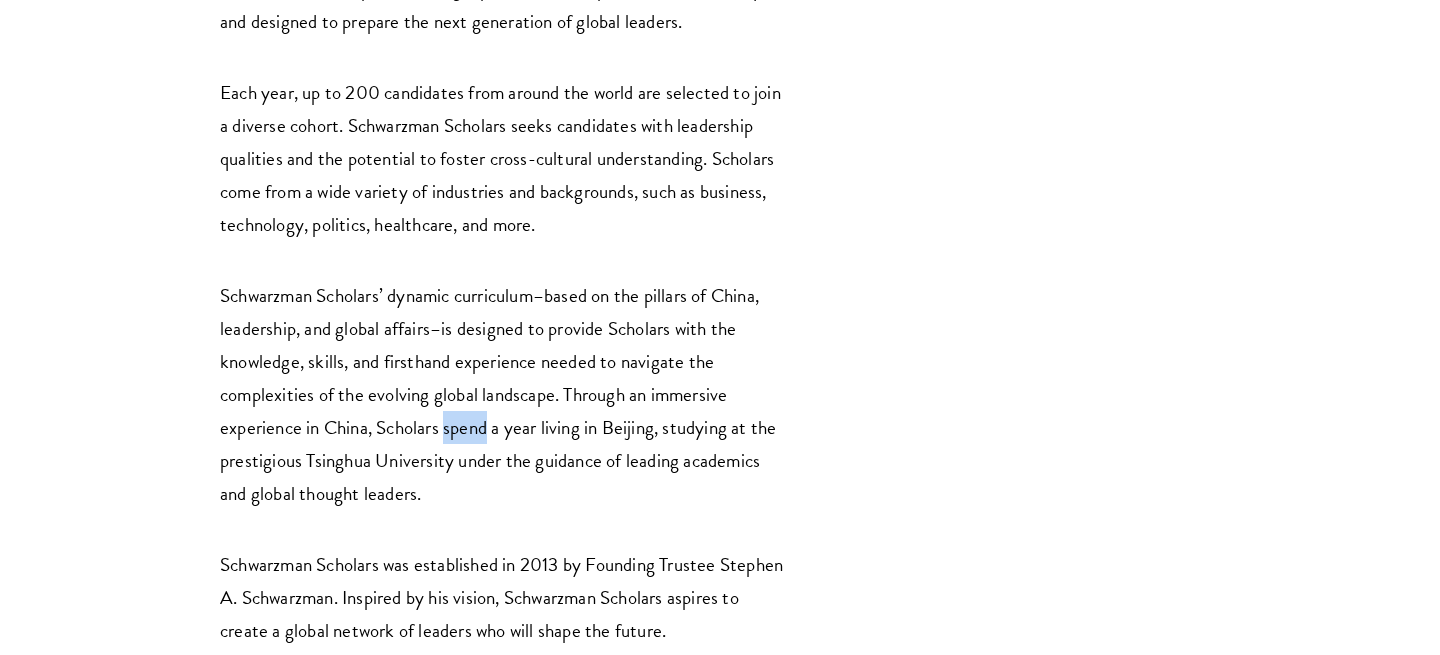 click on "Schwarzman Scholars’ dynamic curriculum–based on the pillars of China, leadership, and global affairs–is designed to provide Scholars with the knowledge, skills, and firsthand experience needed to navigate the complexities of the evolving global landscape. Through an immersive experience in China, Scholars spend a year living in Beijing, studying at the prestigious Tsinghua University under the guidance of leading academics and global thought leaders." at bounding box center (505, 394) 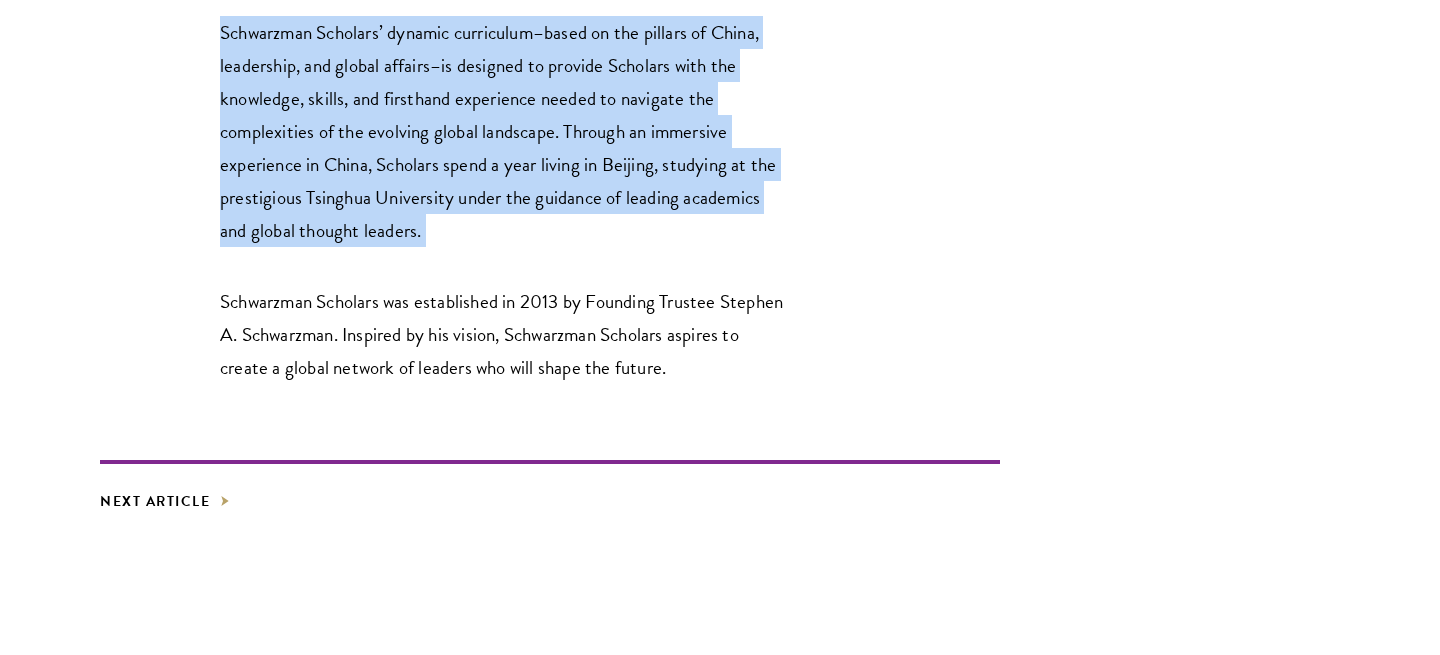 scroll, scrollTop: 3427, scrollLeft: 0, axis: vertical 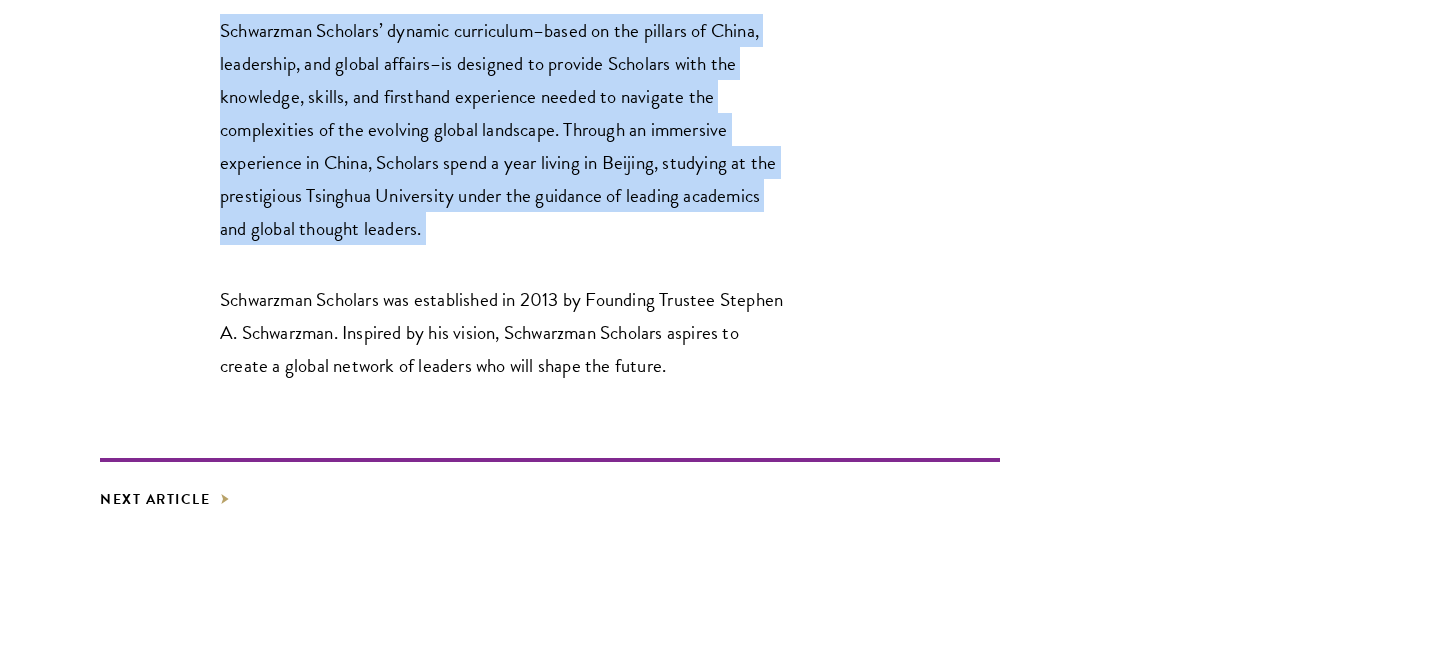click on "Schwarzman Scholars was established in 2013 by Founding Trustee Stephen A. Schwarzman. Inspired by his vision, Schwarzman Scholars aspires to create a global network of leaders who will shape the future." at bounding box center [505, 332] 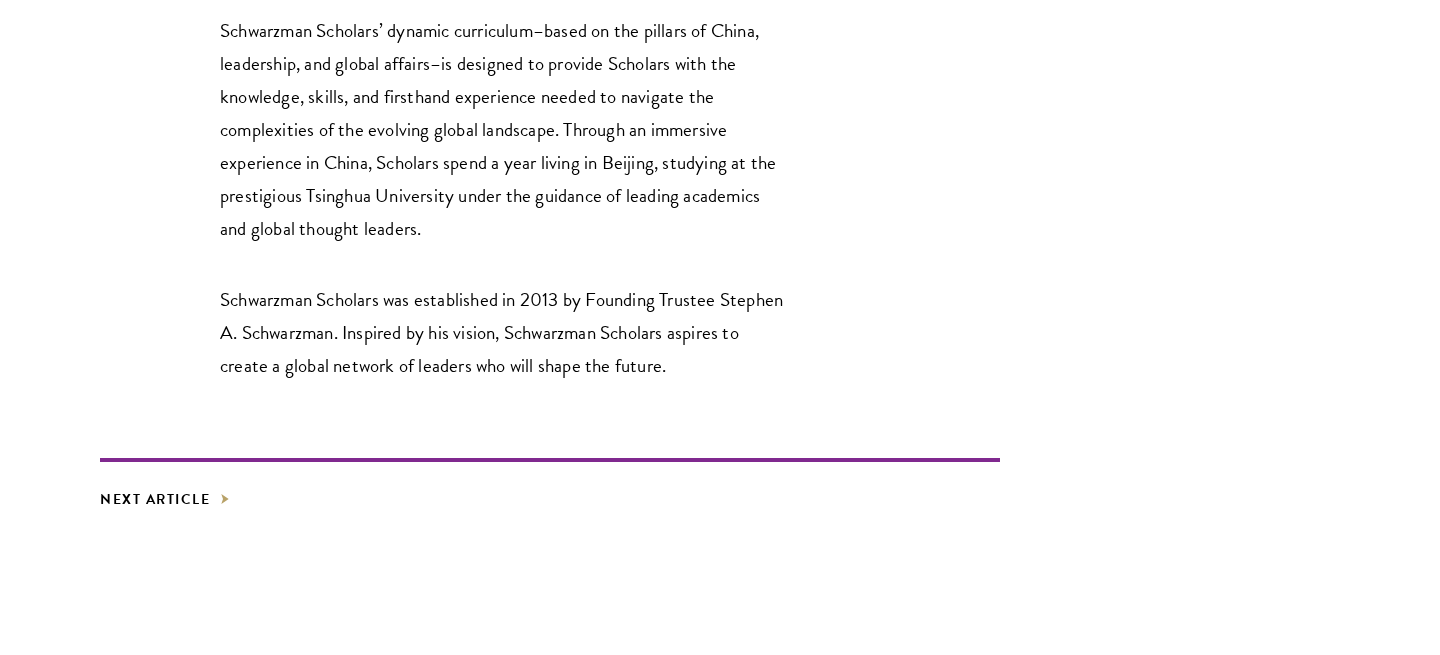 click on "Schwarzman Scholars was established in 2013 by Founding Trustee Stephen A. Schwarzman. Inspired by his vision, Schwarzman Scholars aspires to create a global network of leaders who will shape the future." at bounding box center (505, 332) 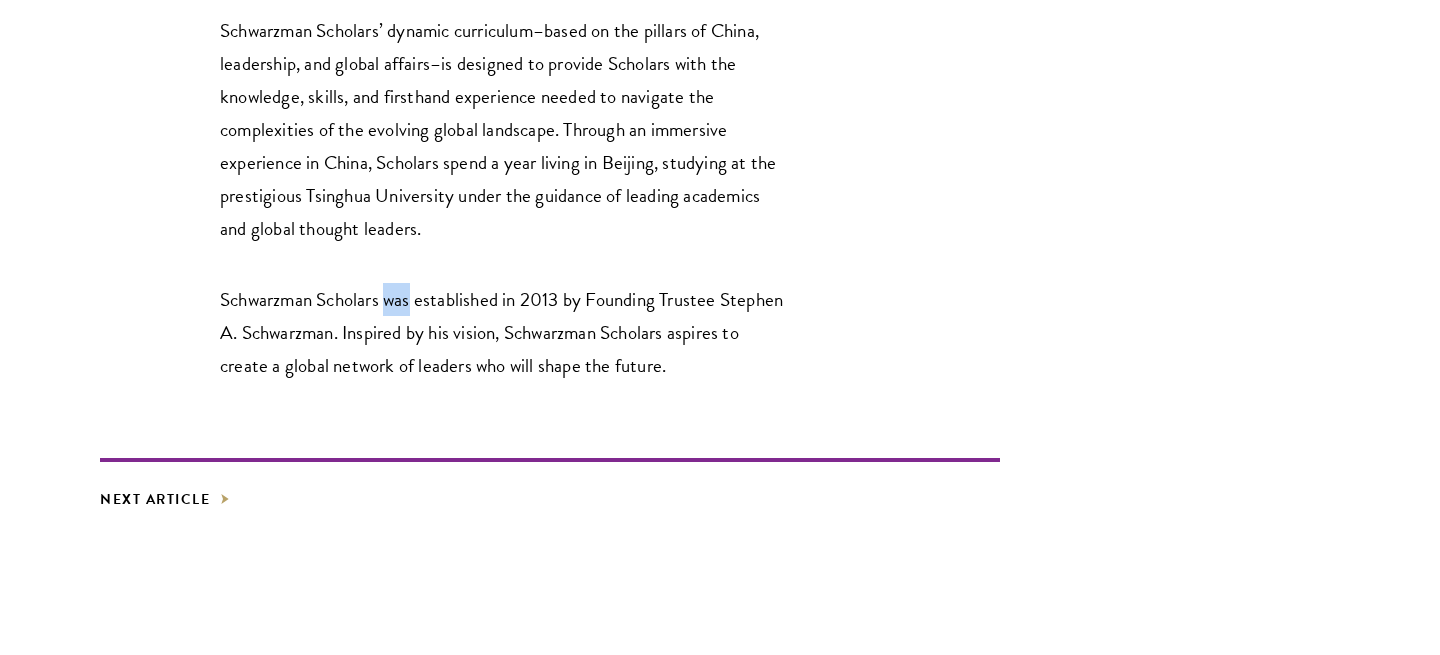 click on "Schwarzman Scholars was established in 2013 by Founding Trustee Stephen A. Schwarzman. Inspired by his vision, Schwarzman Scholars aspires to create a global network of leaders who will shape the future." at bounding box center [505, 332] 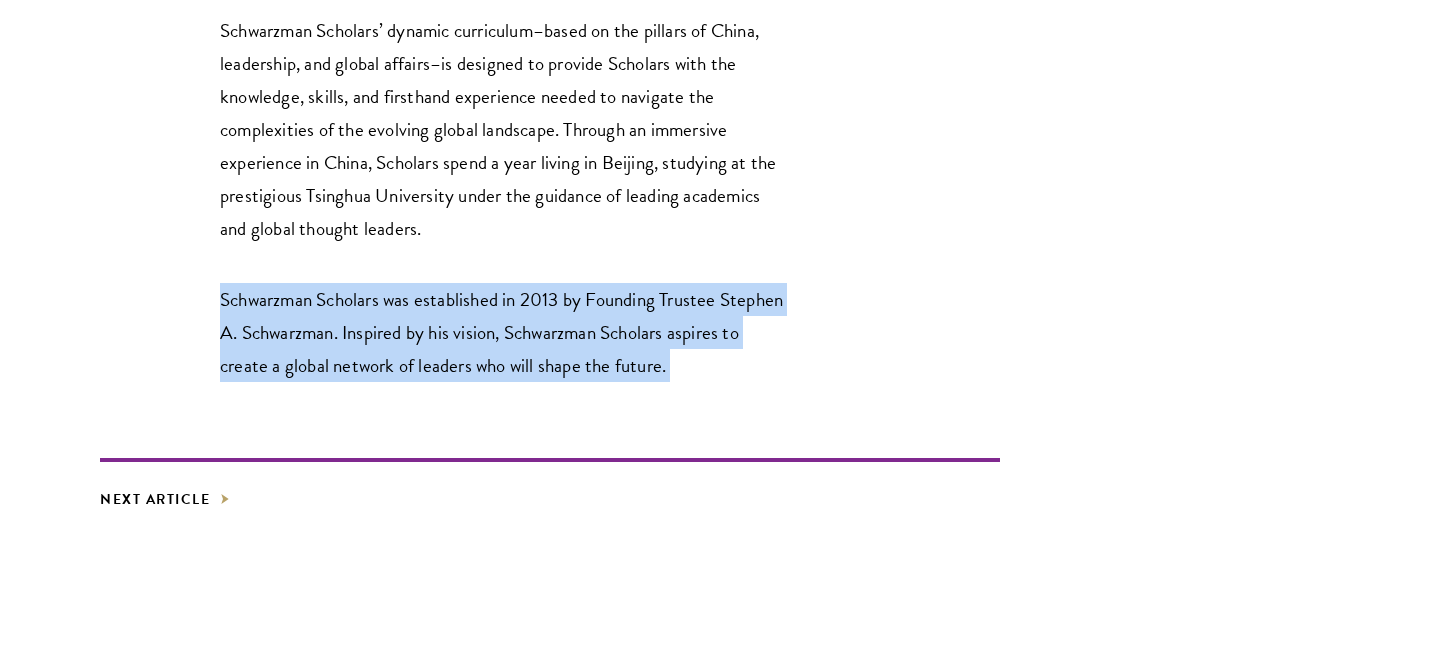 click on "Schwarzman Scholars’ dynamic curriculum–based on the pillars of China, leadership, and global affairs–is designed to provide Scholars with the knowledge, skills, and firsthand experience needed to navigate the complexities of the evolving global landscape. Through an immersive experience in China, Scholars spend a year living in Beijing, studying at the prestigious Tsinghua University under the guidance of leading academics and global thought leaders." at bounding box center [505, 129] 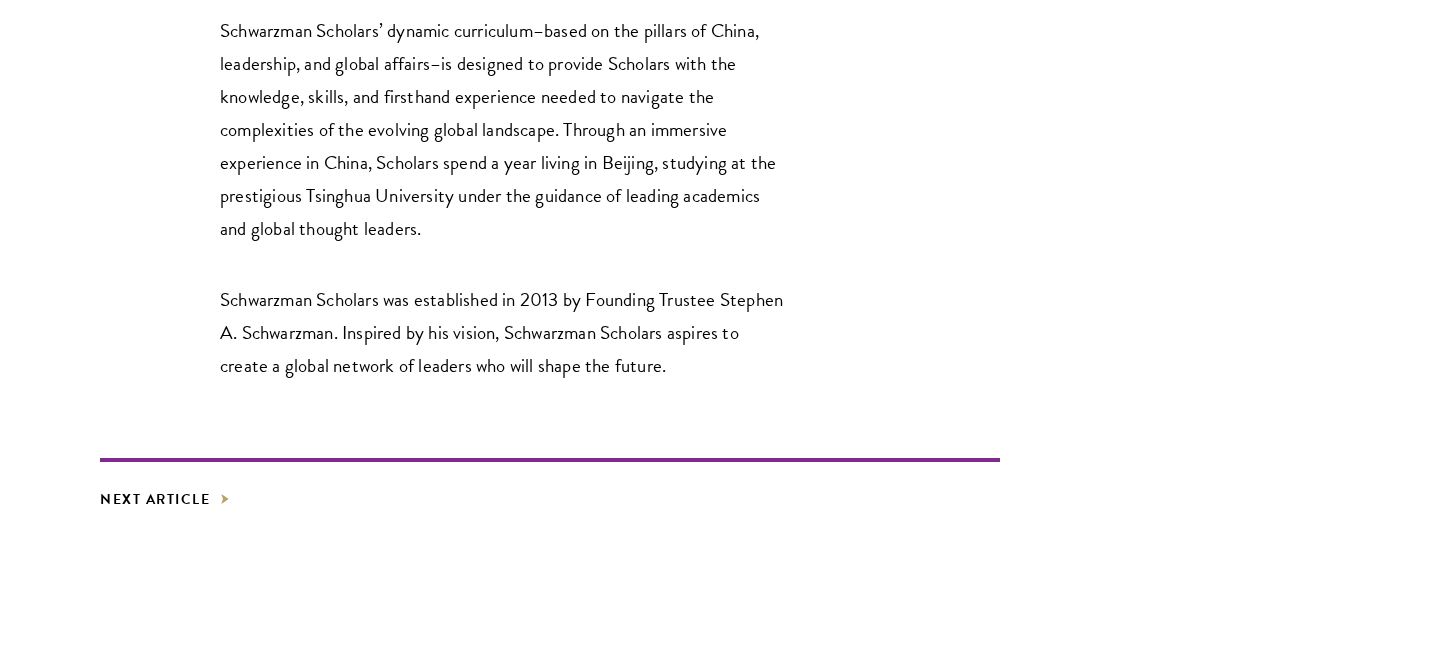 click on "Schwarzman Scholars’ dynamic curriculum–based on the pillars of China, leadership, and global affairs–is designed to provide Scholars with the knowledge, skills, and firsthand experience needed to navigate the complexities of the evolving global landscape. Through an immersive experience in China, Scholars spend a year living in Beijing, studying at the prestigious Tsinghua University under the guidance of leading academics and global thought leaders." at bounding box center (505, 129) 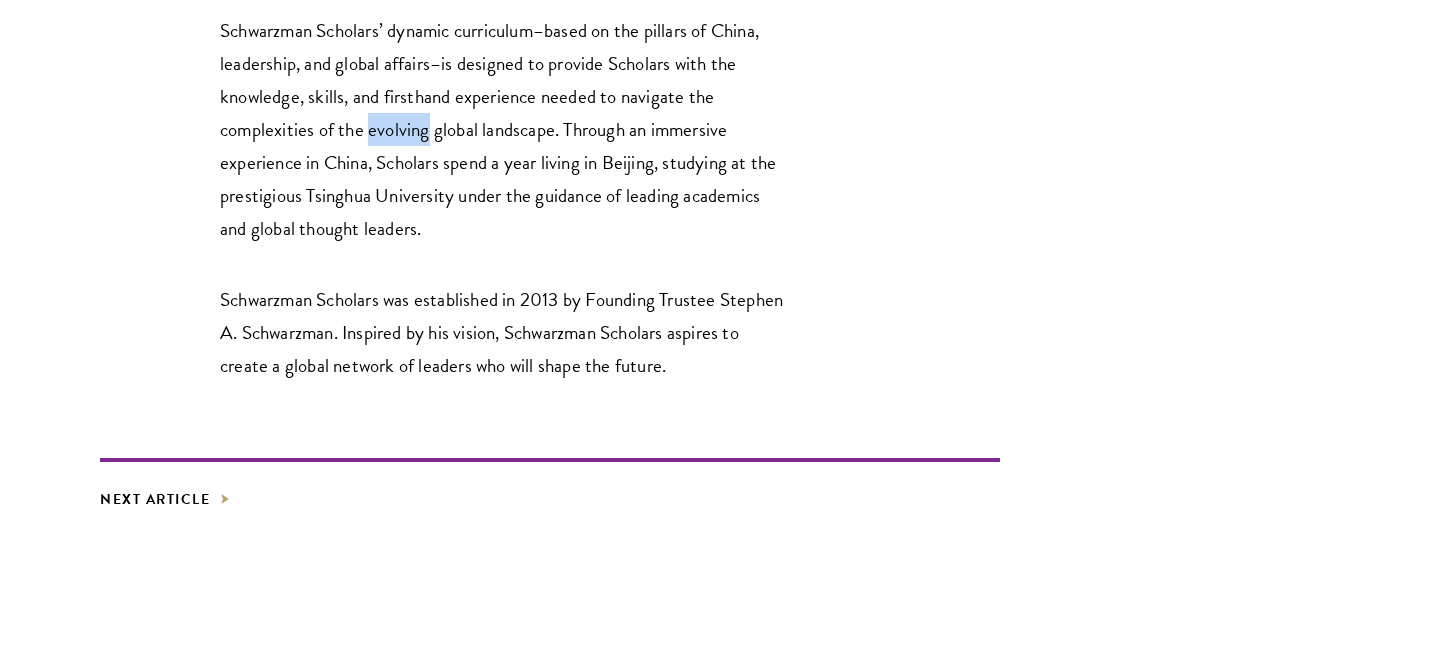 click on "Schwarzman Scholars’ dynamic curriculum–based on the pillars of China, leadership, and global affairs–is designed to provide Scholars with the knowledge, skills, and firsthand experience needed to navigate the complexities of the evolving global landscape. Through an immersive experience in China, Scholars spend a year living in Beijing, studying at the prestigious Tsinghua University under the guidance of leading academics and global thought leaders." at bounding box center [505, 129] 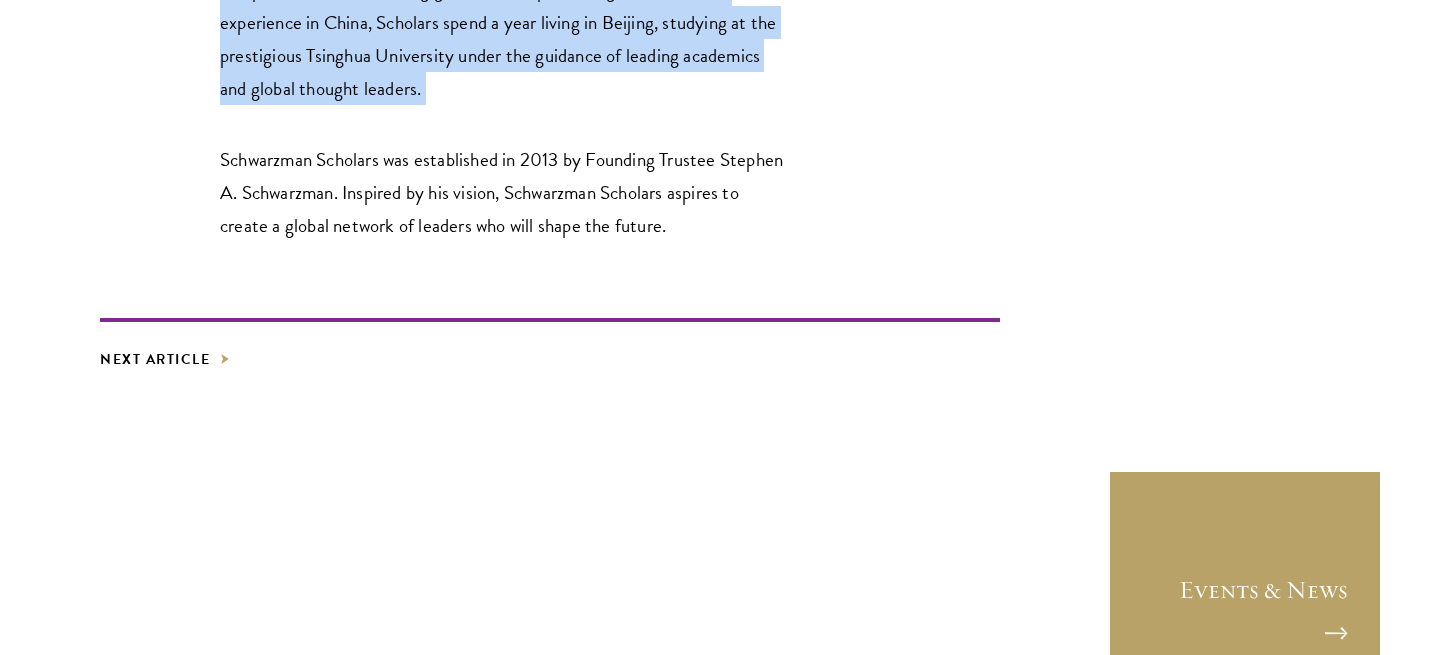 click on "NEW YORK, NY, USA and BEIJING, CHINA, June 22, 2025  – Schwarzman Scholars today celebrated the Commencement of its ninth cohort – the Class of 2024-25. The ceremony took place in the iconic Forum within Schwarzman College at Tsinghua University. 143 Scholars from 38 countries received their Master of Global Affairs degrees, surrounded by over 350 family, friends, faculty, and peers.
The celebration featured Commencement Speaker Stephen A. Orlins, President of the National Committee on U.S.-China Relations. Stephen A. Schwarzman, Founding Trustee of Schwarzman Scholars, also delivered remarks to the graduating class.
The ceremony began with an opening address by Executive Dean and Master of Ceremonies, David Pan, followed by remarks from Dean of Schwarzman College Xue Lan, Executive Director of Schwarzman Scholars Amy Celico, and Ninth Cohort Student Speaker Matthew Chew.
Congratulations to the Class of 2025 for their remarkable achievements.
About Schwarzman Scholars" at bounding box center (505, -1280) 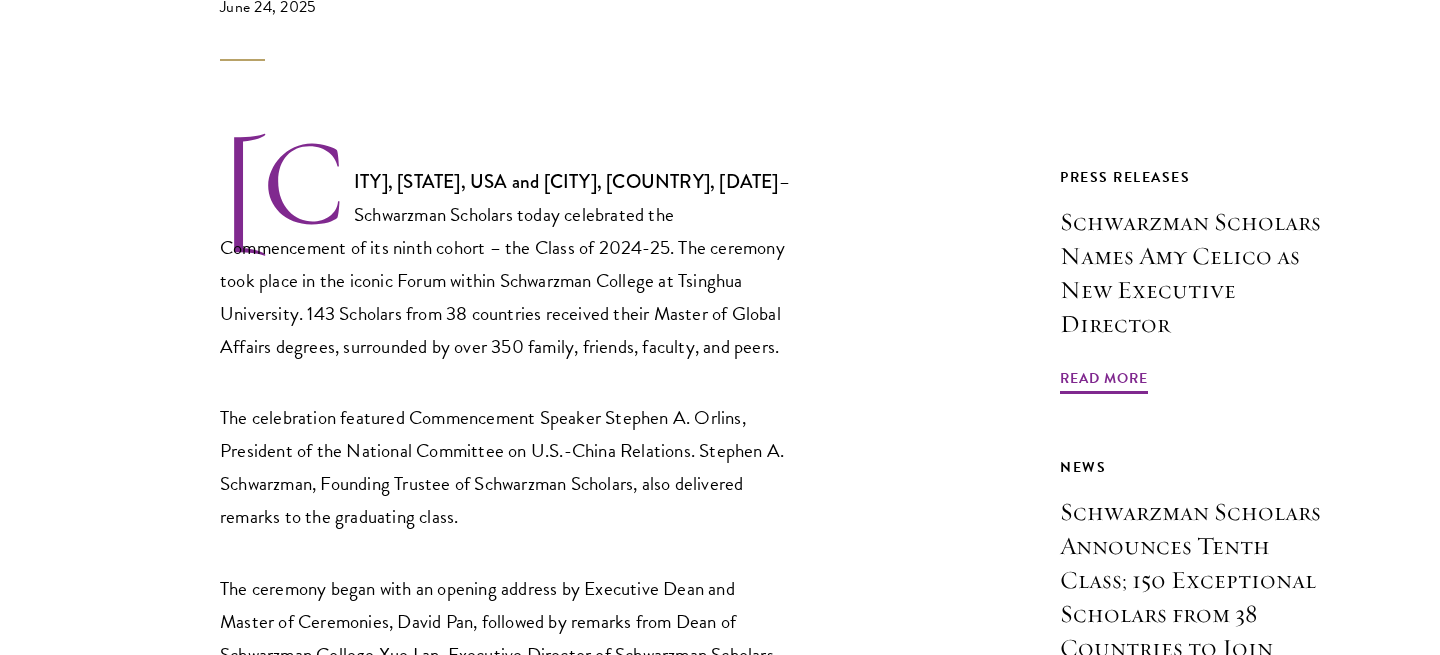 scroll, scrollTop: 815, scrollLeft: 0, axis: vertical 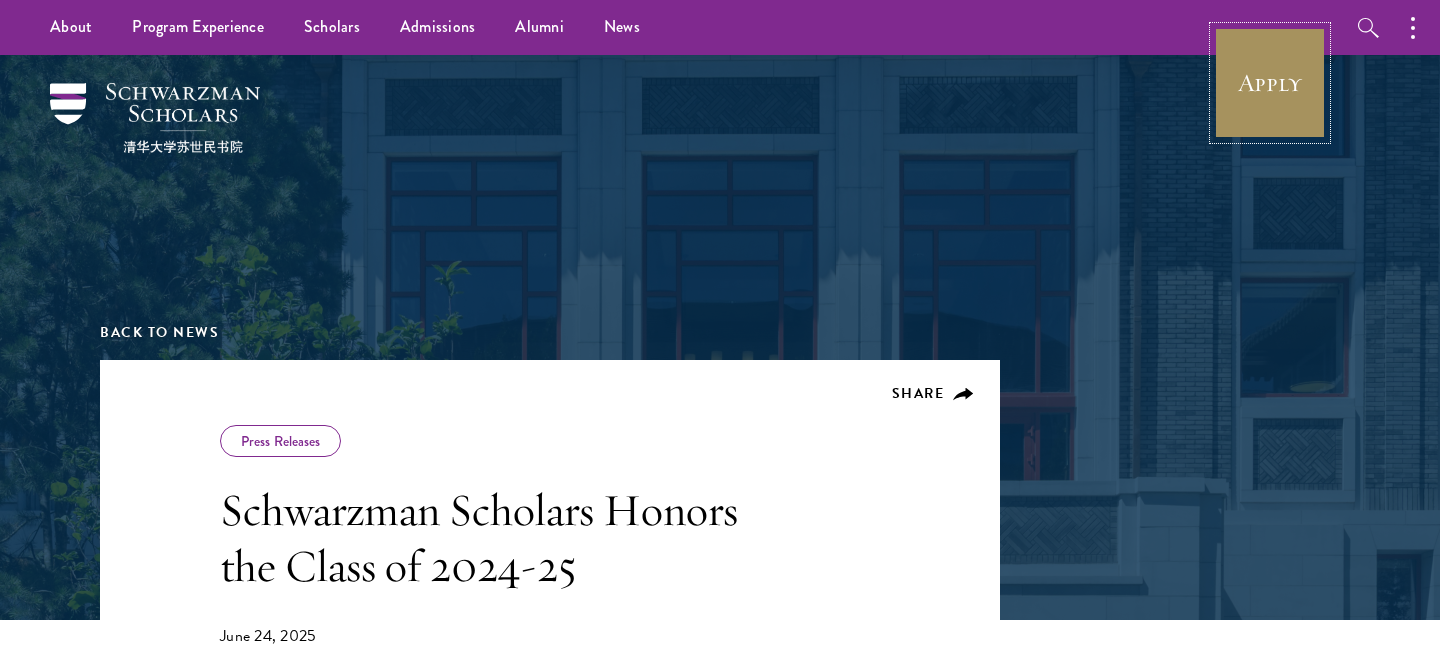 click on "Apply" at bounding box center [1270, 83] 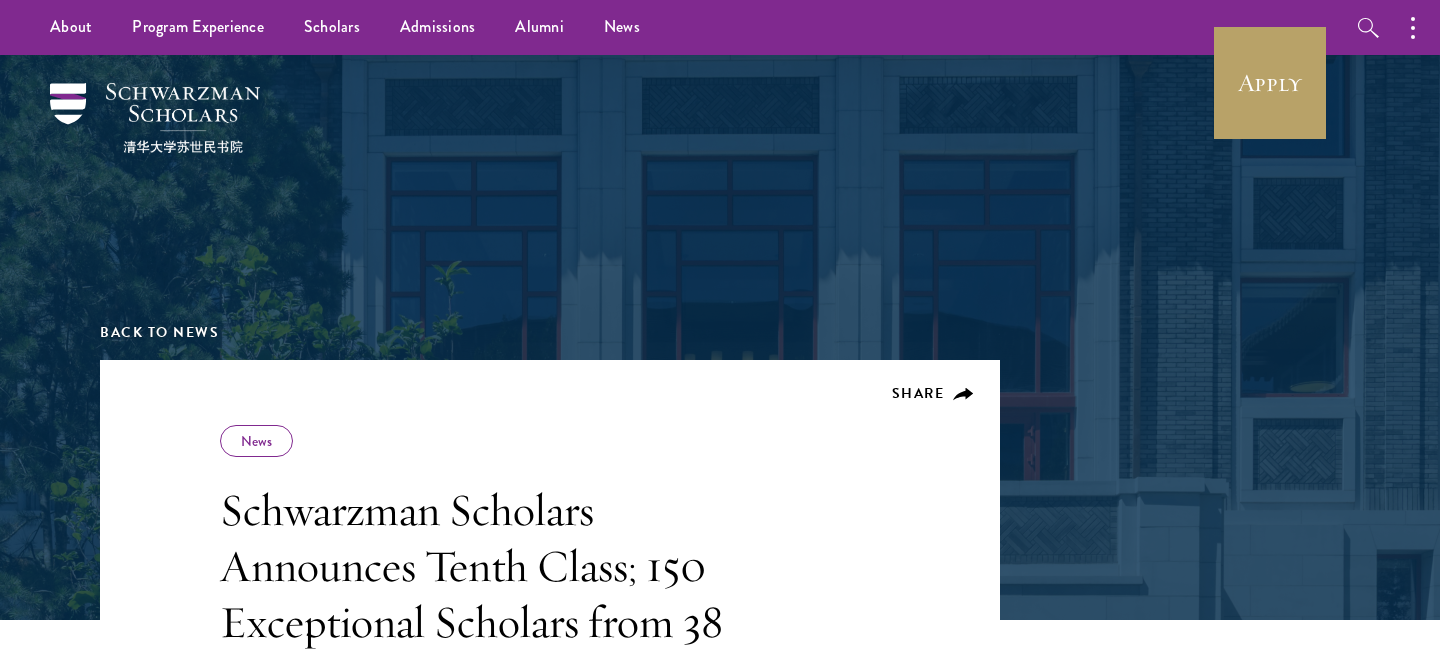 scroll, scrollTop: 0, scrollLeft: 0, axis: both 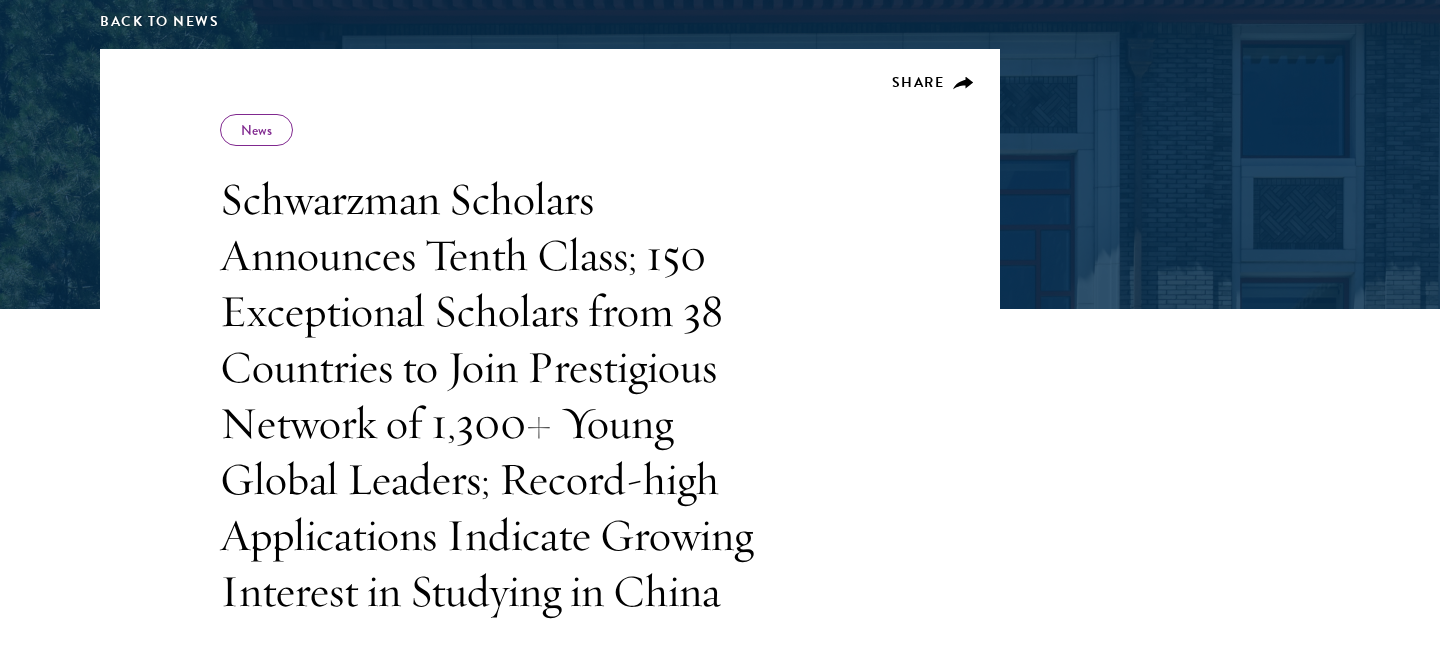 click on "Schwarzman Scholars Announces Tenth Class; 150 Exceptional Scholars from 38 Countries to Join Prestigious Network of 1,300+ Young  Global Leaders; Record-high Applications Indicate Growing Interest in Studying in China" at bounding box center [505, 395] 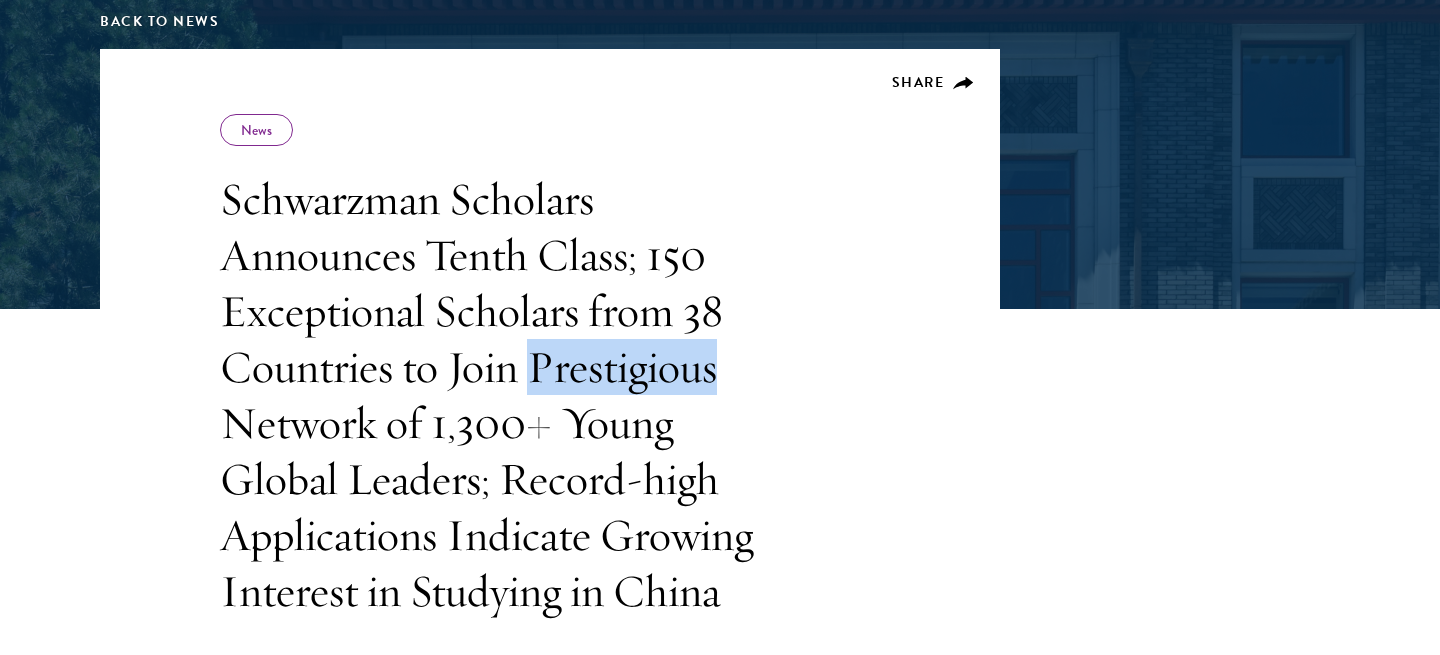 click on "Schwarzman Scholars Announces Tenth Class; 150 Exceptional Scholars from 38 Countries to Join Prestigious Network of 1,300+ Young  Global Leaders; Record-high Applications Indicate Growing Interest in Studying in China" at bounding box center (505, 395) 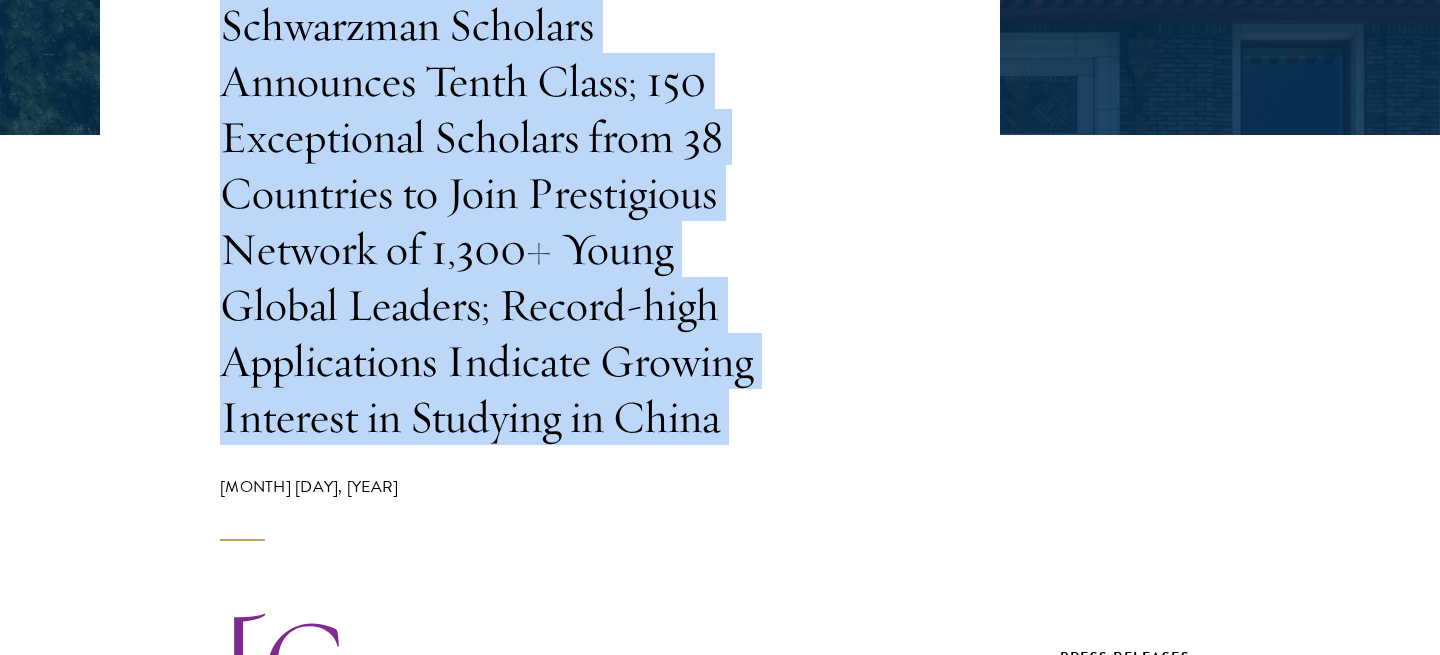 scroll, scrollTop: 538, scrollLeft: 0, axis: vertical 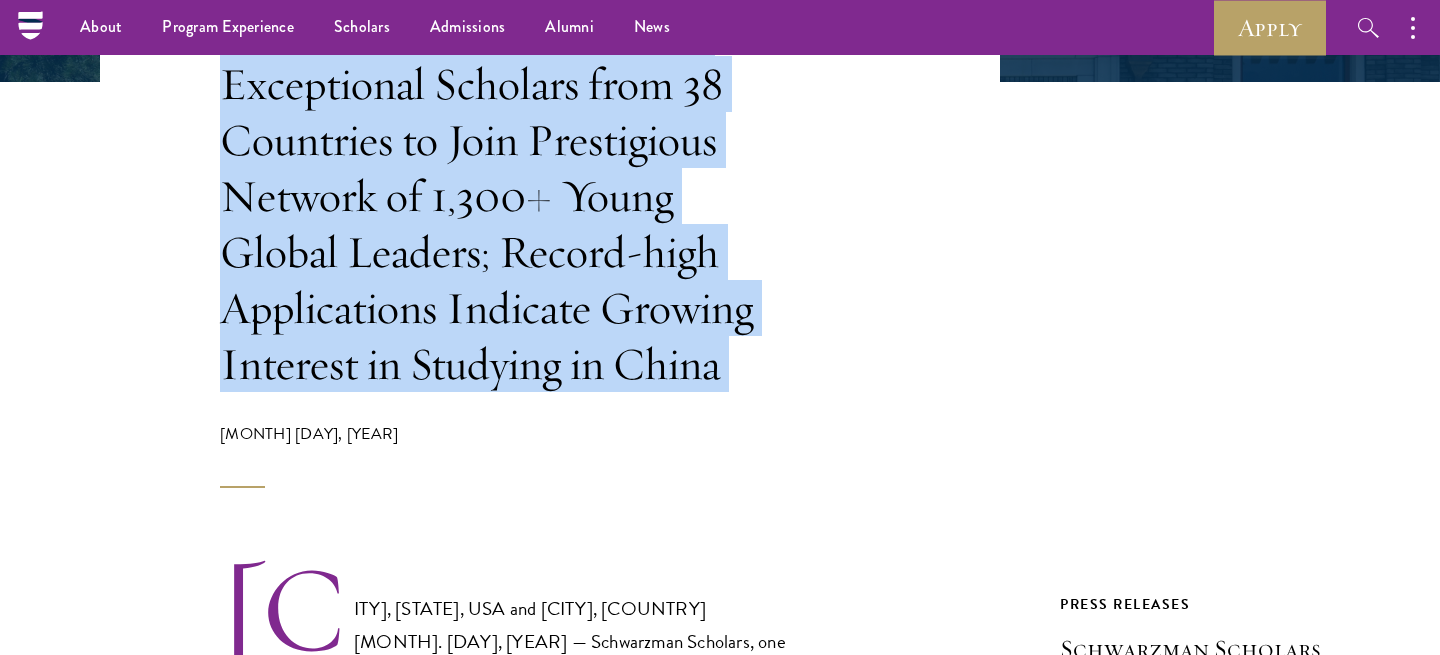 click on "Schwarzman Scholars Announces Tenth Class; 150 Exceptional Scholars from 38 Countries to Join Prestigious Network of 1,300+ Young  Global Leaders; Record-high Applications Indicate Growing Interest in Studying in China" at bounding box center (505, 168) 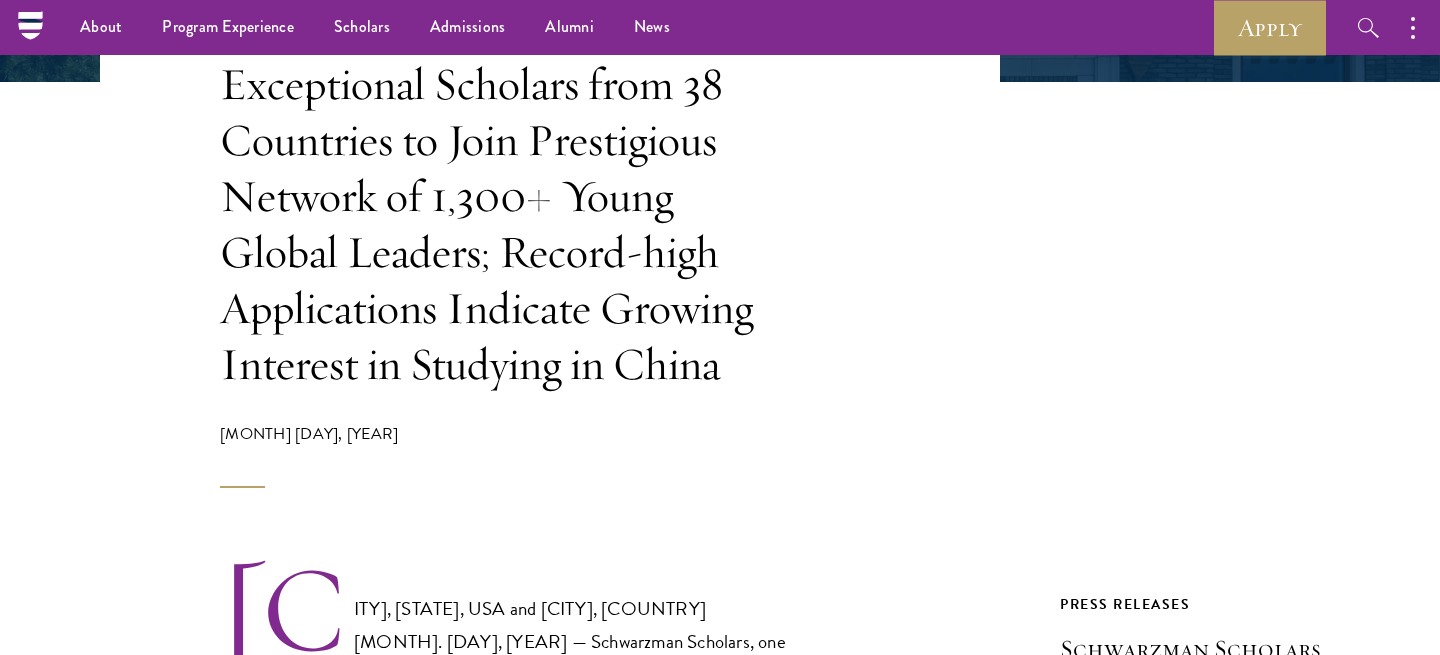 click on "Schwarzman Scholars Announces Tenth Class; 150 Exceptional Scholars from 38 Countries to Join Prestigious Network of 1,300+ Young  Global Leaders; Record-high Applications Indicate Growing Interest in Studying in China" at bounding box center (505, 168) 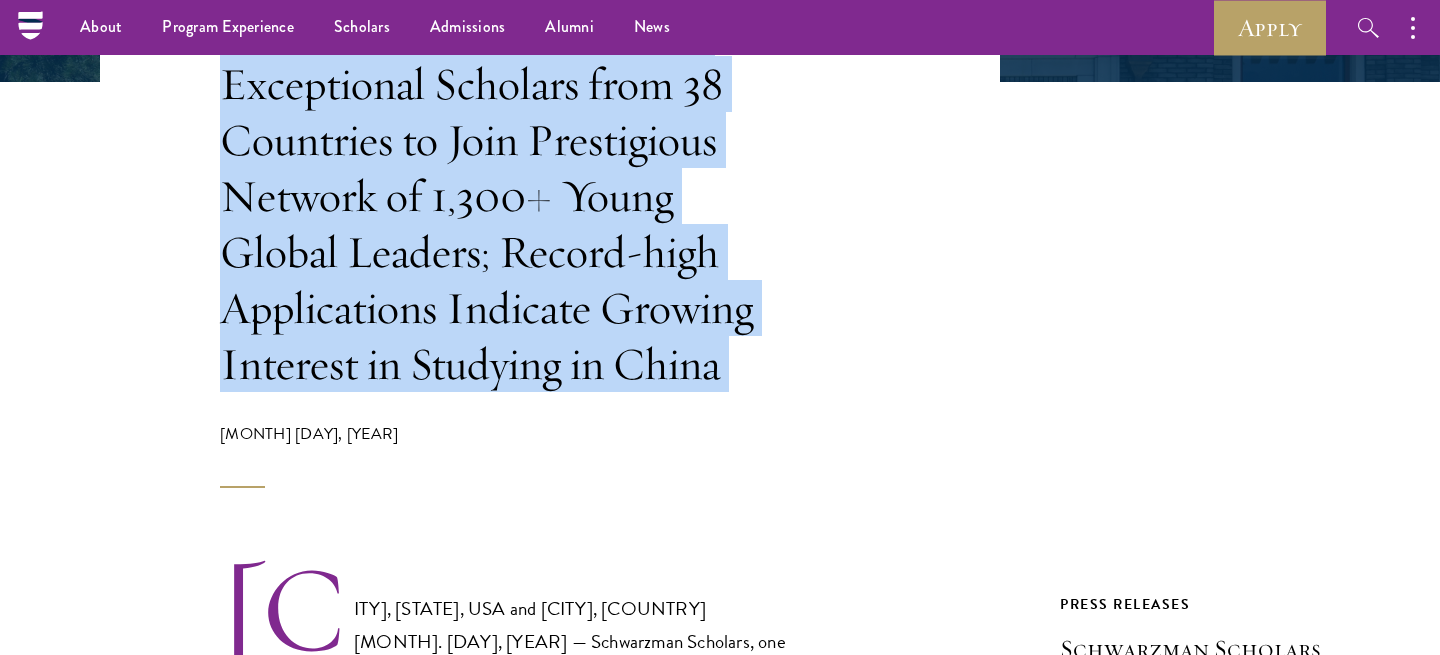 click on "Schwarzman Scholars Announces Tenth Class; 150 Exceptional Scholars from 38 Countries to Join Prestigious Network of 1,300+ Young  Global Leaders; Record-high Applications Indicate Growing Interest in Studying in China" at bounding box center (505, 168) 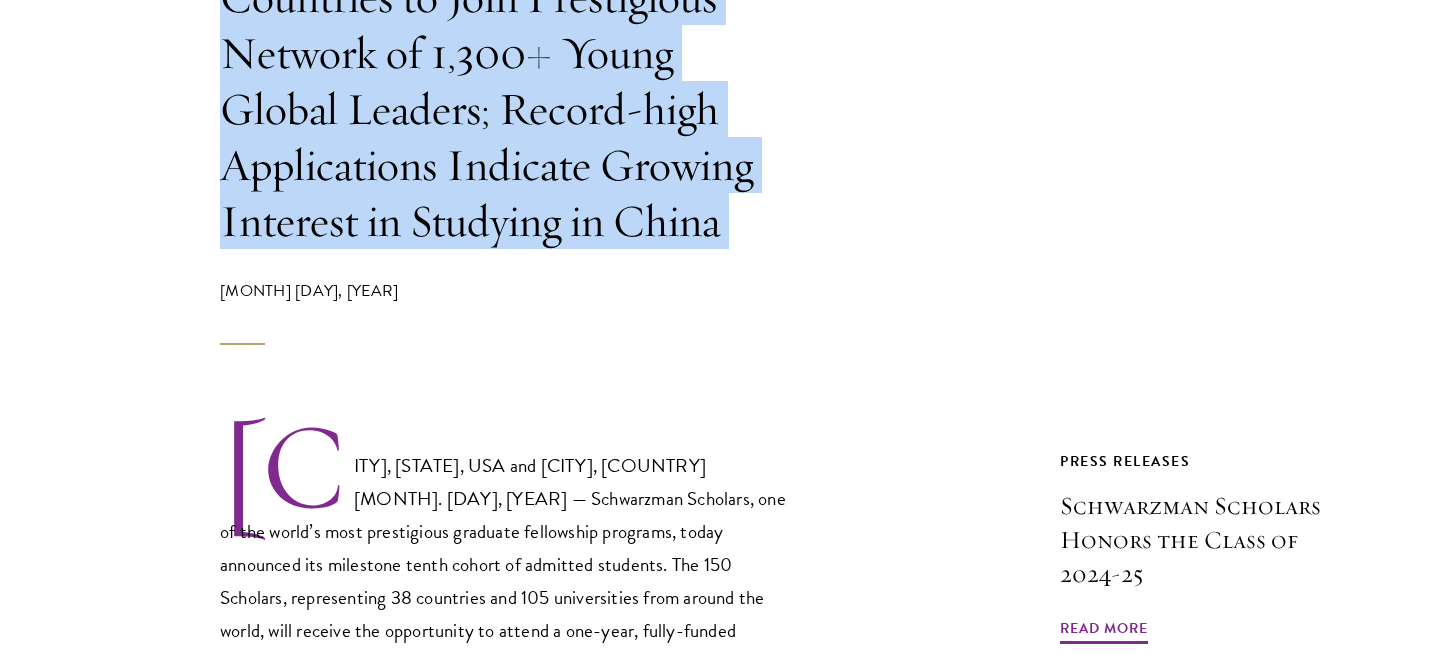 click on "[CITY], [STATE], USA and [CITY], [COUNTRY] [MONTH]. [DAY], [YEAR] — Schwarzman Scholars, one of the world’s most prestigious graduate fellowship programs, today announced its milestone tenth cohort of admitted students. The 150 Scholars, representing 38 countries and 105 universities from around the world, will receive the opportunity to attend a one-year, fully-funded master’s degree program in global affairs at Schwarzman College, Tsinghua University in [CITY], [COUNTRY].
With the incoming class, the Schwarzman Scholars network now includes over 1,300 members from 104 countries and 459 institutions worldwide. Schwarzman Scholars alumni have demonstrated immense leadership capacity, trailblazing in a number of industries and collaborating to tackle pressing issues all around the world.
The Schwarzman Scholars Class of [YEAR]-[YEAR] is comprised of many exceptional young leaders, including:
A winner of the Singapore Prime Minister’s Book Prize
A Grammy award-winning flutist" at bounding box center (550, 2662) 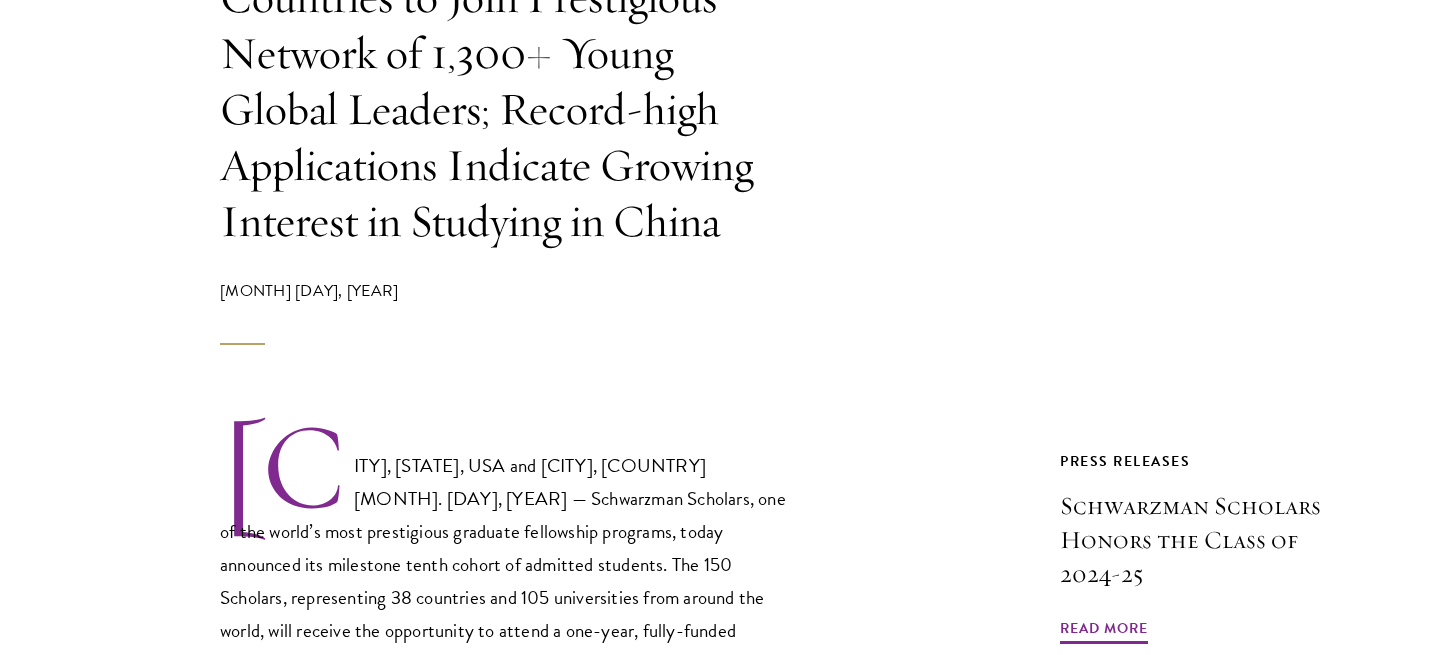 click on "[CITY], [STATE], USA and [CITY], [COUNTRY] [MONTH]. [DAY], [YEAR] — Schwarzman Scholars, one of the world’s most prestigious graduate fellowship programs, today announced its milestone tenth cohort of admitted students. The 150 Scholars, representing 38 countries and 105 universities from around the world, will receive the opportunity to attend a one-year, fully-funded master’s degree program in global affairs at Schwarzman College, Tsinghua University in [CITY], [COUNTRY].
With the incoming class, the Schwarzman Scholars network now includes over 1,300 members from 104 countries and 459 institutions worldwide. Schwarzman Scholars alumni have demonstrated immense leadership capacity, trailblazing in a number of industries and collaborating to tackle pressing issues all around the world.
The Schwarzman Scholars Class of [YEAR]-[YEAR] is comprised of many exceptional young leaders, including:
A winner of the Singapore Prime Minister’s Book Prize
A Grammy award-winning flutist" at bounding box center [550, 2662] 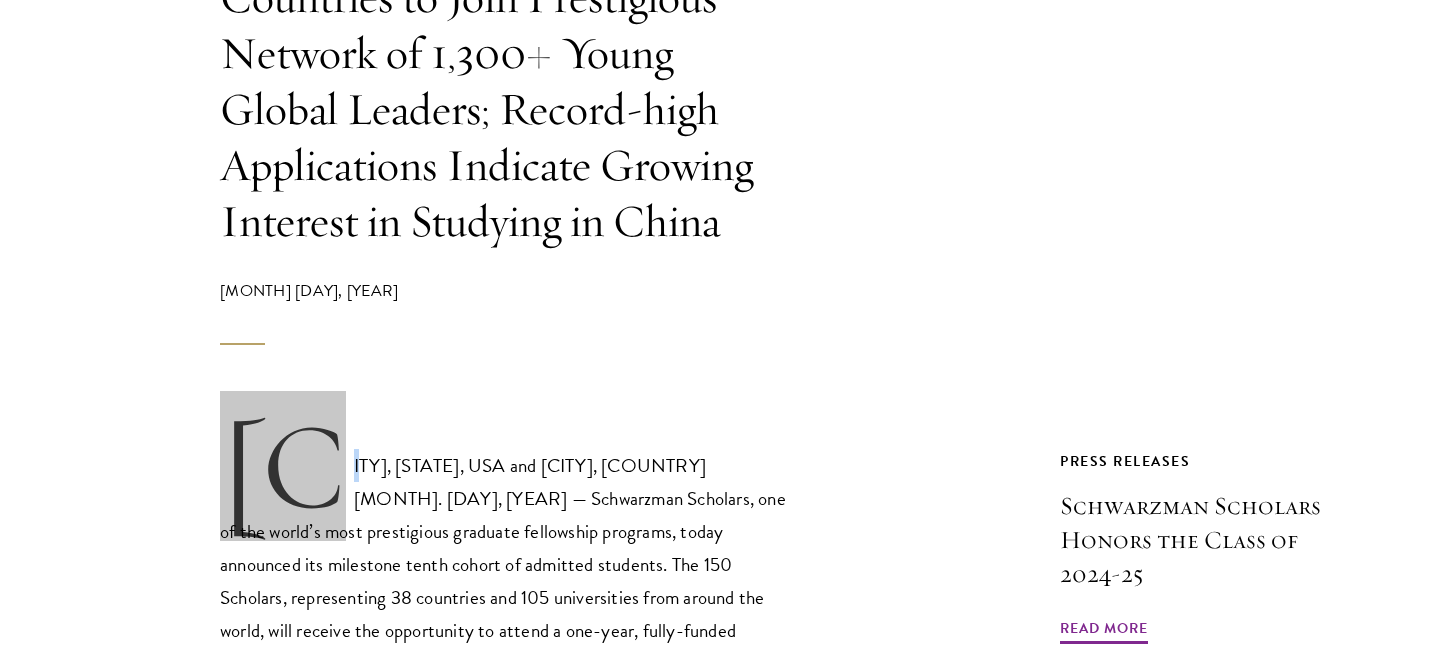 click on "[CITY], [STATE], USA and [CITY], [COUNTRY] [MONTH]. [DAY], [YEAR] — Schwarzman Scholars, one of the world’s most prestigious graduate fellowship programs, today announced its milestone tenth cohort of admitted students. The 150 Scholars, representing 38 countries and 105 universities from around the world, will receive the opportunity to attend a one-year, fully-funded master’s degree program in global affairs at Schwarzman College, Tsinghua University in [CITY], [COUNTRY].
With the incoming class, the Schwarzman Scholars network now includes over 1,300 members from 104 countries and 459 institutions worldwide. Schwarzman Scholars alumni have demonstrated immense leadership capacity, trailblazing in a number of industries and collaborating to tackle pressing issues all around the world.
The Schwarzman Scholars Class of [YEAR]-[YEAR] is comprised of many exceptional young leaders, including:
A winner of the Singapore Prime Minister’s Book Prize
A Grammy award-winning flutist" at bounding box center (550, 2662) 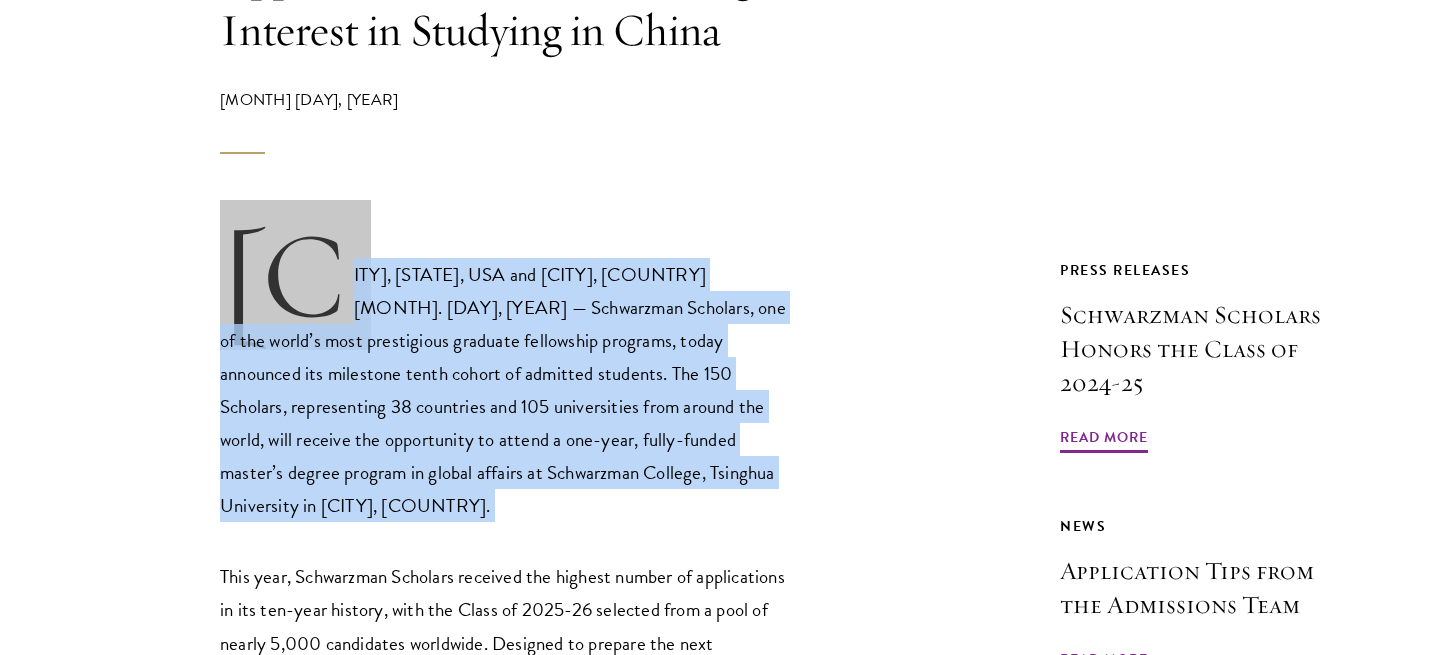 click on "[CITY], [STATE], USA and [CITY], [COUNTRY] [MONTH]. [DAY], [YEAR] — Schwarzman Scholars, one of the world’s most prestigious graduate fellowship programs, today announced its milestone tenth cohort of admitted students. The 150 Scholars, representing 38 countries and 105 universities from around the world, will receive the opportunity to attend a one-year, fully-funded master’s degree program in global affairs at Schwarzman College, Tsinghua University in [CITY], [COUNTRY]." at bounding box center [505, 375] 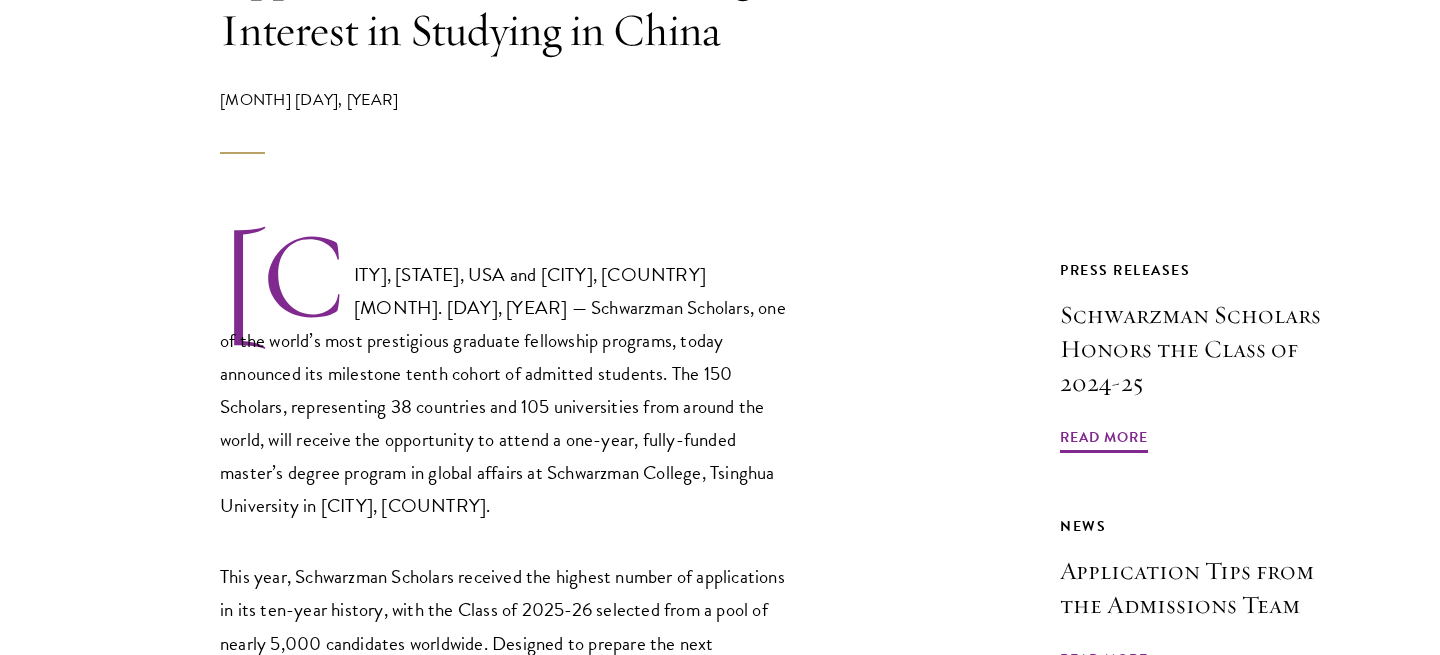 click on "[CITY], [STATE], USA and [CITY], [COUNTRY] [MONTH]. [DAY], [YEAR] — Schwarzman Scholars, one of the world’s most prestigious graduate fellowship programs, today announced its milestone tenth cohort of admitted students. The 150 Scholars, representing 38 countries and 105 universities from around the world, will receive the opportunity to attend a one-year, fully-funded master’s degree program in global affairs at Schwarzman College, Tsinghua University in [CITY], [COUNTRY]." at bounding box center [505, 375] 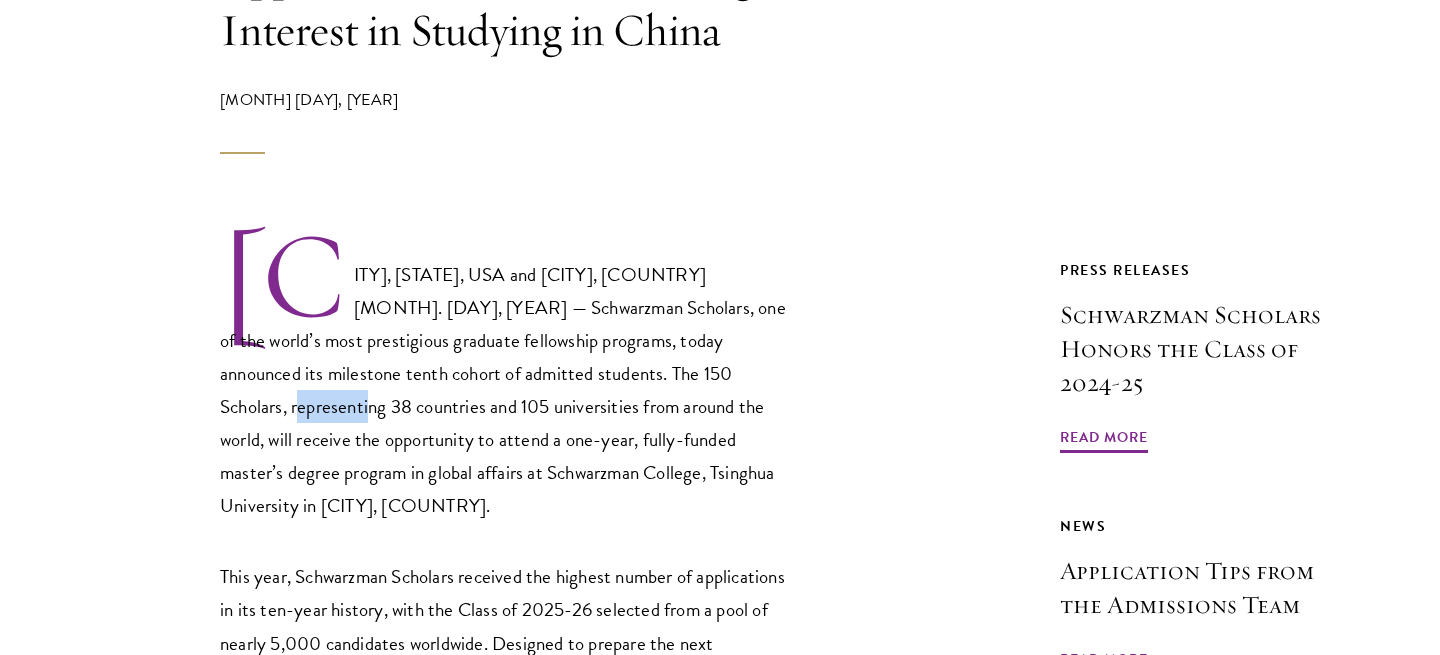 click on "[CITY], [STATE], USA and [CITY], [COUNTRY] [MONTH]. [DAY], [YEAR] — Schwarzman Scholars, one of the world’s most prestigious graduate fellowship programs, today announced its milestone tenth cohort of admitted students. The 150 Scholars, representing 38 countries and 105 universities from around the world, will receive the opportunity to attend a one-year, fully-funded master’s degree program in global affairs at Schwarzman College, Tsinghua University in [CITY], [COUNTRY]." at bounding box center (505, 375) 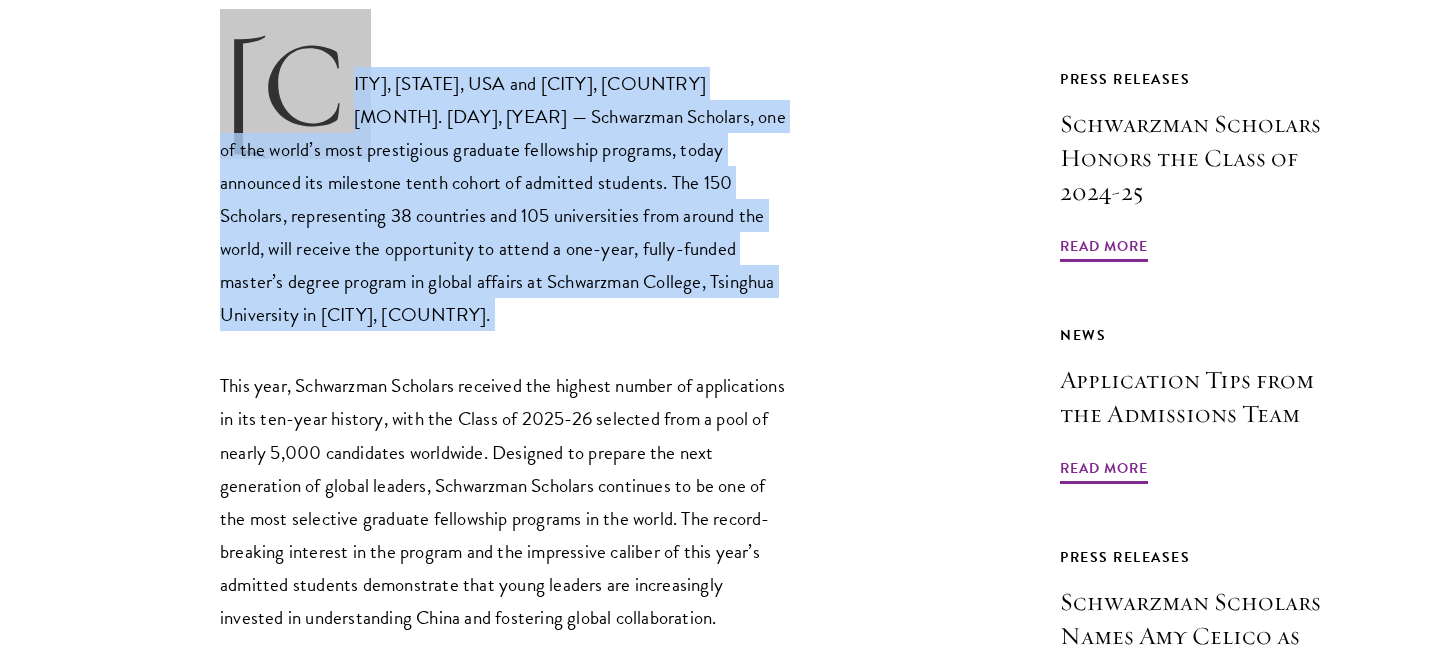 scroll, scrollTop: 1071, scrollLeft: 0, axis: vertical 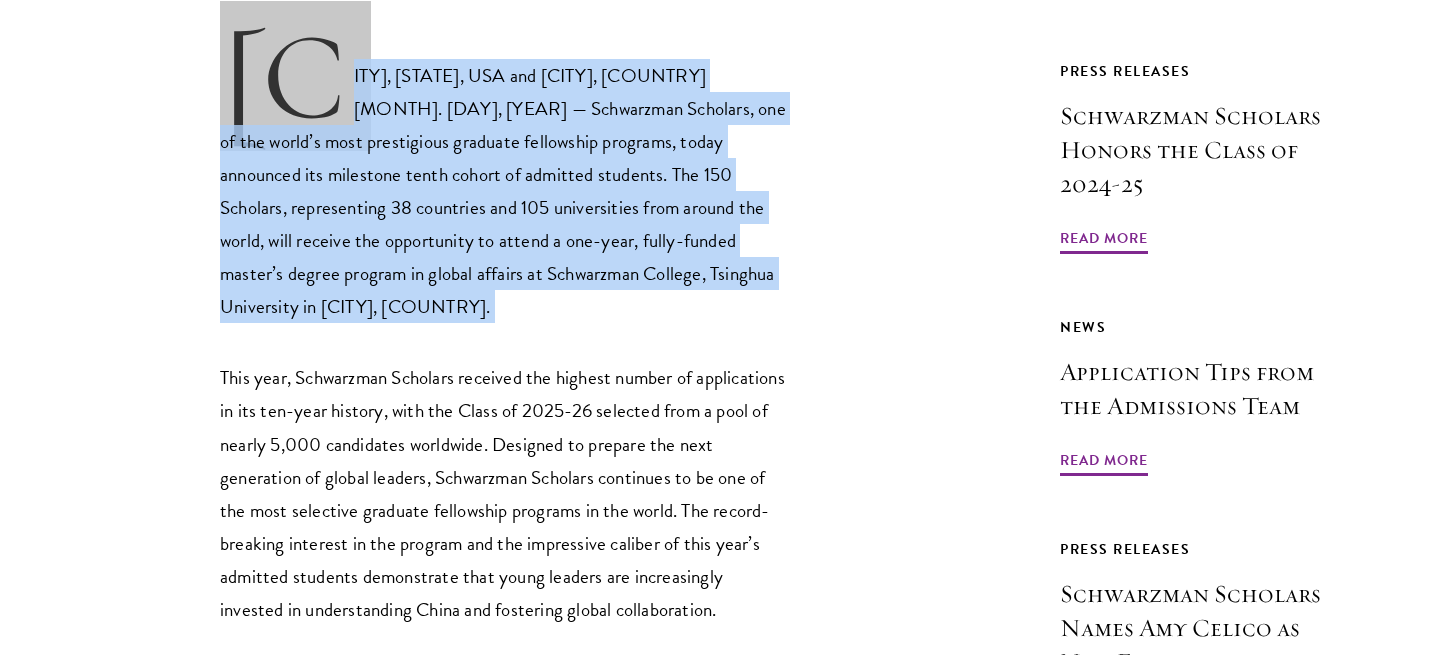 click on "This year, Schwarzman Scholars received the highest number of applications in its ten-year history, with the Class of 2025-26 selected from a pool of nearly 5,000 candidates worldwide. Designed to prepare the next generation of global leaders, Schwarzman Scholars continues to be one of the most selective graduate fellowship programs in the world. The record-breaking interest in the program and the impressive caliber of this year’s admitted students demonstrate that young leaders are increasingly invested in understanding China and fostering global collaboration." at bounding box center (505, 493) 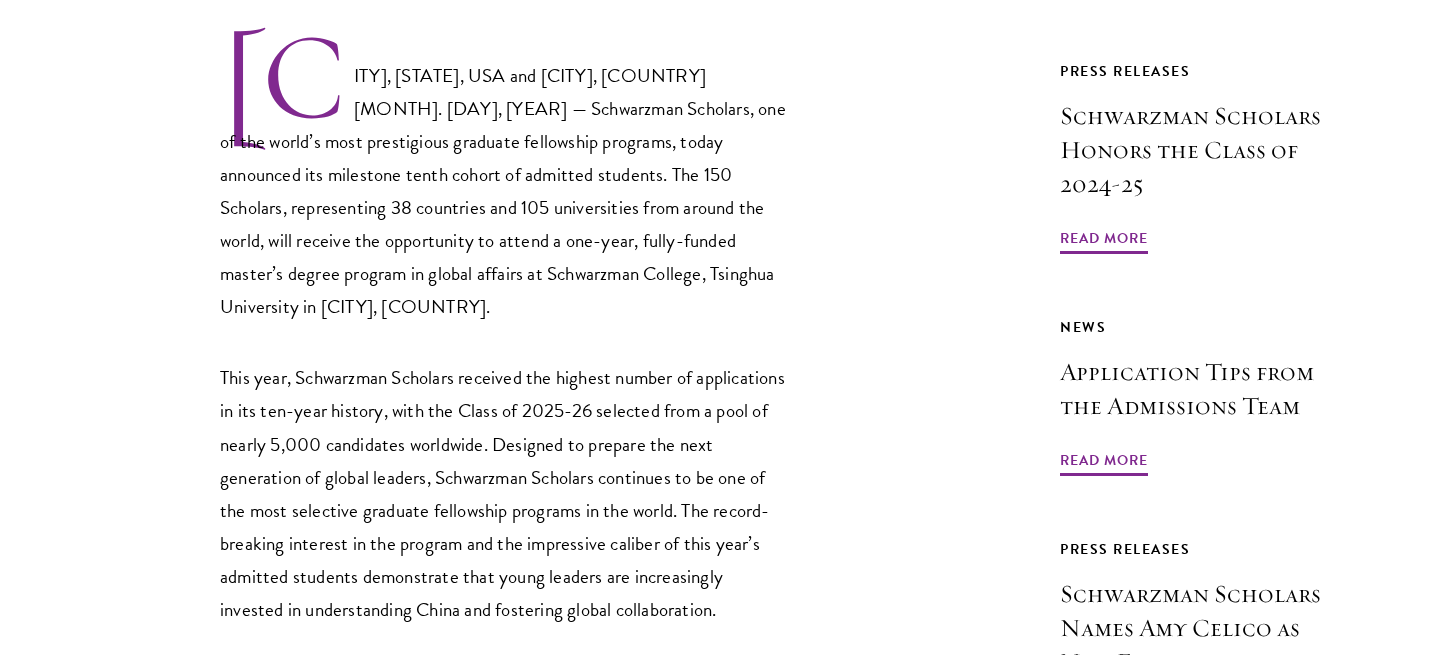 click on "This year, Schwarzman Scholars received the highest number of applications in its ten-year history, with the Class of 2025-26 selected from a pool of nearly 5,000 candidates worldwide. Designed to prepare the next generation of global leaders, Schwarzman Scholars continues to be one of the most selective graduate fellowship programs in the world. The record-breaking interest in the program and the impressive caliber of this year’s admitted students demonstrate that young leaders are increasingly invested in understanding China and fostering global collaboration." at bounding box center [505, 493] 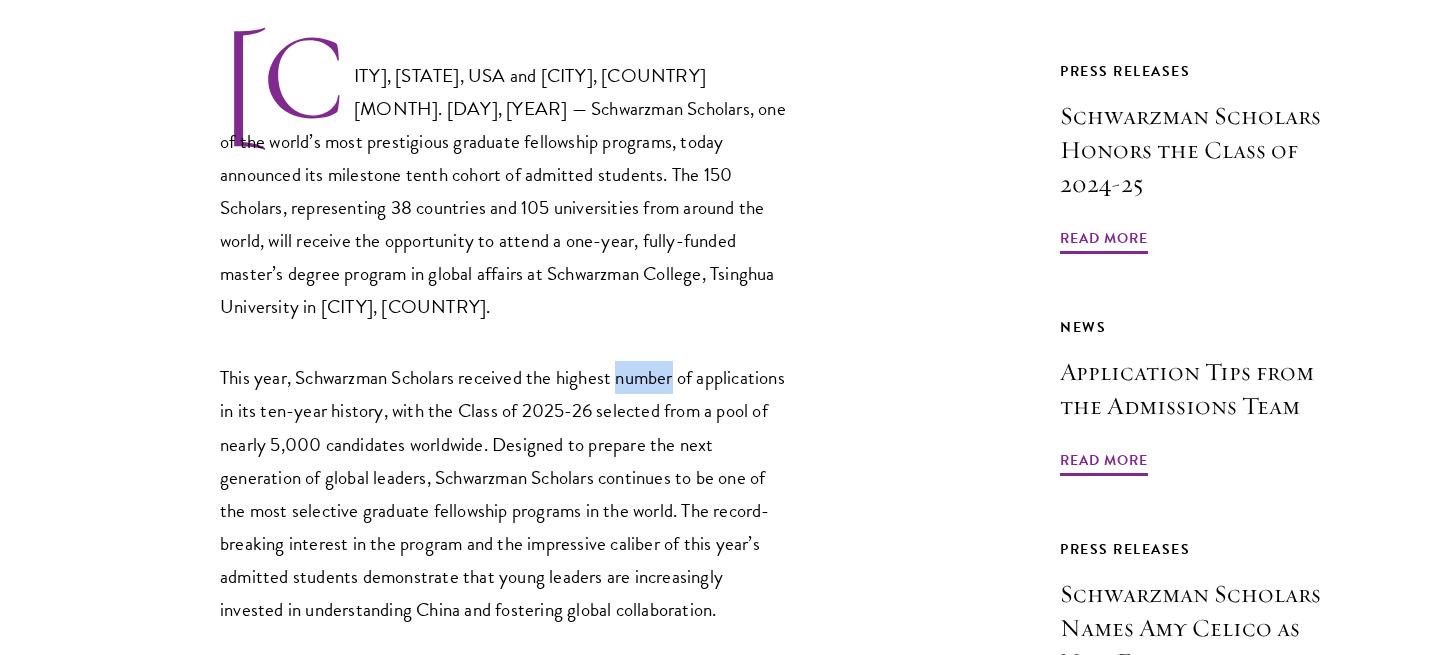 click on "This year, Schwarzman Scholars received the highest number of applications in its ten-year history, with the Class of 2025-26 selected from a pool of nearly 5,000 candidates worldwide. Designed to prepare the next generation of global leaders, Schwarzman Scholars continues to be one of the most selective graduate fellowship programs in the world. The record-breaking interest in the program and the impressive caliber of this year’s admitted students demonstrate that young leaders are increasingly invested in understanding China and fostering global collaboration." at bounding box center [505, 493] 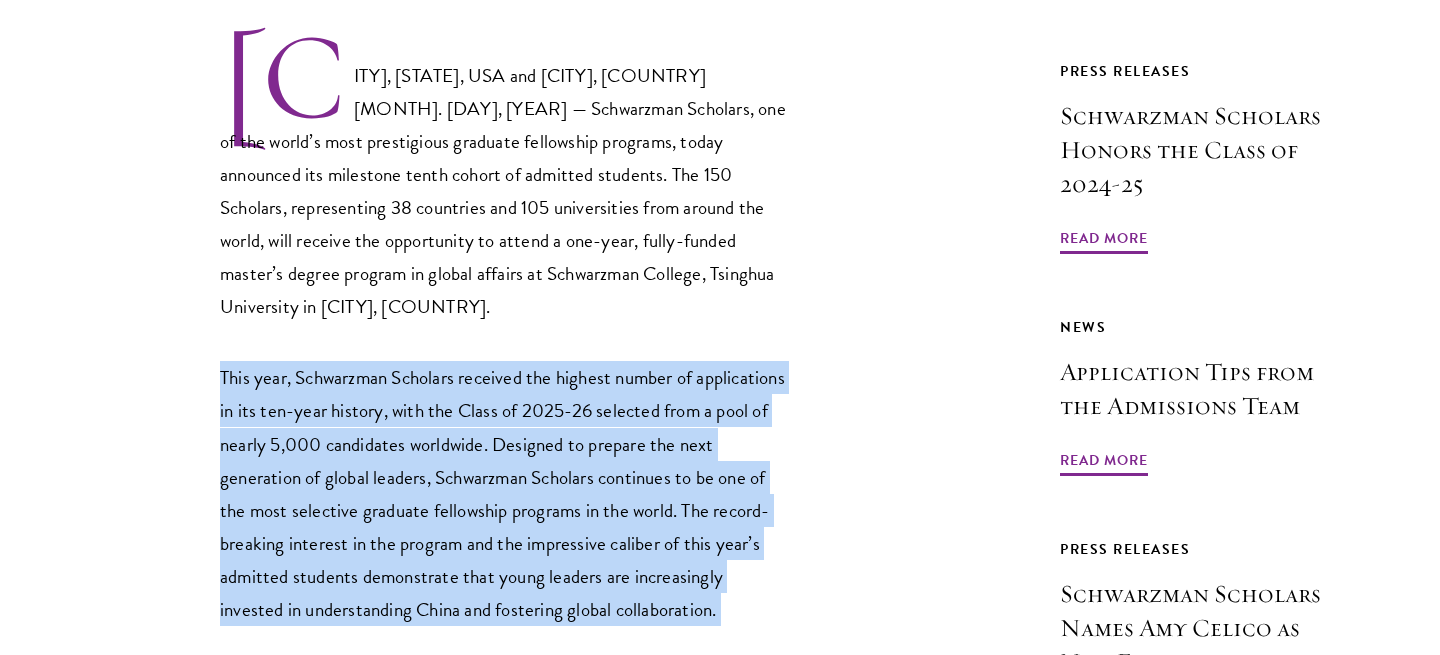 click on "This year, Schwarzman Scholars received the highest number of applications in its ten-year history, with the Class of 2025-26 selected from a pool of nearly 5,000 candidates worldwide. Designed to prepare the next generation of global leaders, Schwarzman Scholars continues to be one of the most selective graduate fellowship programs in the world. The record-breaking interest in the program and the impressive caliber of this year’s admitted students demonstrate that young leaders are increasingly invested in understanding China and fostering global collaboration." at bounding box center [505, 493] 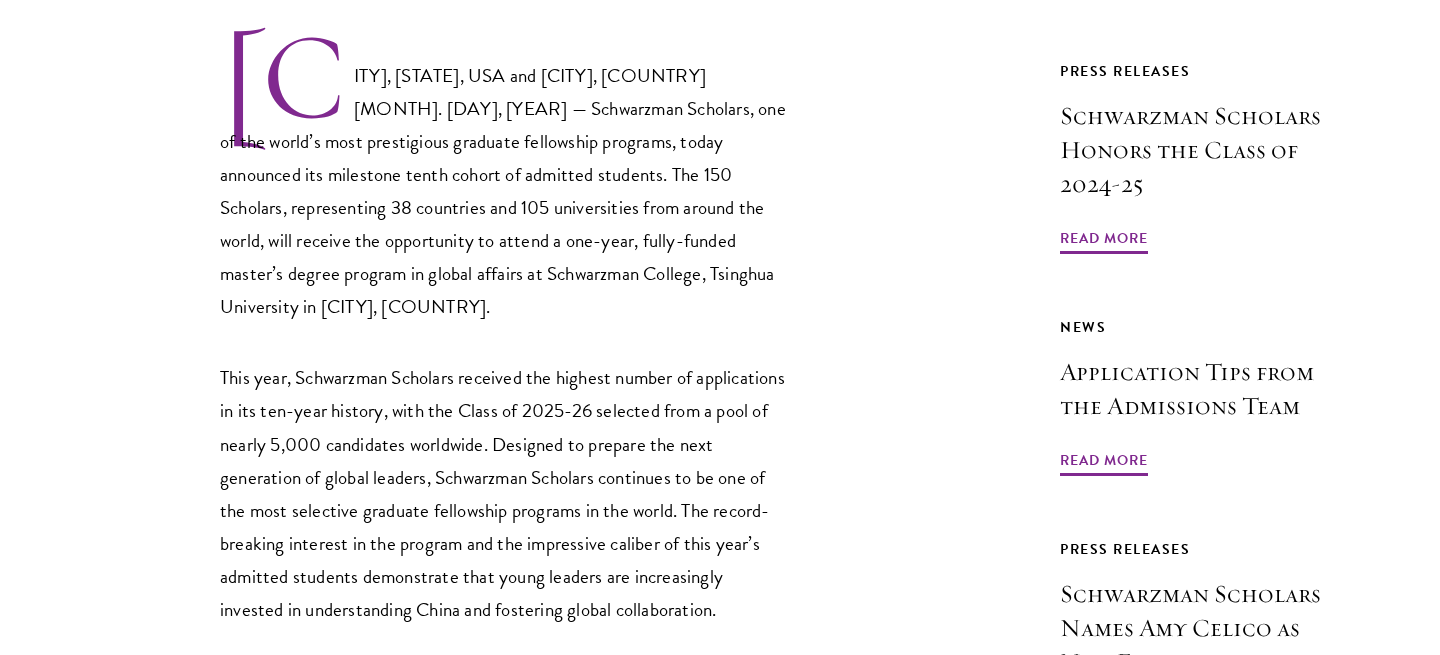 click on "This year, Schwarzman Scholars received the highest number of applications in its ten-year history, with the Class of 2025-26 selected from a pool of nearly 5,000 candidates worldwide. Designed to prepare the next generation of global leaders, Schwarzman Scholars continues to be one of the most selective graduate fellowship programs in the world. The record-breaking interest in the program and the impressive caliber of this year’s admitted students demonstrate that young leaders are increasingly invested in understanding China and fostering global collaboration." at bounding box center (505, 493) 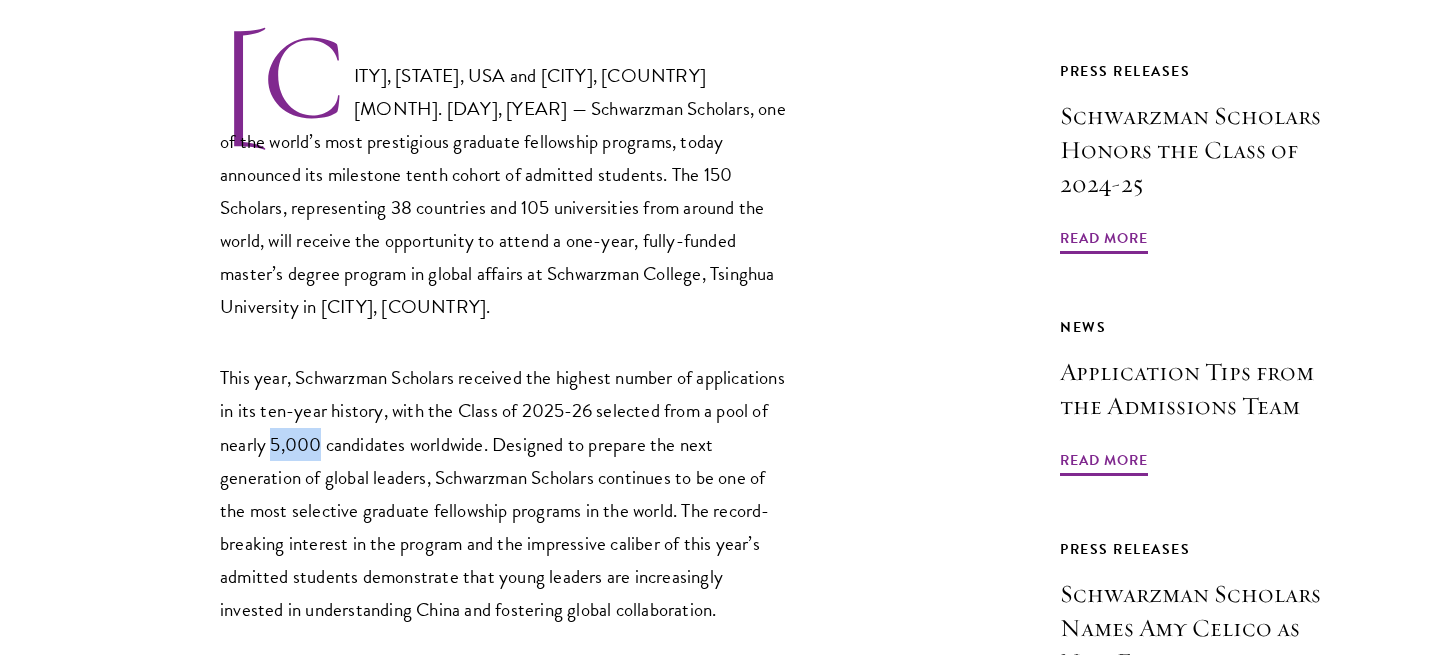 click on "This year, Schwarzman Scholars received the highest number of applications in its ten-year history, with the Class of 2025-26 selected from a pool of nearly 5,000 candidates worldwide. Designed to prepare the next generation of global leaders, Schwarzman Scholars continues to be one of the most selective graduate fellowship programs in the world. The record-breaking interest in the program and the impressive caliber of this year’s admitted students demonstrate that young leaders are increasingly invested in understanding China and fostering global collaboration." at bounding box center [505, 493] 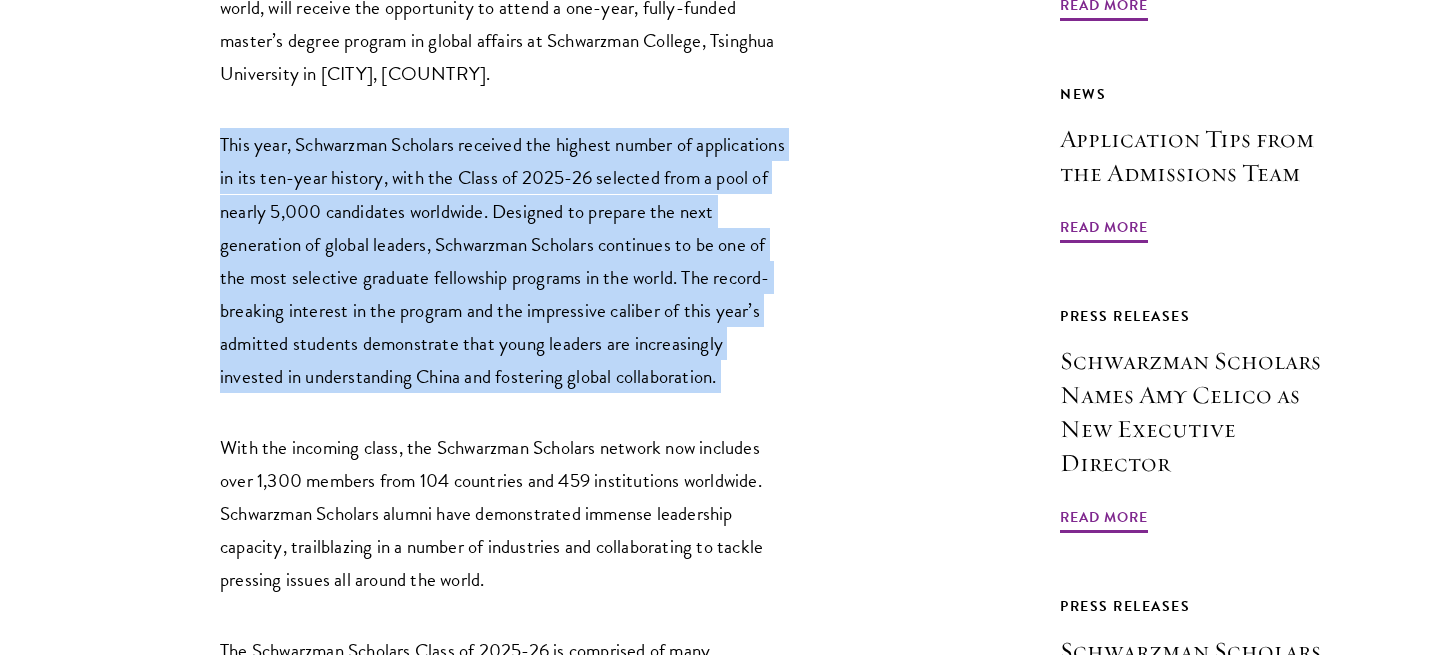 click on "With the incoming class, the Schwarzman Scholars network now includes over 1,300 members from 104 countries and 459 institutions worldwide. Schwarzman Scholars alumni have demonstrated immense leadership capacity, trailblazing in a number of industries and collaborating to tackle pressing issues all around the world." at bounding box center [505, 513] 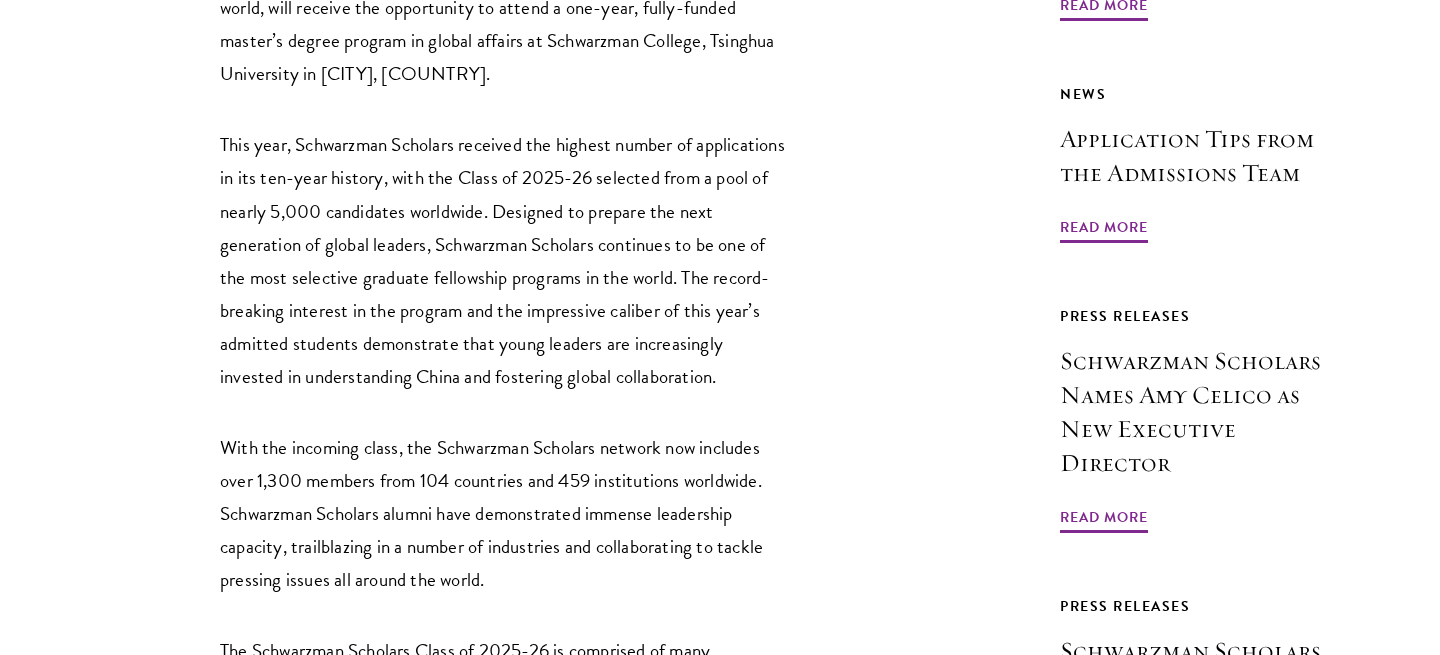 click on "With the incoming class, the Schwarzman Scholars network now includes over 1,300 members from 104 countries and 459 institutions worldwide. Schwarzman Scholars alumni have demonstrated immense leadership capacity, trailblazing in a number of industries and collaborating to tackle pressing issues all around the world." at bounding box center (505, 513) 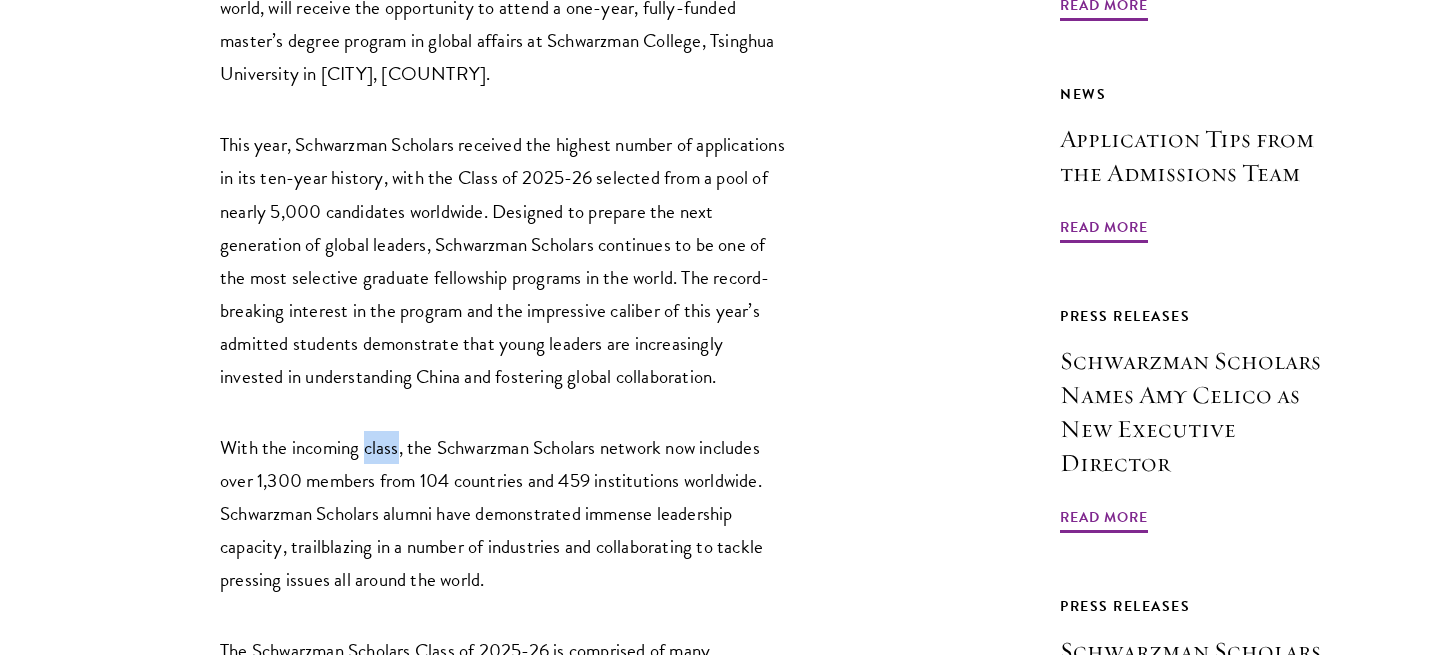 click on "With the incoming class, the Schwarzman Scholars network now includes over 1,300 members from 104 countries and 459 institutions worldwide. Schwarzman Scholars alumni have demonstrated immense leadership capacity, trailblazing in a number of industries and collaborating to tackle pressing issues all around the world." at bounding box center (505, 513) 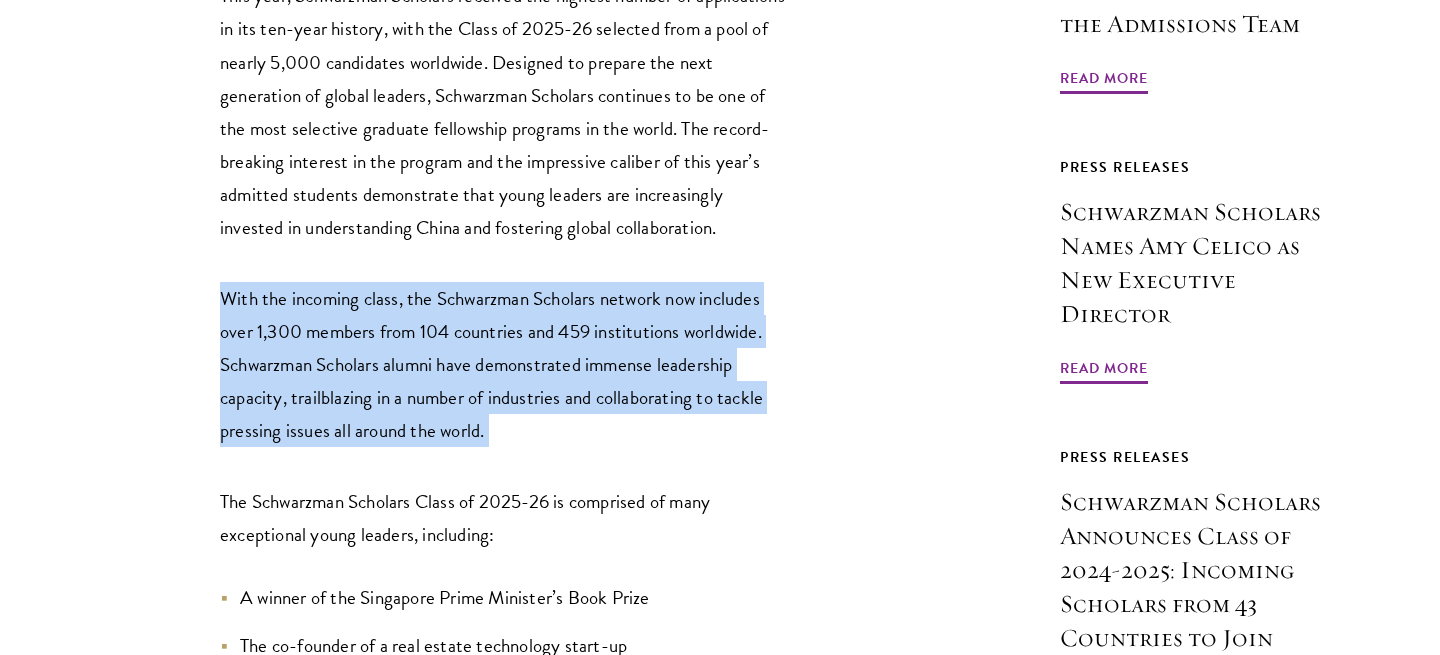 click on "[CITY], [STATE], USA and [CITY], [COUNTRY] [MONTH]. [DAY], [YEAR] — Schwarzman Scholars, one of the world’s most prestigious graduate fellowship programs, today announced its milestone tenth cohort of admitted students. The 150 Scholars, representing 38 countries and 105 universities from around the world, will receive the opportunity to attend a one-year, fully-funded master’s degree program in global affairs at Schwarzman College, Tsinghua University in [CITY], [COUNTRY].
With the incoming class, the Schwarzman Scholars network now includes over 1,300 members from 104 countries and 459 institutions worldwide. Schwarzman Scholars alumni have demonstrated immense leadership capacity, trailblazing in a number of industries and collaborating to tackle pressing issues all around the world.
The Schwarzman Scholars Class of [YEAR]-[YEAR] is comprised of many exceptional young leaders, including:
A winner of the Singapore Prime Minister’s Book Prize
The co-founder of a real estate technology start-up" at bounding box center (505, 1863) 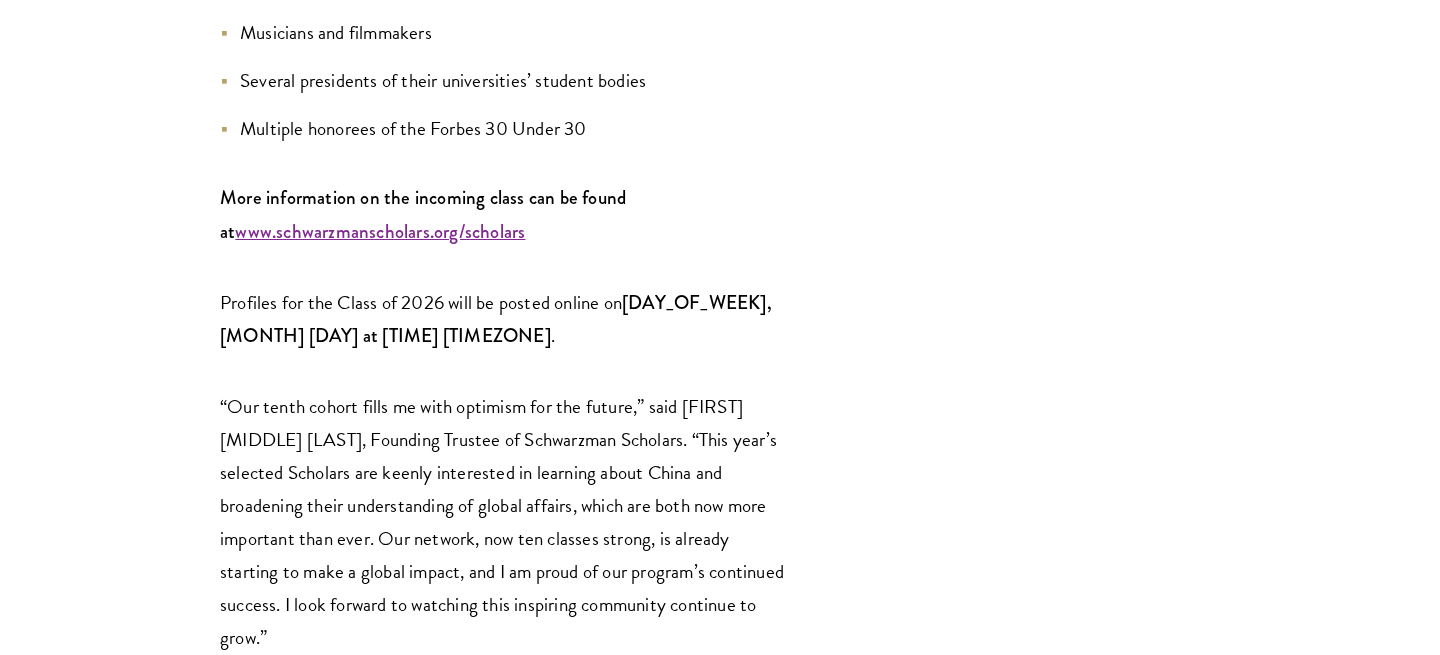 scroll, scrollTop: 2852, scrollLeft: 0, axis: vertical 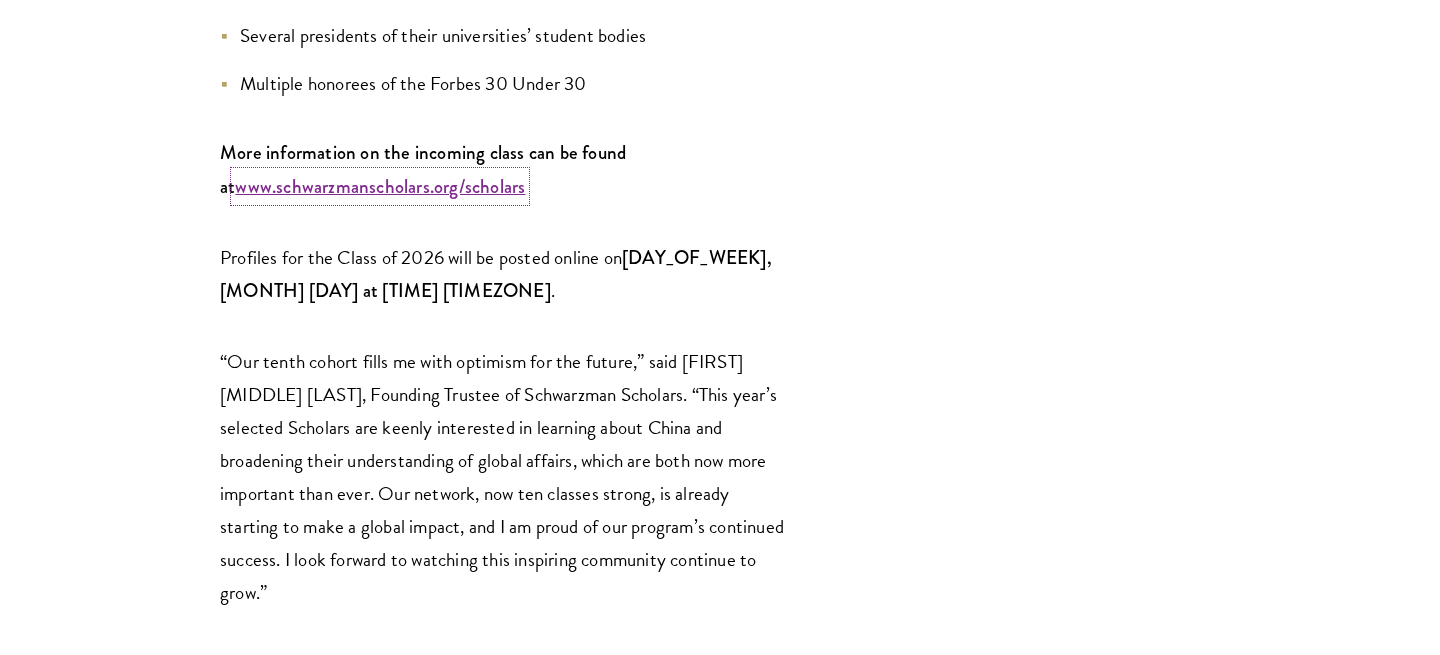 click on "www.schwarzmanscholars.org/scholars" at bounding box center (380, 186) 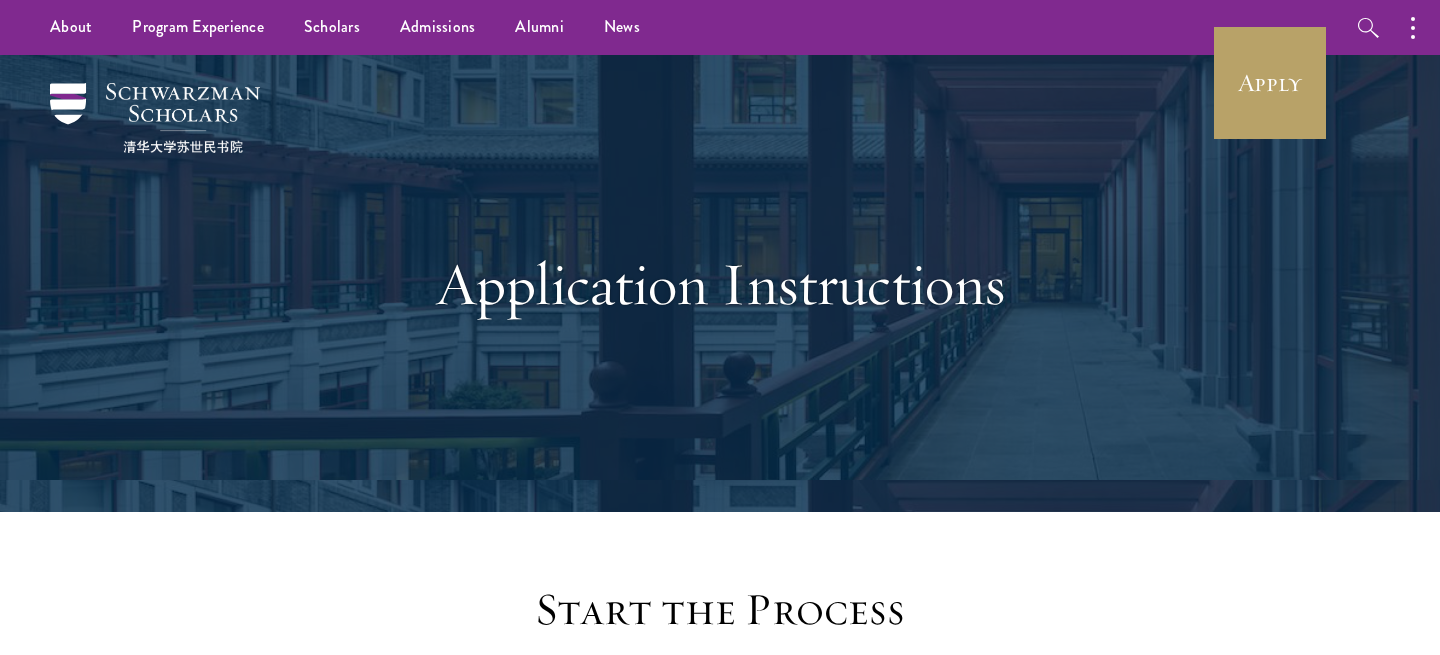 scroll, scrollTop: 0, scrollLeft: 0, axis: both 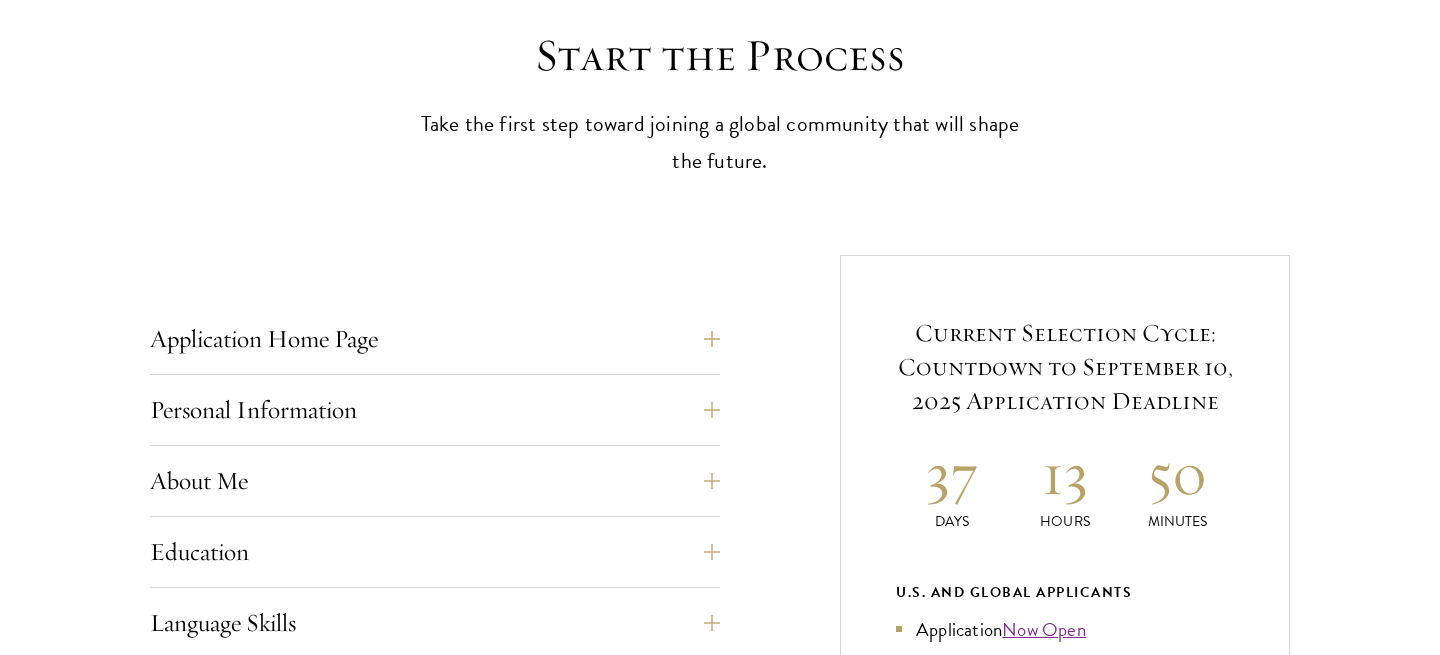 click on "Take the first step toward joining a global community that will shape the future." at bounding box center [720, 143] 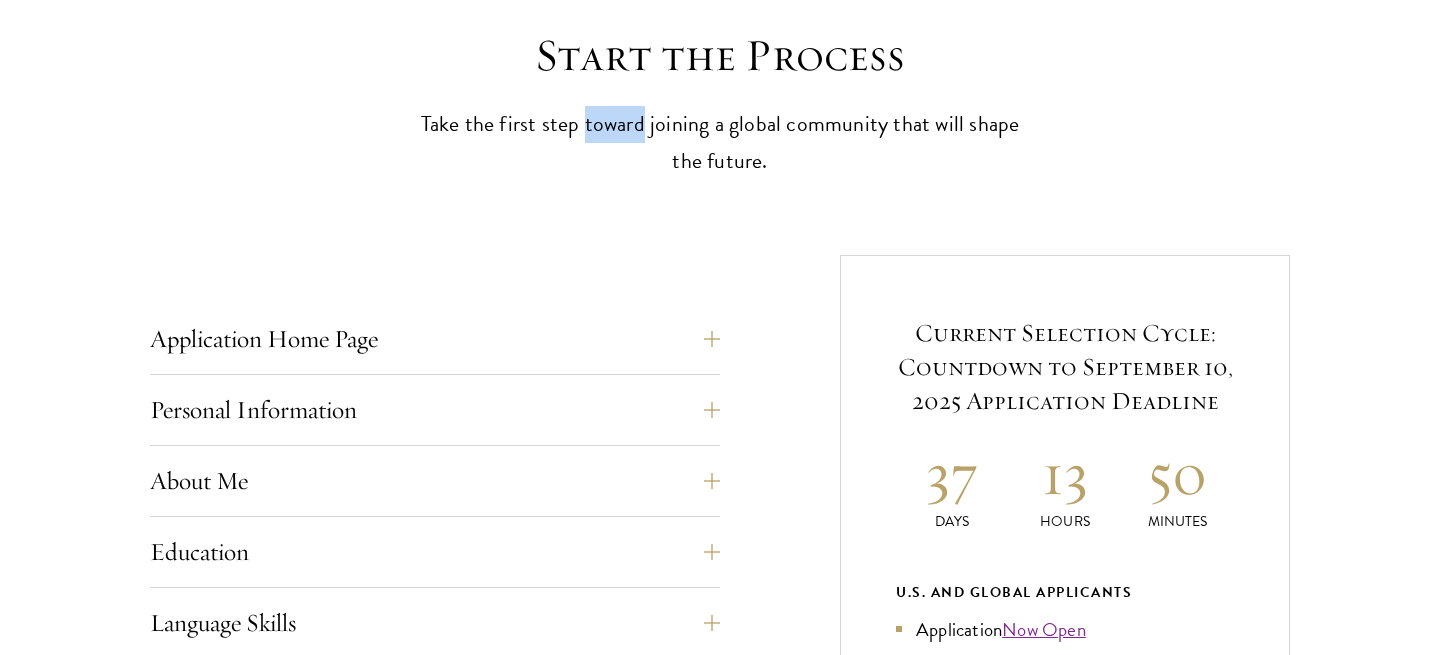 click on "Take the first step toward joining a global community that will shape the future." at bounding box center (720, 143) 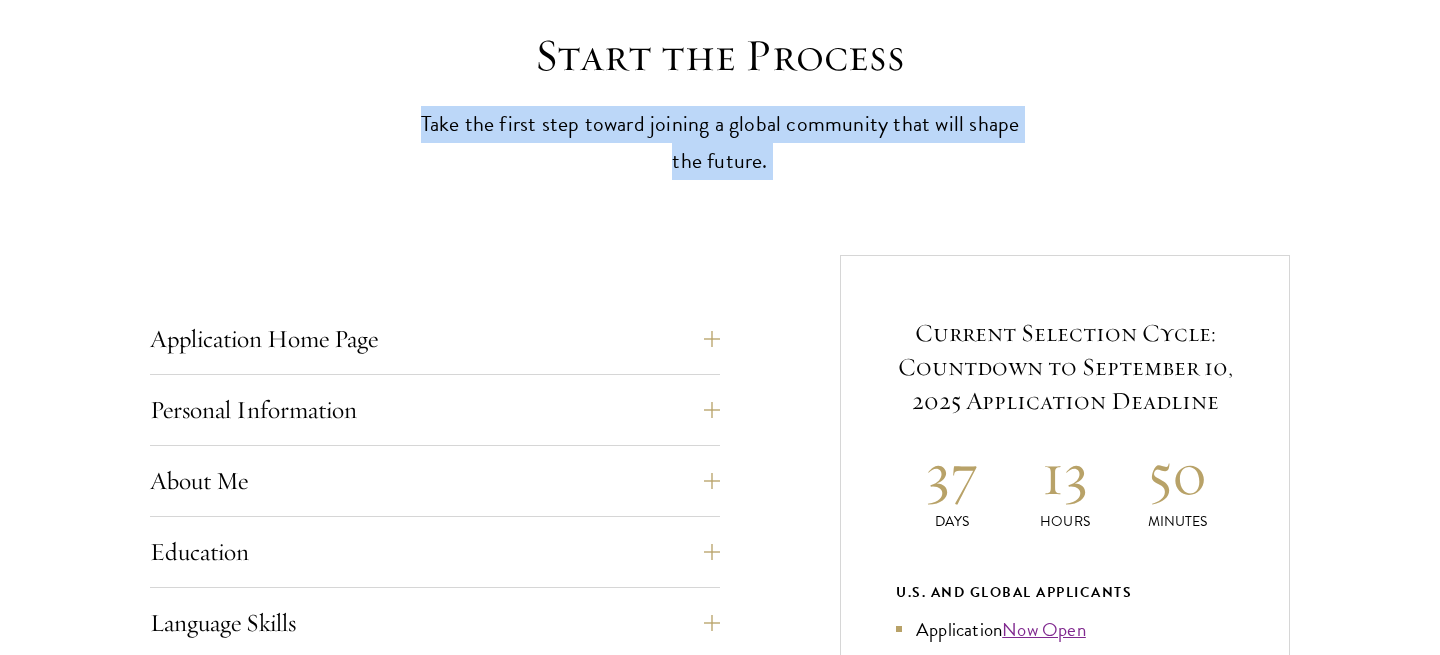 click on "Take the first step toward joining a global community that will shape the future." at bounding box center (720, 143) 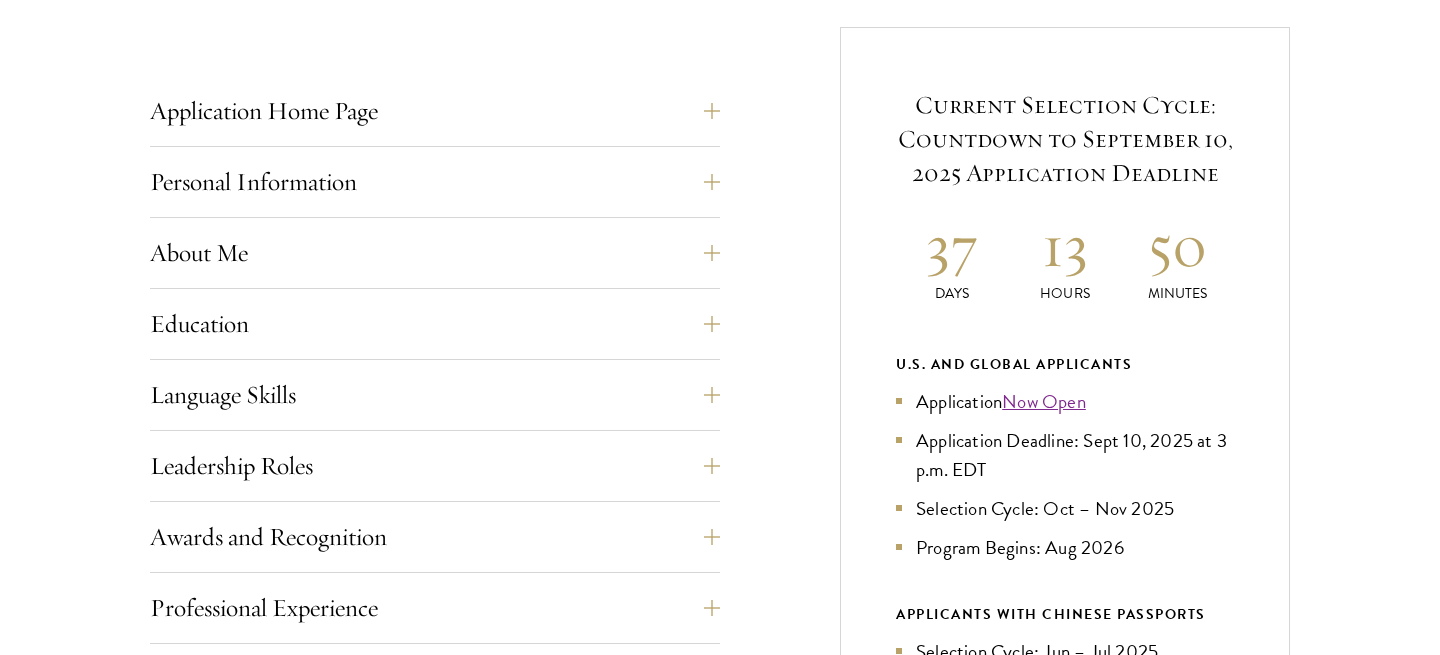 scroll, scrollTop: 800, scrollLeft: 0, axis: vertical 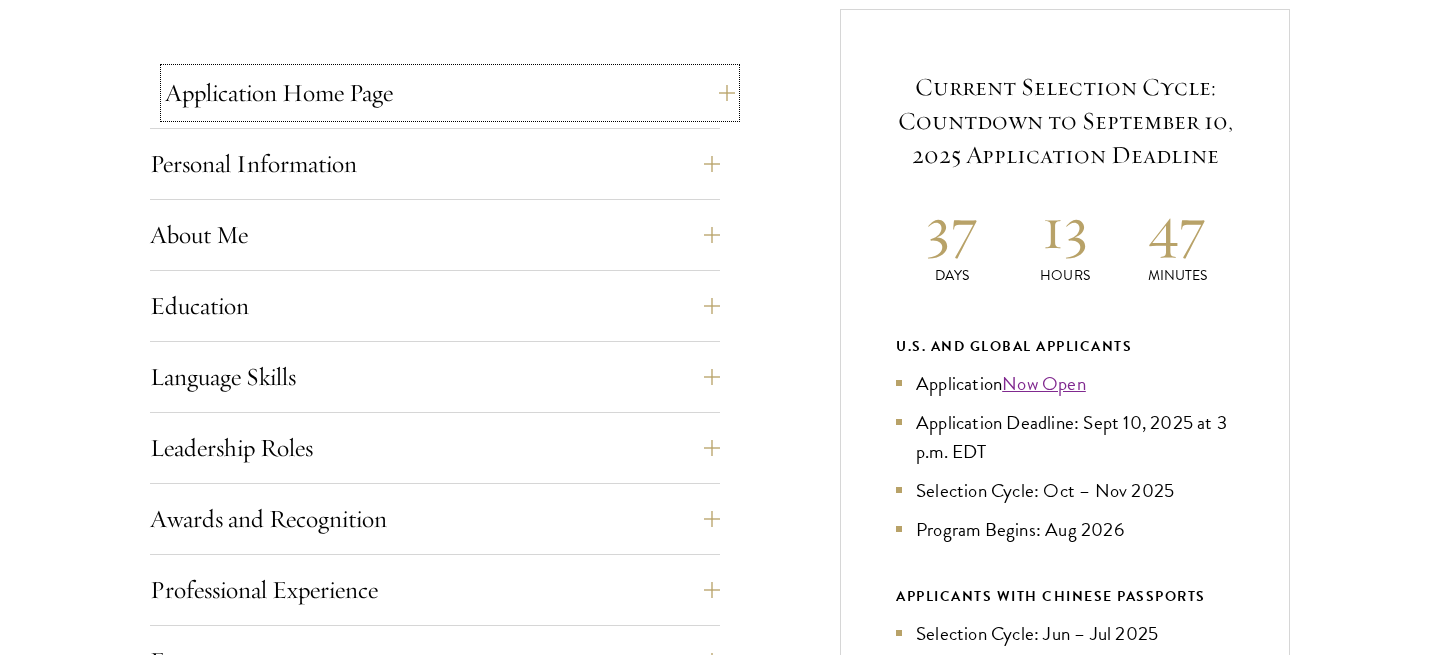 click on "Application Home Page" at bounding box center [450, 93] 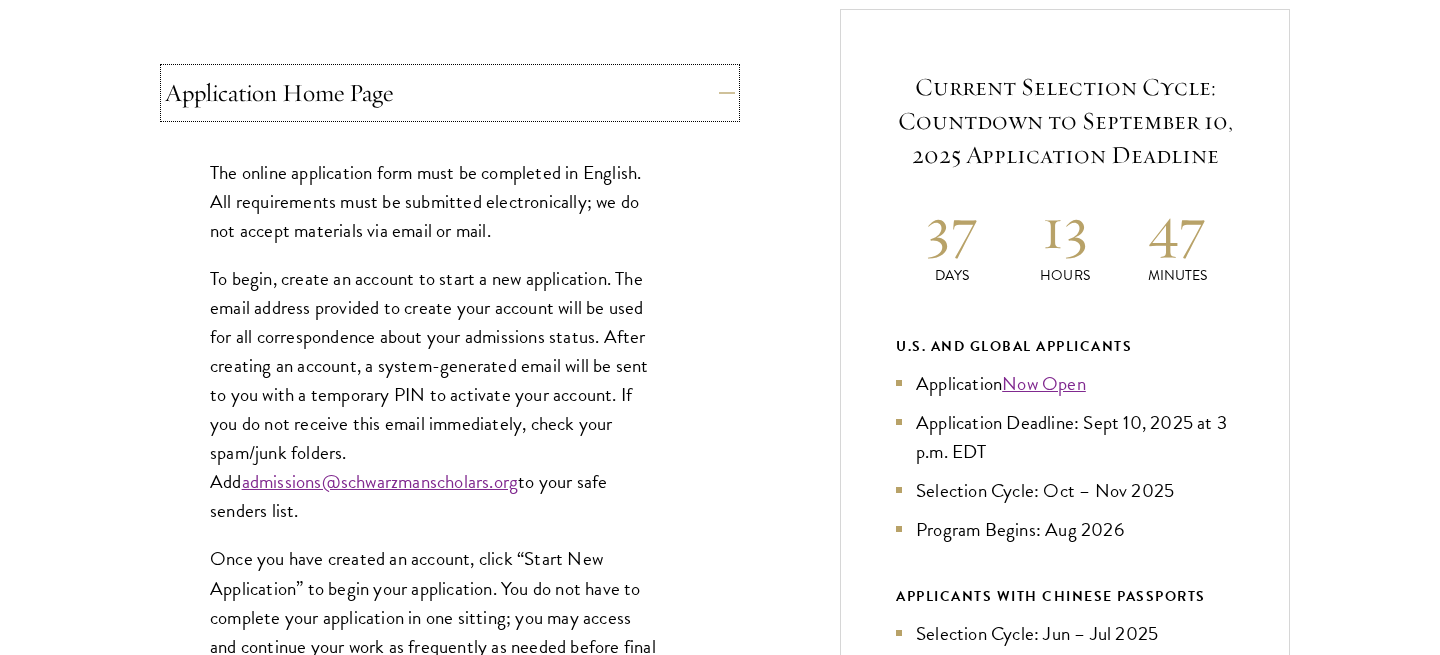 click on "Application Home Page" at bounding box center [450, 93] 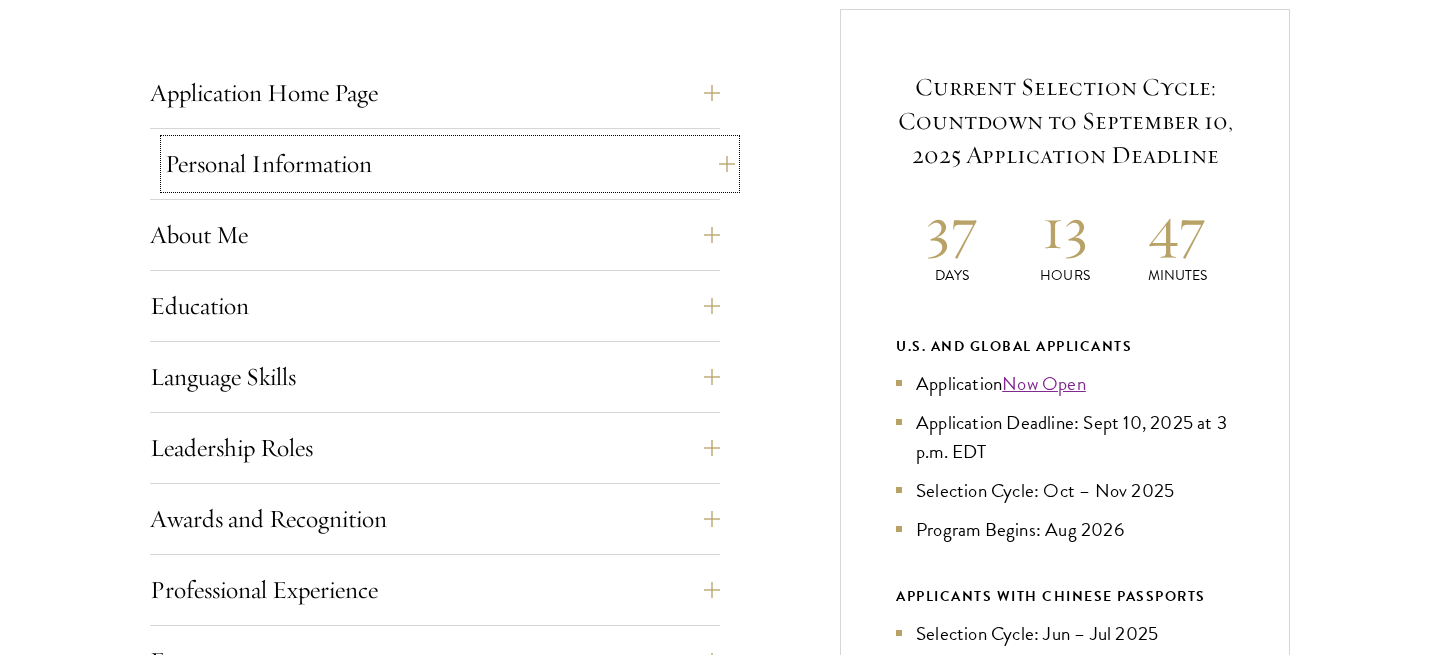 click on "Personal Information" at bounding box center [450, 164] 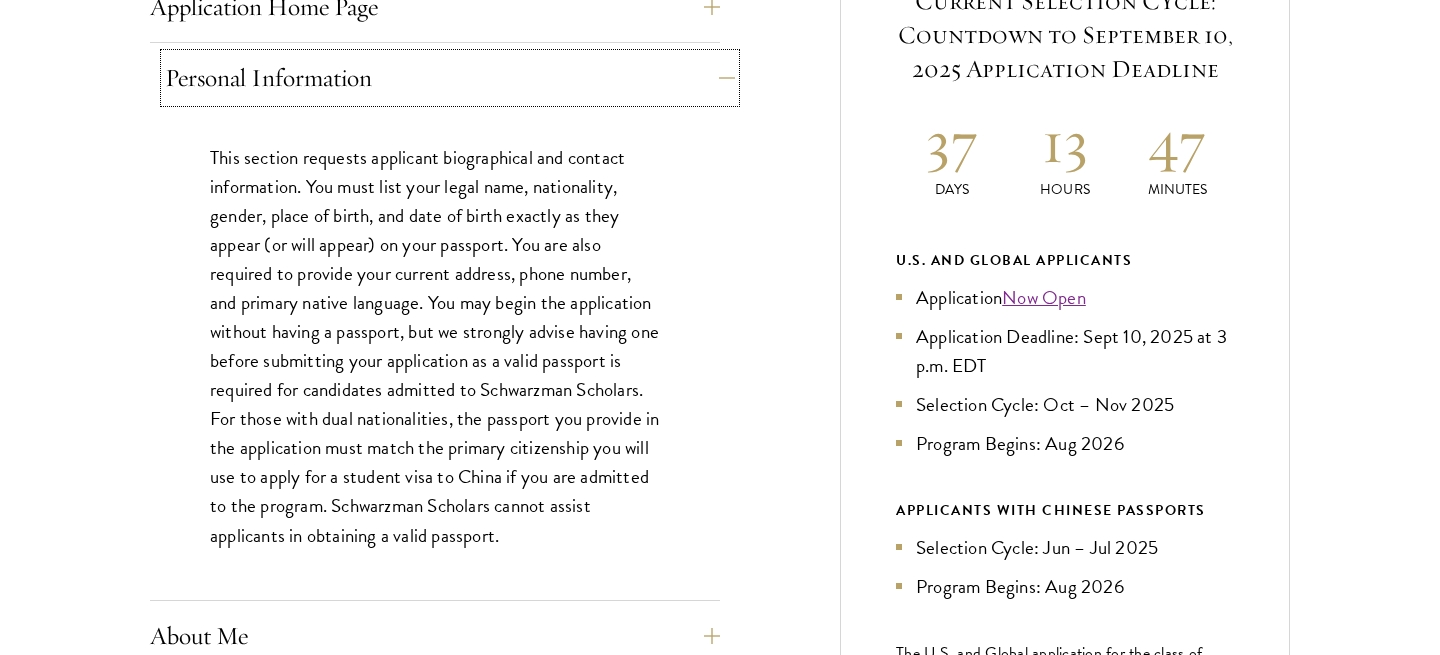 scroll, scrollTop: 889, scrollLeft: 0, axis: vertical 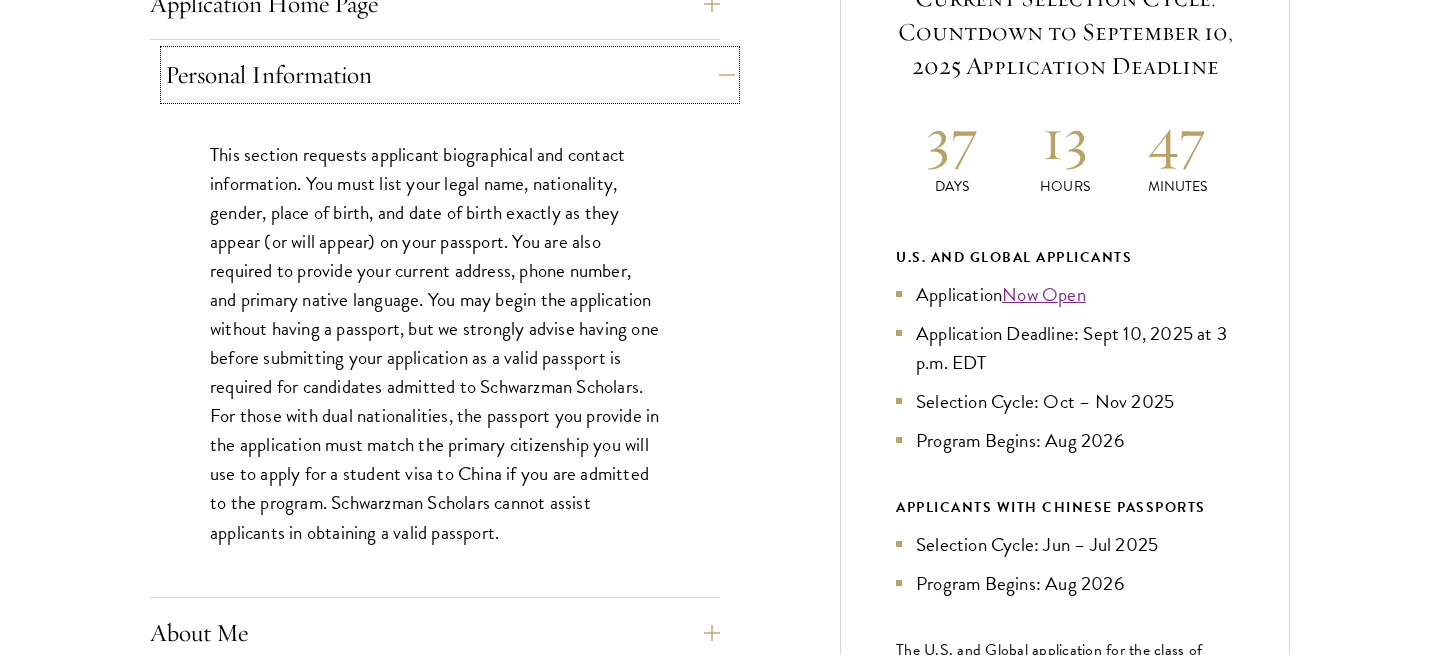 click on "Personal Information" at bounding box center [450, 75] 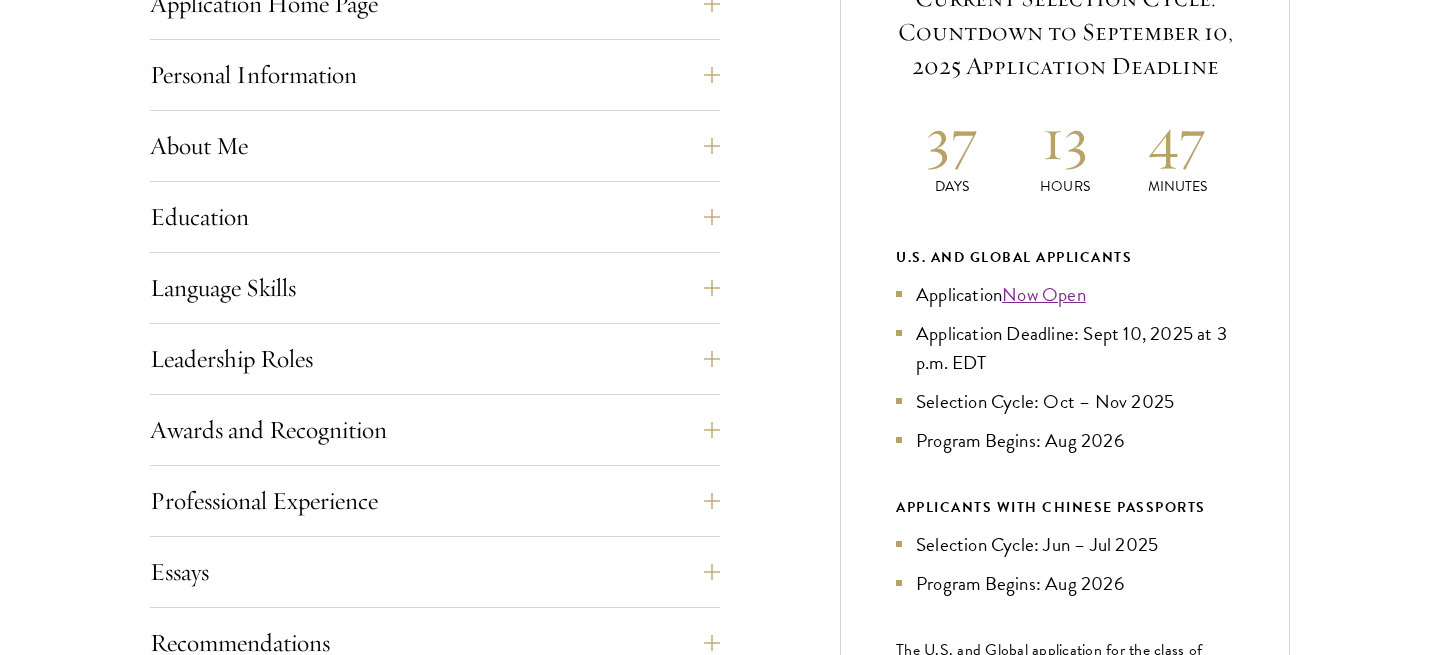 click on "About Me
Biographical Profile:  Provide a biographical profile of up to 100 words summarizing your leadership accomplishments and future aspirations. This is a required field. Your submitted biographical profile will be used throughout the selection process and on the Schwarzman Scholars website if you are admitted to the program. Your biographical profile should be written in third person and end with your country of citizenship. Your submitted bio is final. For reference, review profiles of selected  Scholars .
Resume/Curriculum Vitae:  Upload your most recent resume or CV. Your resume/CV should include leadership experiences and accomplishments, any professional experiences, education, and other items you wish to highlight that are not stated in the application. Note there is a two-page maximum limit.
Video Introduction:
Interests:  Select up to two interests that best identify with your professional and leadership aspirations.
Reapplicant Information:" at bounding box center (435, 152) 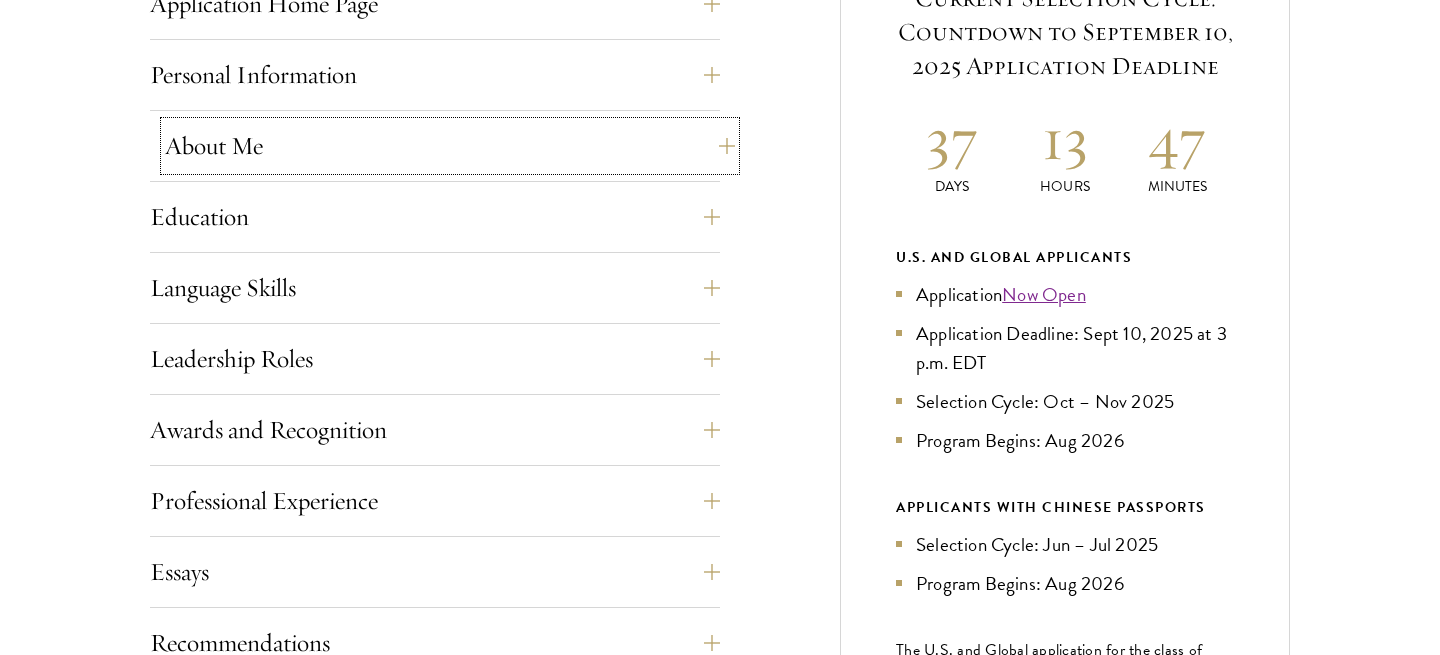 click on "About Me" at bounding box center [450, 146] 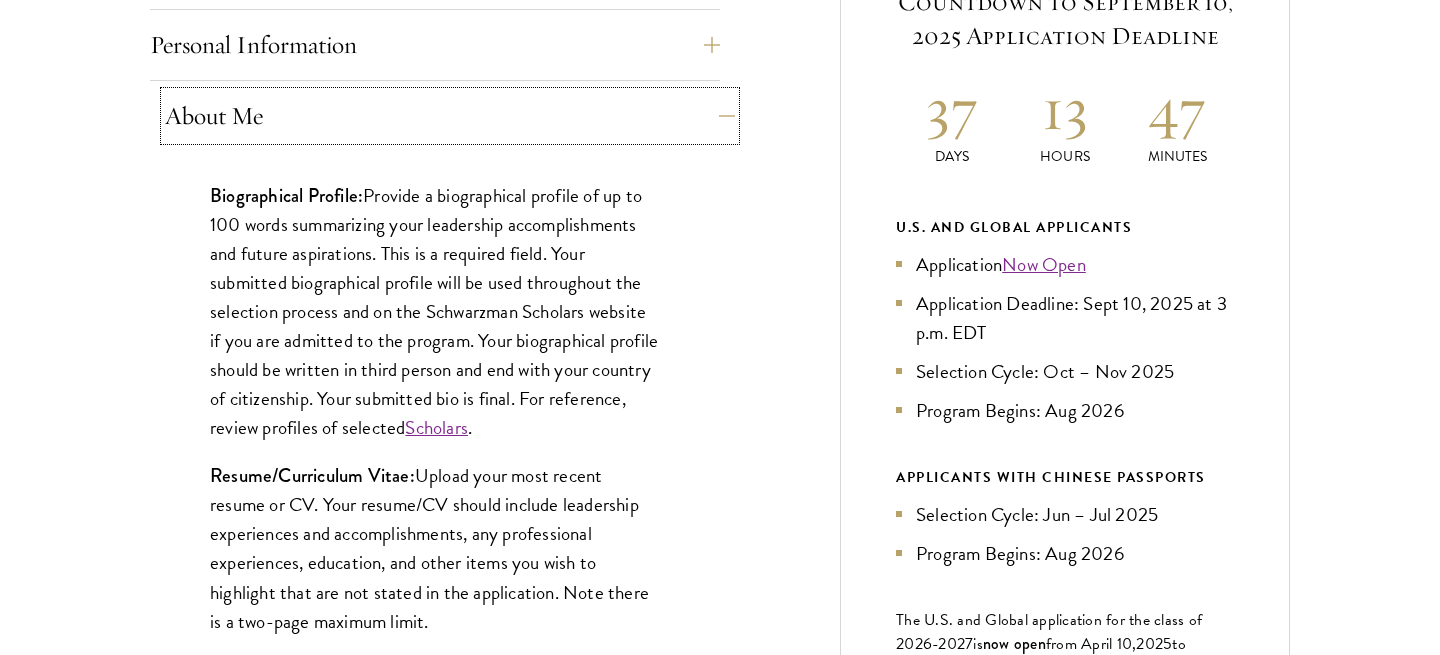 scroll, scrollTop: 953, scrollLeft: 0, axis: vertical 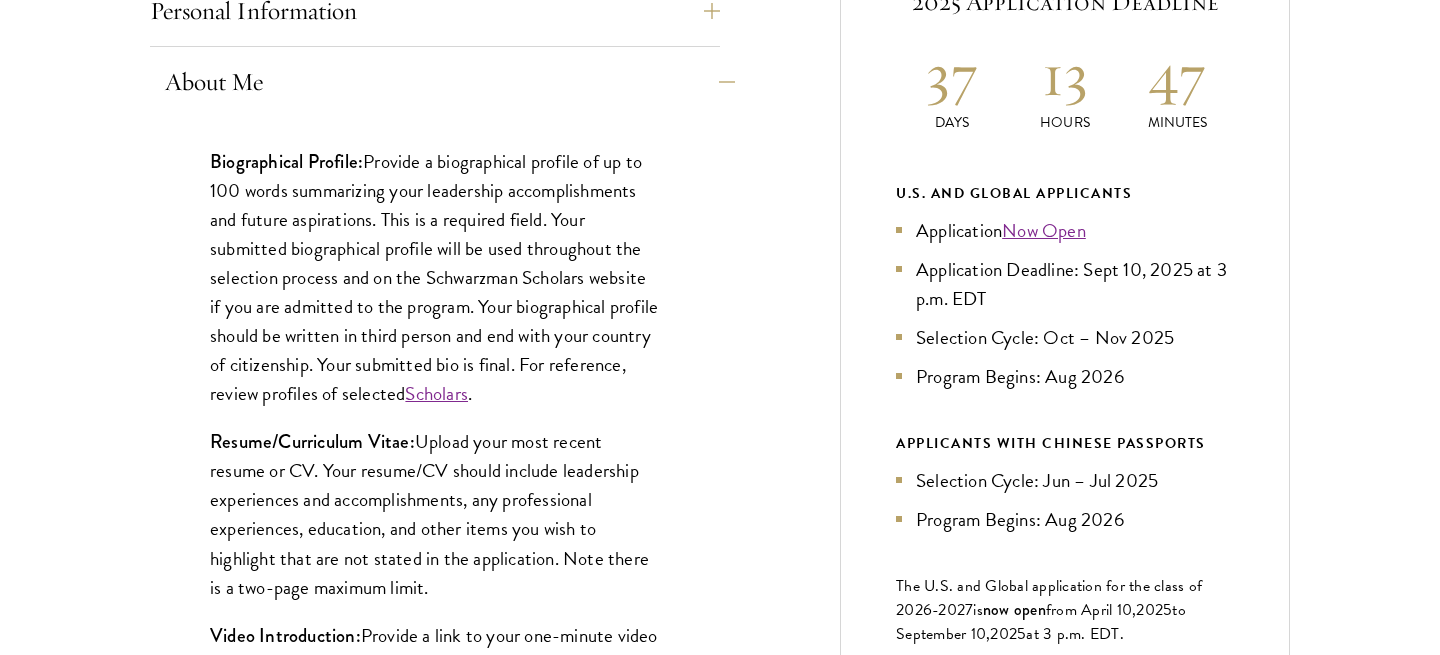 click on "Biographical Profile:  Provide a biographical profile of up to 100 words summarizing your leadership accomplishments and future aspirations. This is a required field. Your submitted biographical profile will be used throughout the selection process and on the Schwarzman Scholars website if you are admitted to the program. Your biographical profile should be written in third person and end with your country of citizenship. Your submitted bio is final. For reference, review profiles of selected  Scholars .
Resume/Curriculum Vitae:  Upload your most recent resume or CV. Your resume/CV should include leadership experiences and accomplishments, any professional experiences, education, and other items you wish to highlight that are not stated in the application. Note there is a two-page maximum limit.
Video Introduction:
Interests:  Select up to two interests that best identify with your professional and leadership aspirations.
Reapplicant Information:" at bounding box center [435, 602] 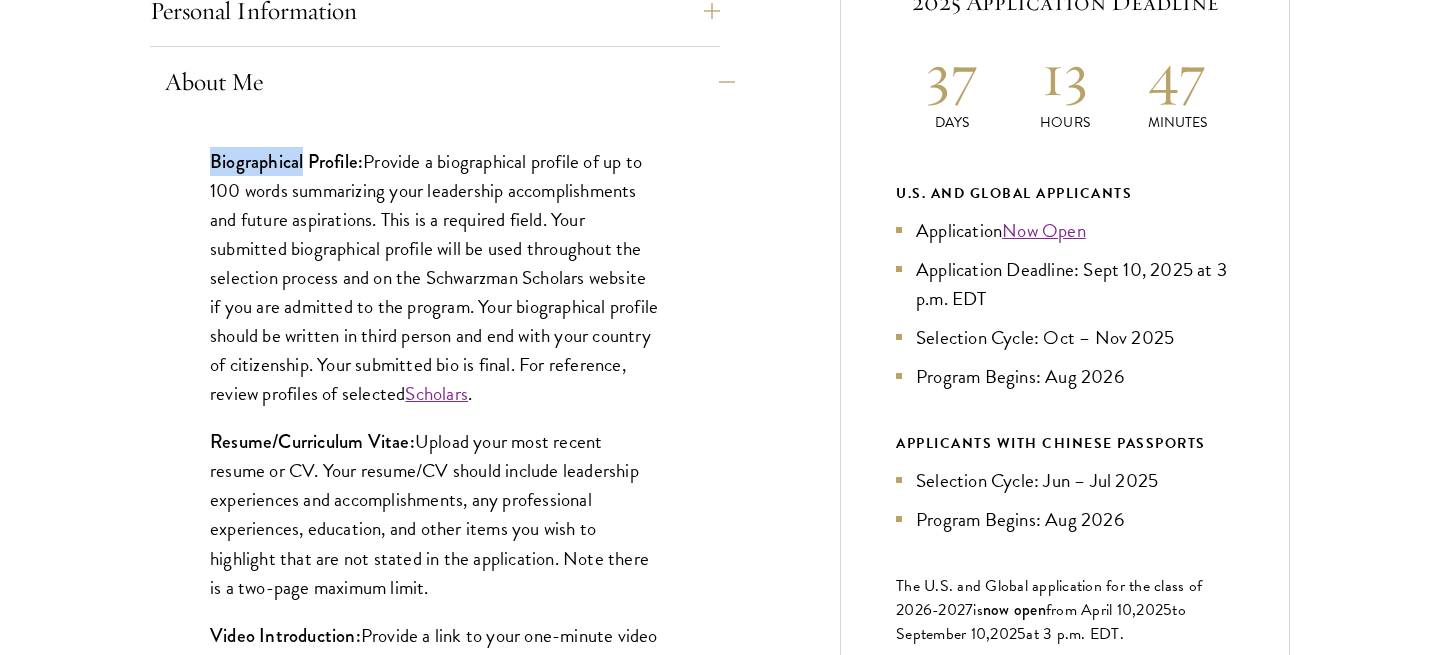 click on "Biographical Profile:  Provide a biographical profile of up to 100 words summarizing your leadership accomplishments and future aspirations. This is a required field. Your submitted biographical profile will be used throughout the selection process and on the Schwarzman Scholars website if you are admitted to the program. Your biographical profile should be written in third person and end with your country of citizenship. Your submitted bio is final. For reference, review profiles of selected  Scholars .
Resume/Curriculum Vitae:  Upload your most recent resume or CV. Your resume/CV should include leadership experiences and accomplishments, any professional experiences, education, and other items you wish to highlight that are not stated in the application. Note there is a two-page maximum limit.
Video Introduction:
Interests:  Select up to two interests that best identify with your professional and leadership aspirations.
Reapplicant Information:" at bounding box center [435, 602] 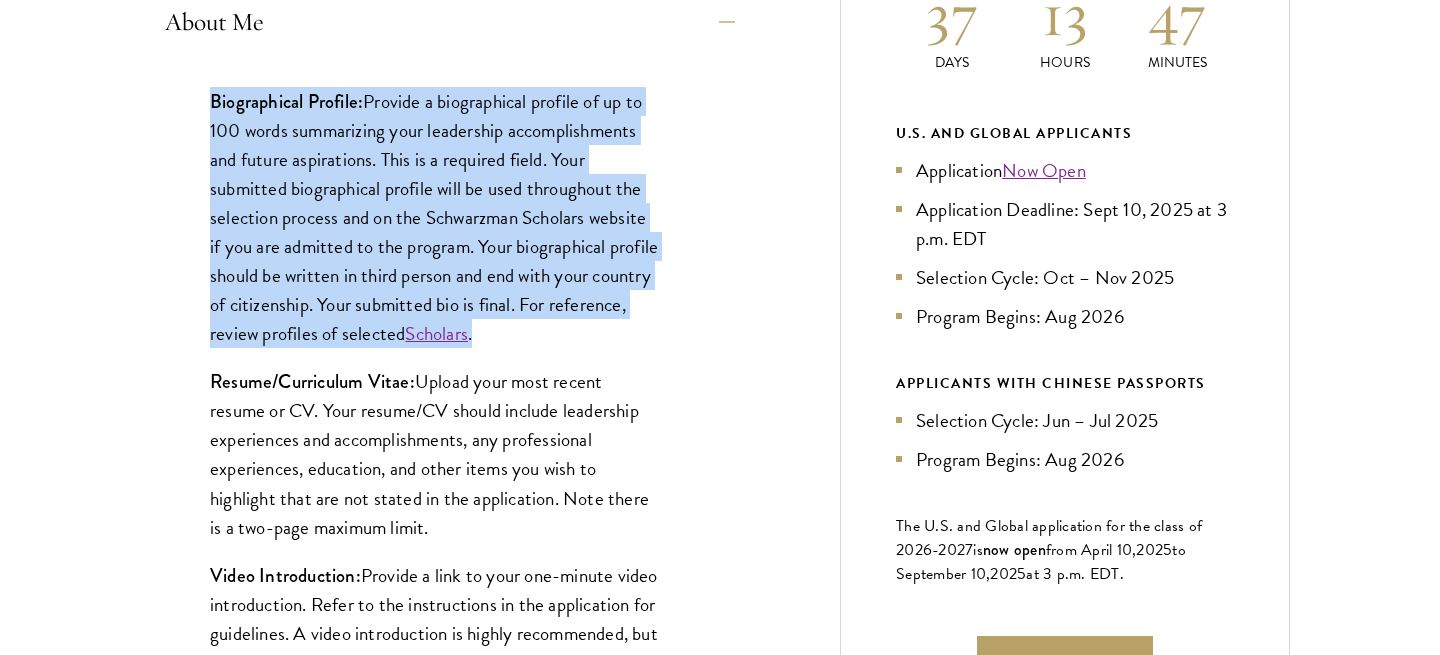 scroll, scrollTop: 1016, scrollLeft: 0, axis: vertical 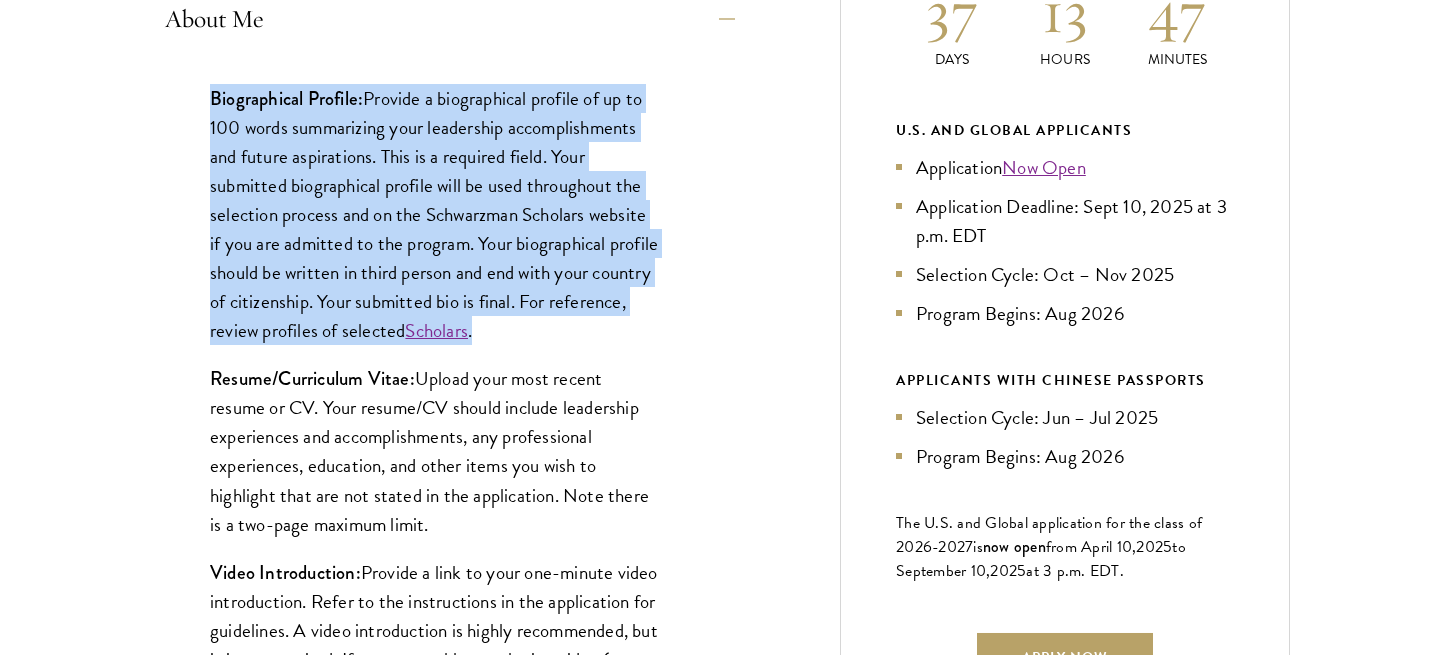 click on "Biographical Profile:  Provide a biographical profile of up to 100 words summarizing your leadership accomplishments and future aspirations. This is a required field. Your submitted biographical profile will be used throughout the selection process and on the Schwarzman Scholars website if you are admitted to the program. Your biographical profile should be written in third person and end with your country of citizenship. Your submitted bio is final. For reference, review profiles of selected  Scholars ." at bounding box center (435, 215) 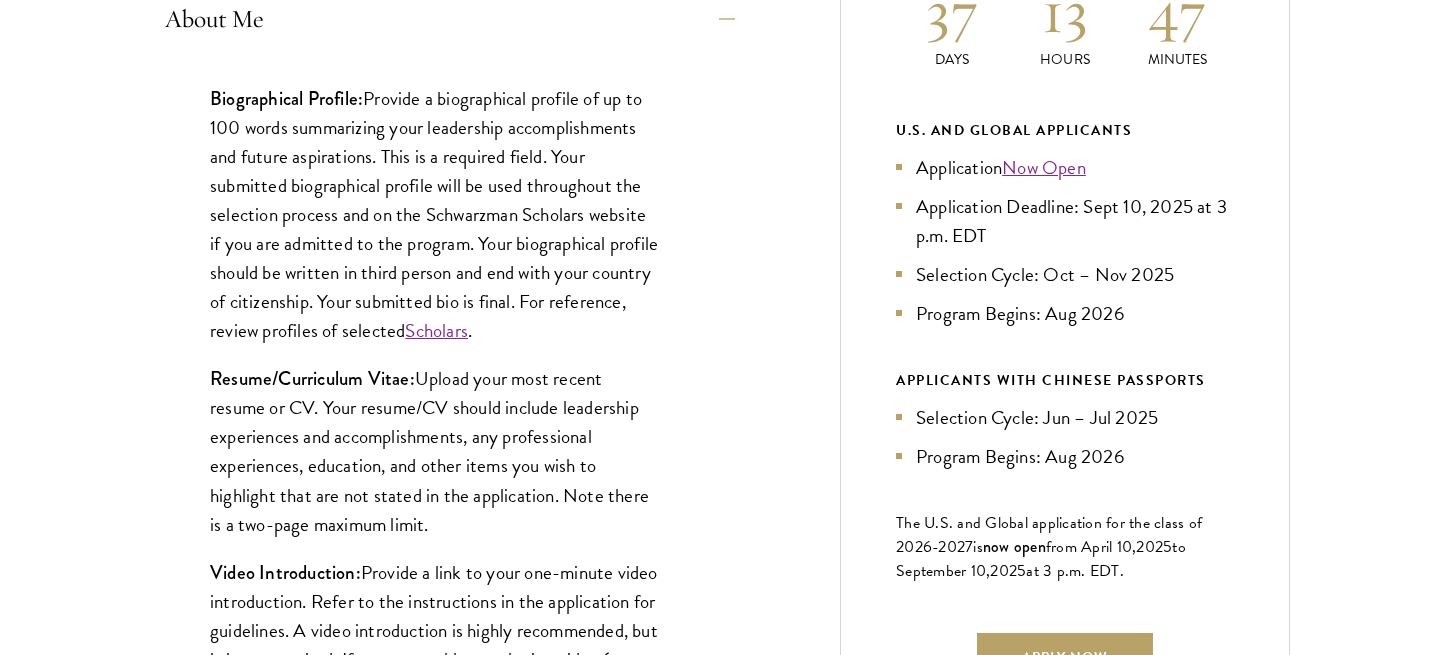 click on "Biographical Profile:  Provide a biographical profile of up to 100 words summarizing your leadership accomplishments and future aspirations. This is a required field. Your submitted biographical profile will be used throughout the selection process and on the Schwarzman Scholars website if you are admitted to the program. Your biographical profile should be written in third person and end with your country of citizenship. Your submitted bio is final. For reference, review profiles of selected  Scholars ." at bounding box center (435, 215) 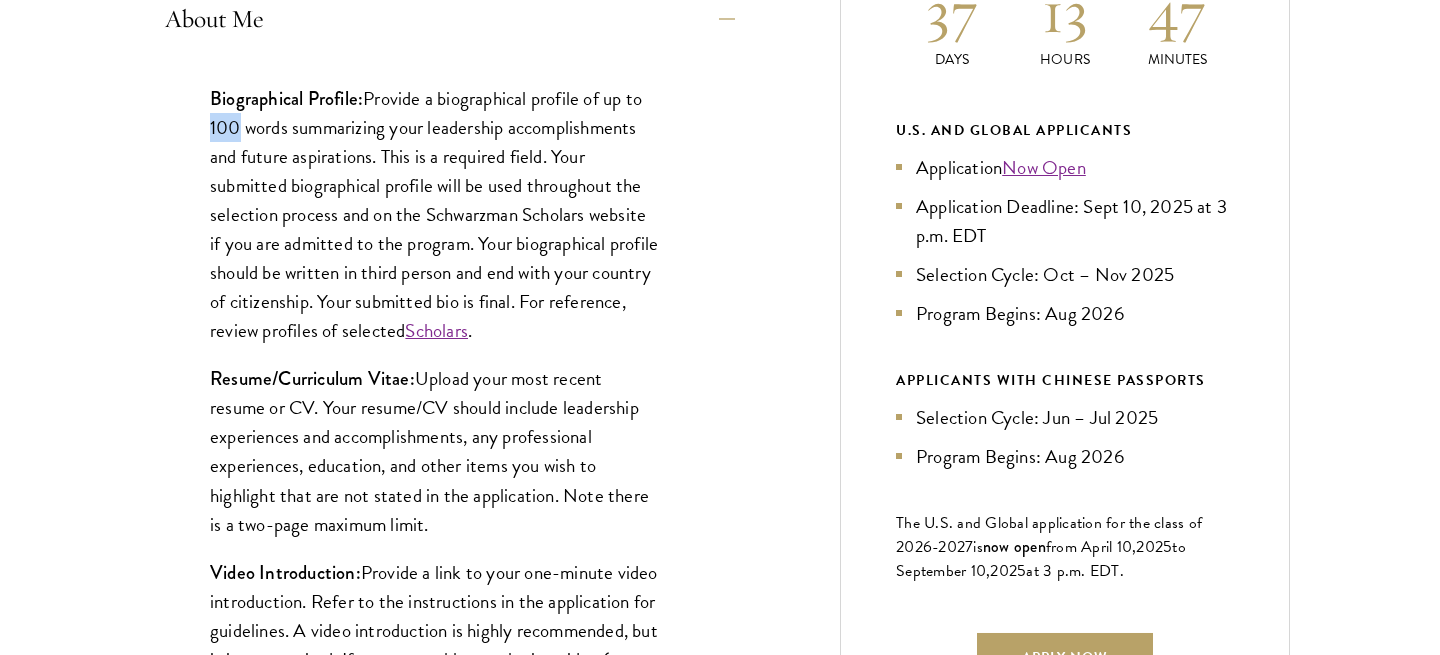 click on "Biographical Profile:  Provide a biographical profile of up to 100 words summarizing your leadership accomplishments and future aspirations. This is a required field. Your submitted biographical profile will be used throughout the selection process and on the Schwarzman Scholars website if you are admitted to the program. Your biographical profile should be written in third person and end with your country of citizenship. Your submitted bio is final. For reference, review profiles of selected  Scholars ." at bounding box center [435, 215] 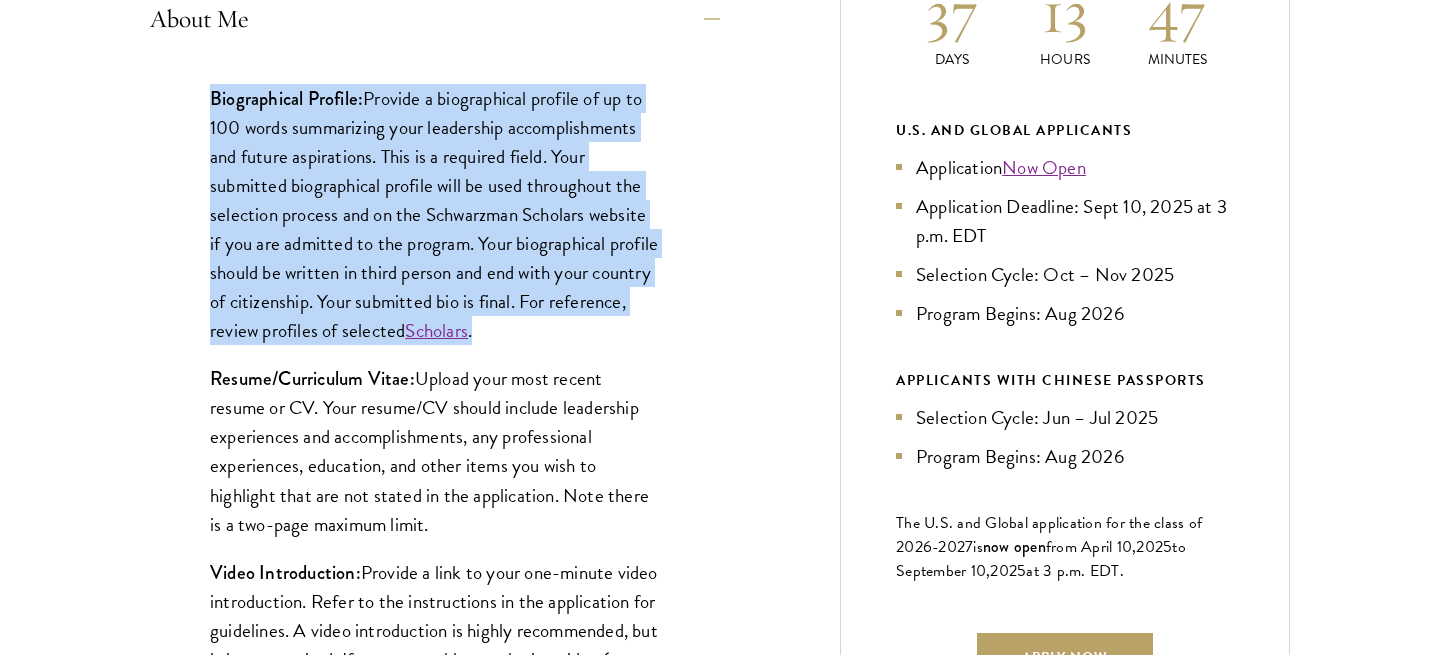 click on "Biographical Profile:  Provide a biographical profile of up to 100 words summarizing your leadership accomplishments and future aspirations. This is a required field. Your submitted biographical profile will be used throughout the selection process and on the Schwarzman Scholars website if you are admitted to the program. Your biographical profile should be written in third person and end with your country of citizenship. Your submitted bio is final. For reference, review profiles of selected  Scholars ." at bounding box center (435, 215) 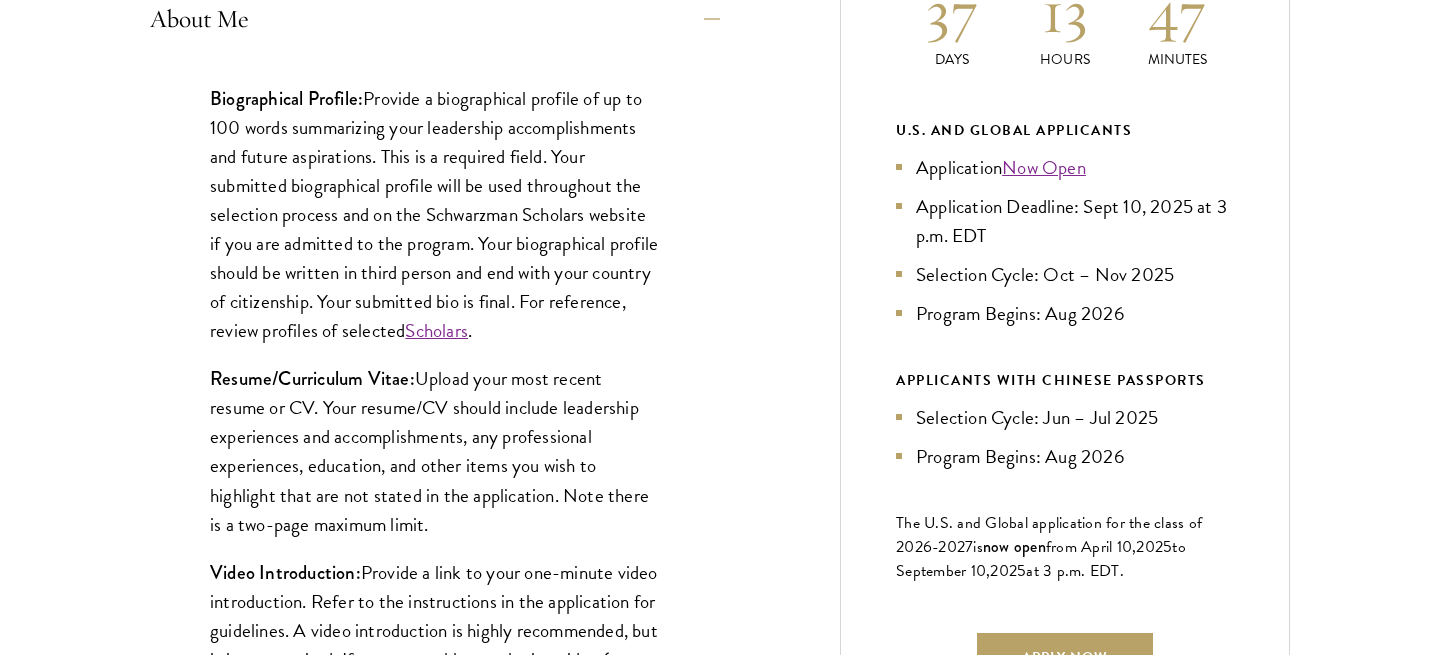 click on "Biographical Profile:  Provide a biographical profile of up to 100 words summarizing your leadership accomplishments and future aspirations. This is a required field. Your submitted biographical profile will be used throughout the selection process and on the Schwarzman Scholars website if you are admitted to the program. Your biographical profile should be written in third person and end with your country of citizenship. Your submitted bio is final. For reference, review profiles of selected  Scholars ." at bounding box center (435, 215) 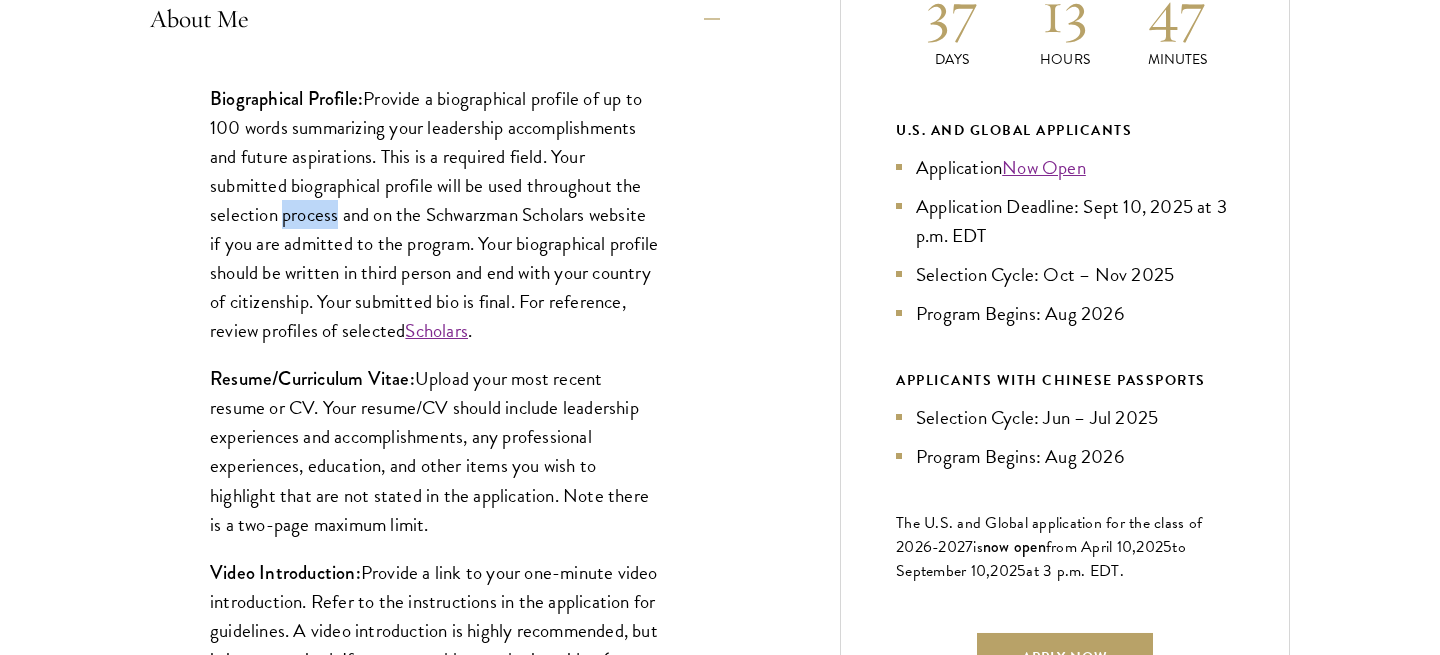 click on "Biographical Profile:  Provide a biographical profile of up to 100 words summarizing your leadership accomplishments and future aspirations. This is a required field. Your submitted biographical profile will be used throughout the selection process and on the Schwarzman Scholars website if you are admitted to the program. Your biographical profile should be written in third person and end with your country of citizenship. Your submitted bio is final. For reference, review profiles of selected  Scholars ." at bounding box center (435, 215) 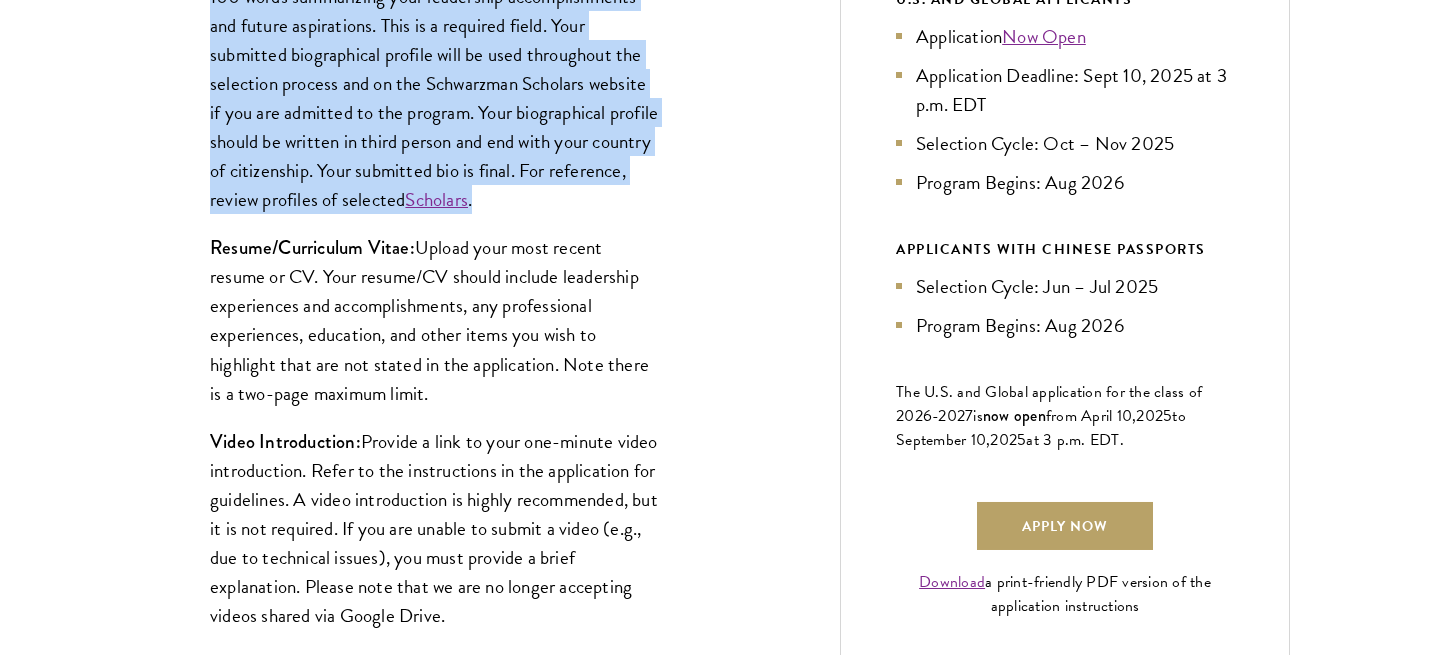 click on "Biographical Profile:  Provide a biographical profile of up to 100 words summarizing your leadership accomplishments and future aspirations. This is a required field. Your submitted biographical profile will be used throughout the selection process and on the Schwarzman Scholars website if you are admitted to the program. Your biographical profile should be written in third person and end with your country of citizenship. Your submitted bio is final. For reference, review profiles of selected  Scholars .
Resume/Curriculum Vitae:  Upload your most recent resume or CV. Your resume/CV should include leadership experiences and accomplishments, any professional experiences, education, and other items you wish to highlight that are not stated in the application. Note there is a two-page maximum limit.
Video Introduction:
Interests:  Select up to two interests that best identify with your professional and leadership aspirations.
Reapplicant Information:" at bounding box center [435, 408] 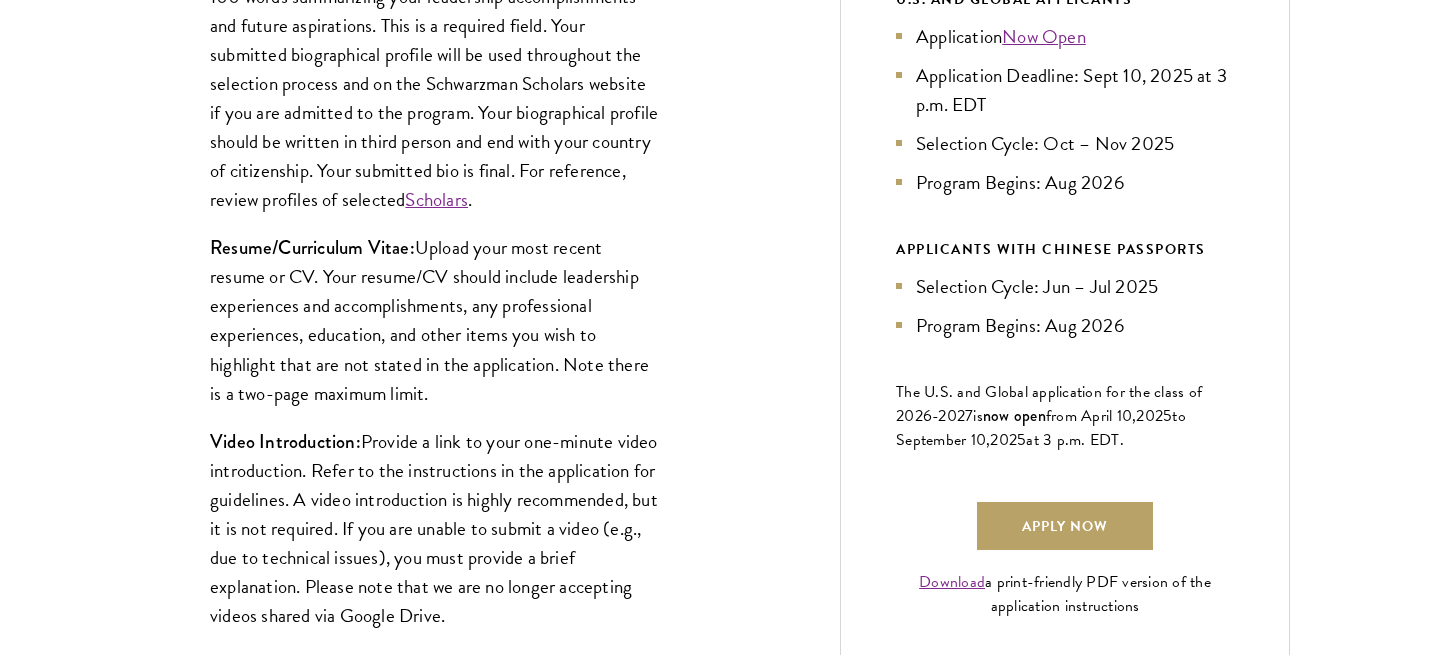 click on "Biographical Profile:  Provide a biographical profile of up to 100 words summarizing your leadership accomplishments and future aspirations. This is a required field. Your submitted biographical profile will be used throughout the selection process and on the Schwarzman Scholars website if you are admitted to the program. Your biographical profile should be written in third person and end with your country of citizenship. Your submitted bio is final. For reference, review profiles of selected  Scholars .
Resume/Curriculum Vitae:  Upload your most recent resume or CV. Your resume/CV should include leadership experiences and accomplishments, any professional experiences, education, and other items you wish to highlight that are not stated in the application. Note there is a two-page maximum limit.
Video Introduction:
Interests:  Select up to two interests that best identify with your professional and leadership aspirations.
Reapplicant Information:" at bounding box center (435, 408) 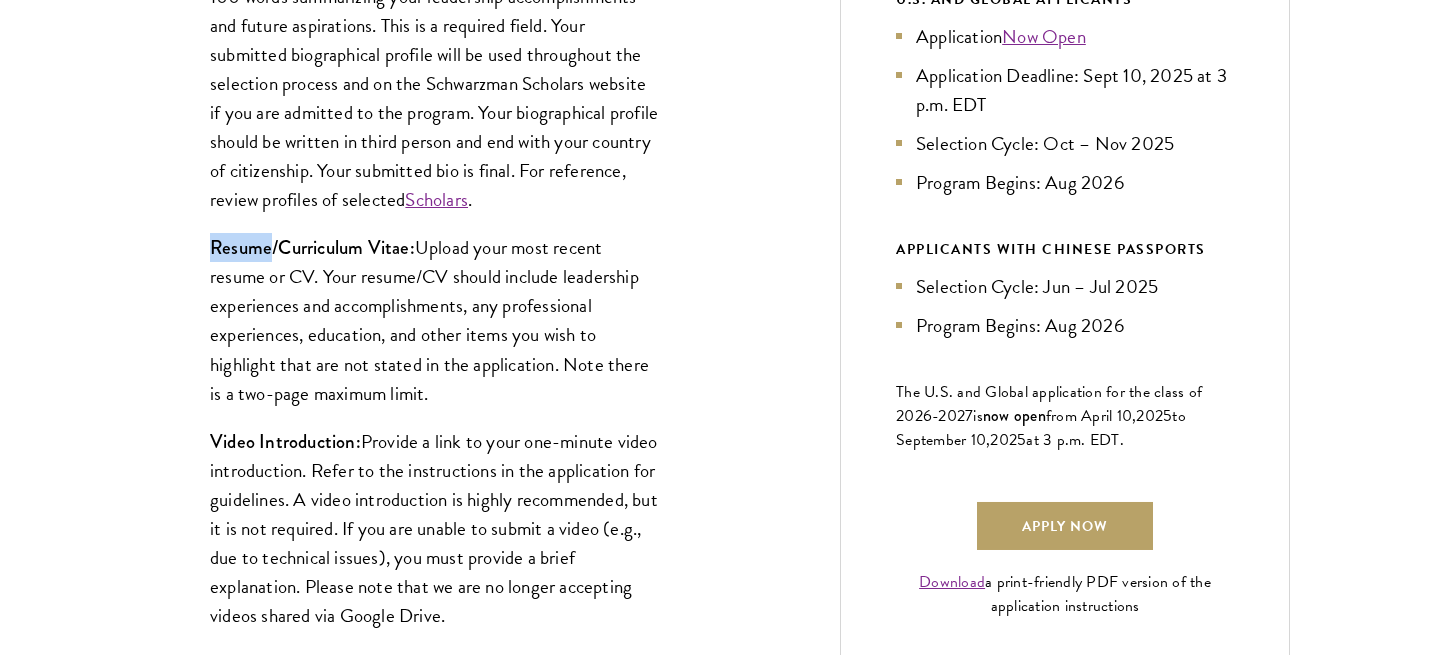 click on "Biographical Profile:  Provide a biographical profile of up to 100 words summarizing your leadership accomplishments and future aspirations. This is a required field. Your submitted biographical profile will be used throughout the selection process and on the Schwarzman Scholars website if you are admitted to the program. Your biographical profile should be written in third person and end with your country of citizenship. Your submitted bio is final. For reference, review profiles of selected  Scholars .
Resume/Curriculum Vitae:  Upload your most recent resume or CV. Your resume/CV should include leadership experiences and accomplishments, any professional experiences, education, and other items you wish to highlight that are not stated in the application. Note there is a two-page maximum limit.
Video Introduction:
Interests:  Select up to two interests that best identify with your professional and leadership aspirations.
Reapplicant Information:" at bounding box center (435, 408) 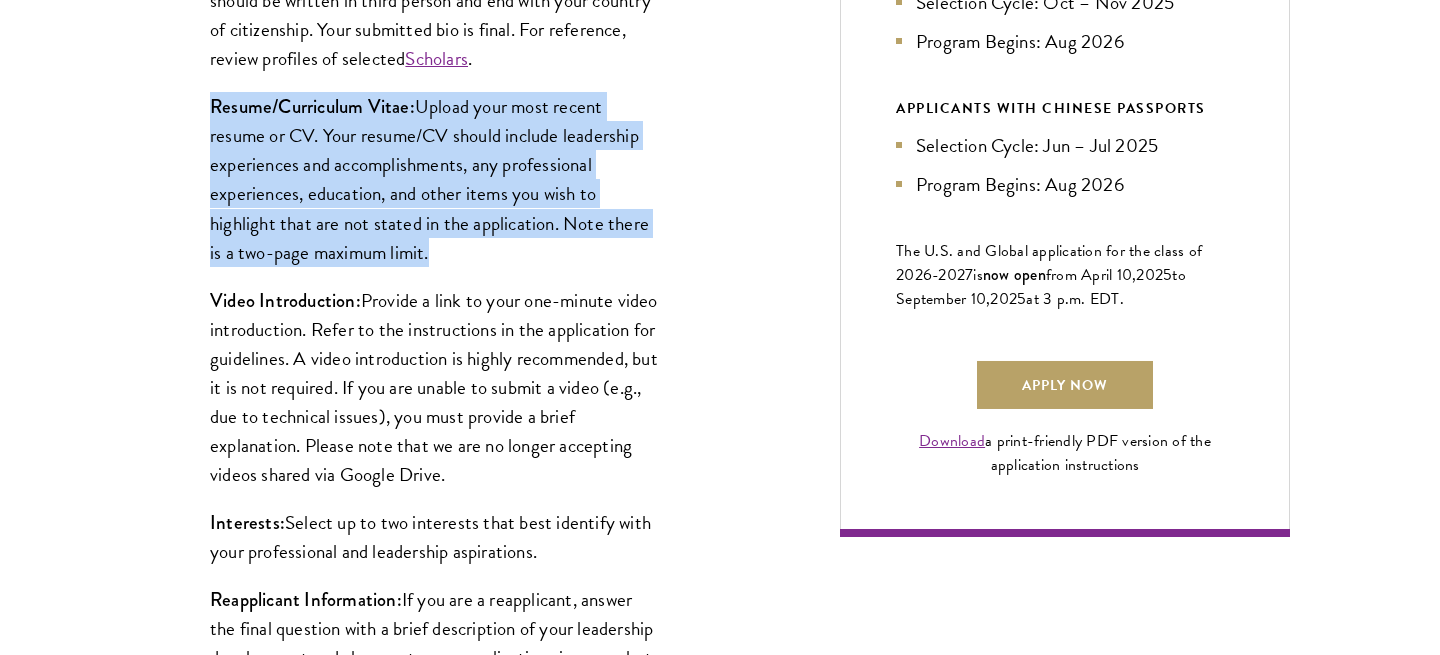 click on "Resume/Curriculum Vitae:  Upload your most recent resume or CV. Your resume/CV should include leadership experiences and accomplishments, any professional experiences, education, and other items you wish to highlight that are not stated in the application. Note there is a two-page maximum limit." at bounding box center [435, 179] 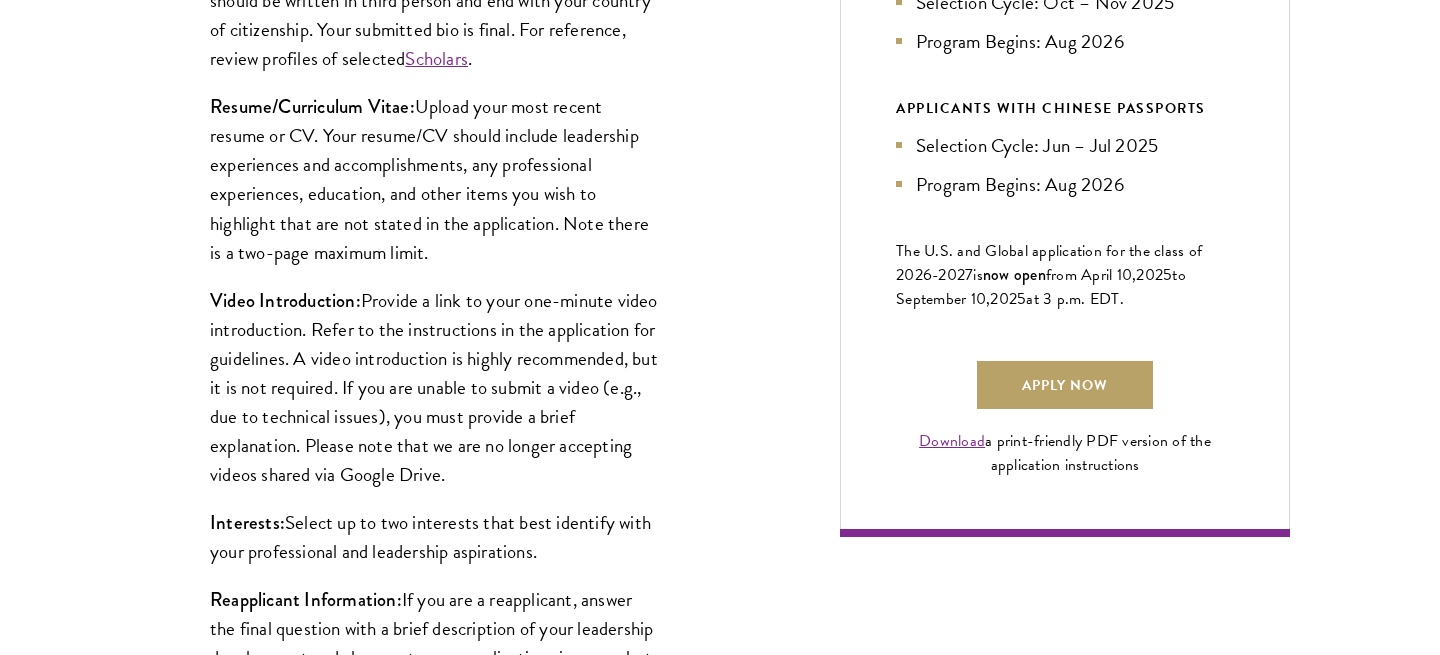 click on "Resume/Curriculum Vitae:  Upload your most recent resume or CV. Your resume/CV should include leadership experiences and accomplishments, any professional experiences, education, and other items you wish to highlight that are not stated in the application. Note there is a two-page maximum limit." at bounding box center (435, 179) 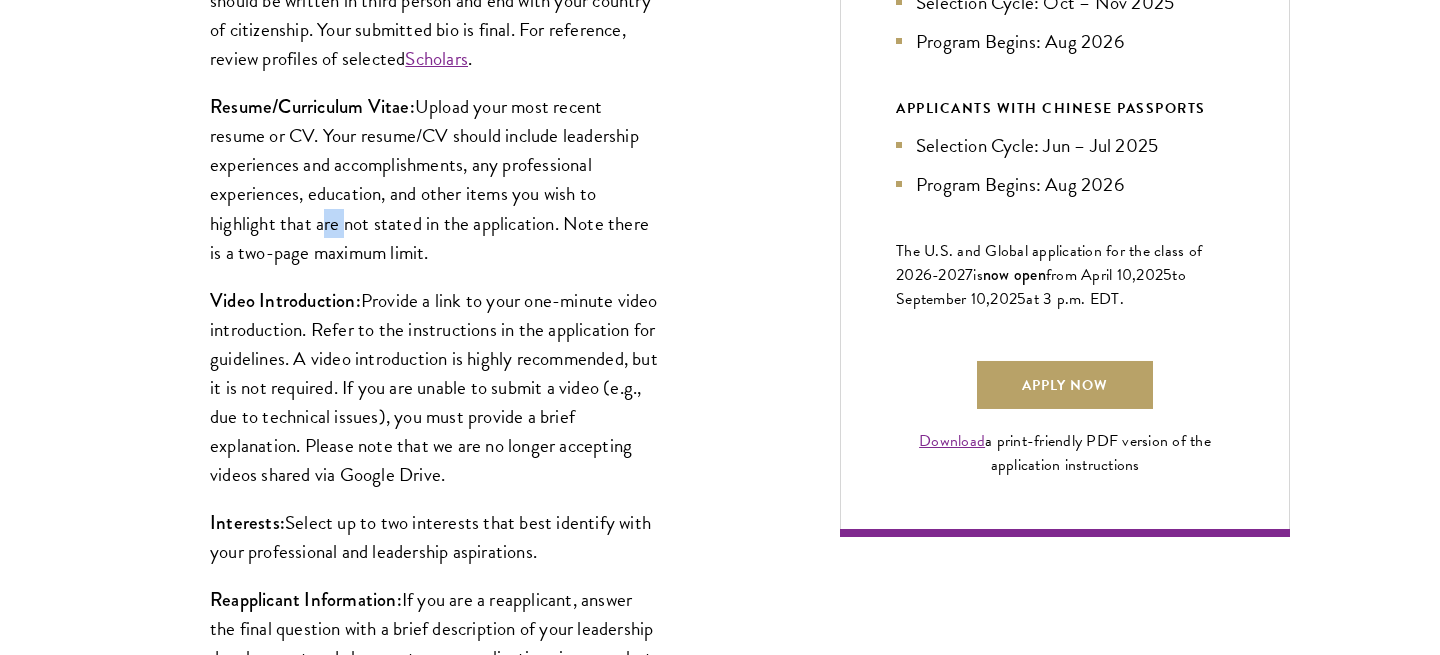 click on "Resume/Curriculum Vitae:  Upload your most recent resume or CV. Your resume/CV should include leadership experiences and accomplishments, any professional experiences, education, and other items you wish to highlight that are not stated in the application. Note there is a two-page maximum limit." at bounding box center (435, 179) 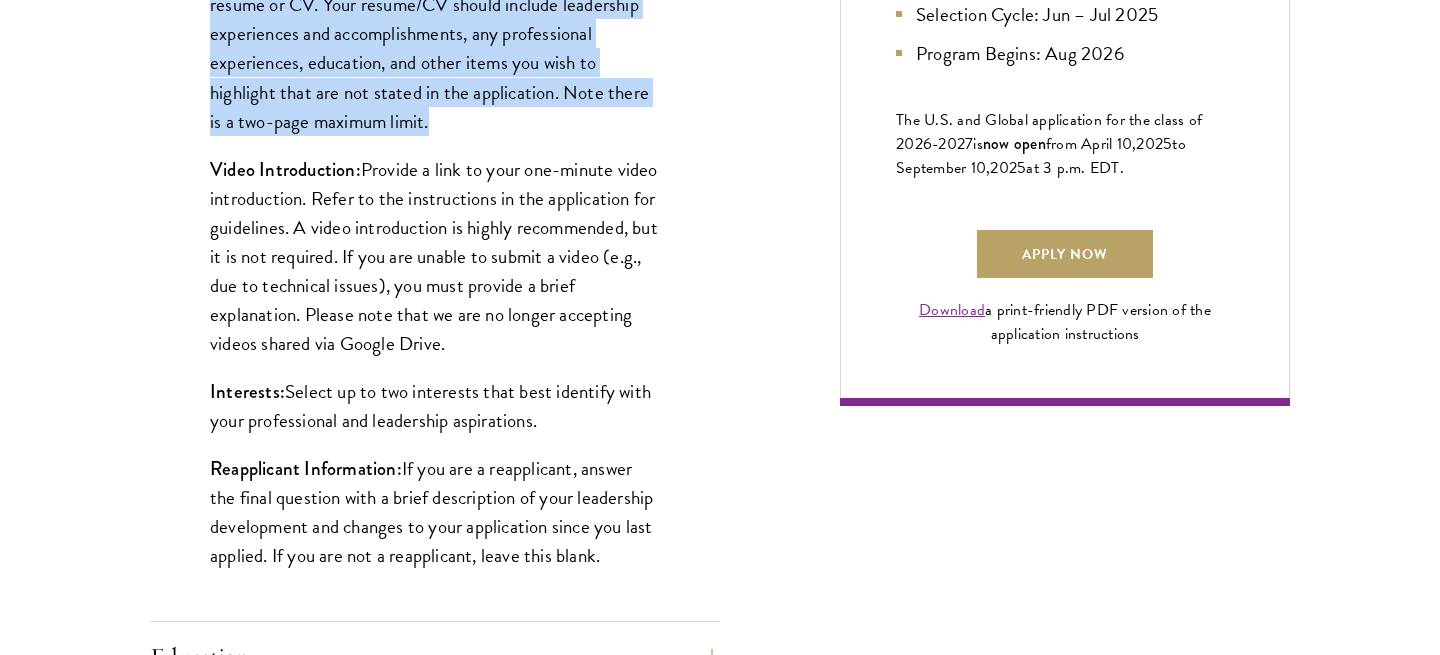 scroll, scrollTop: 1421, scrollLeft: 0, axis: vertical 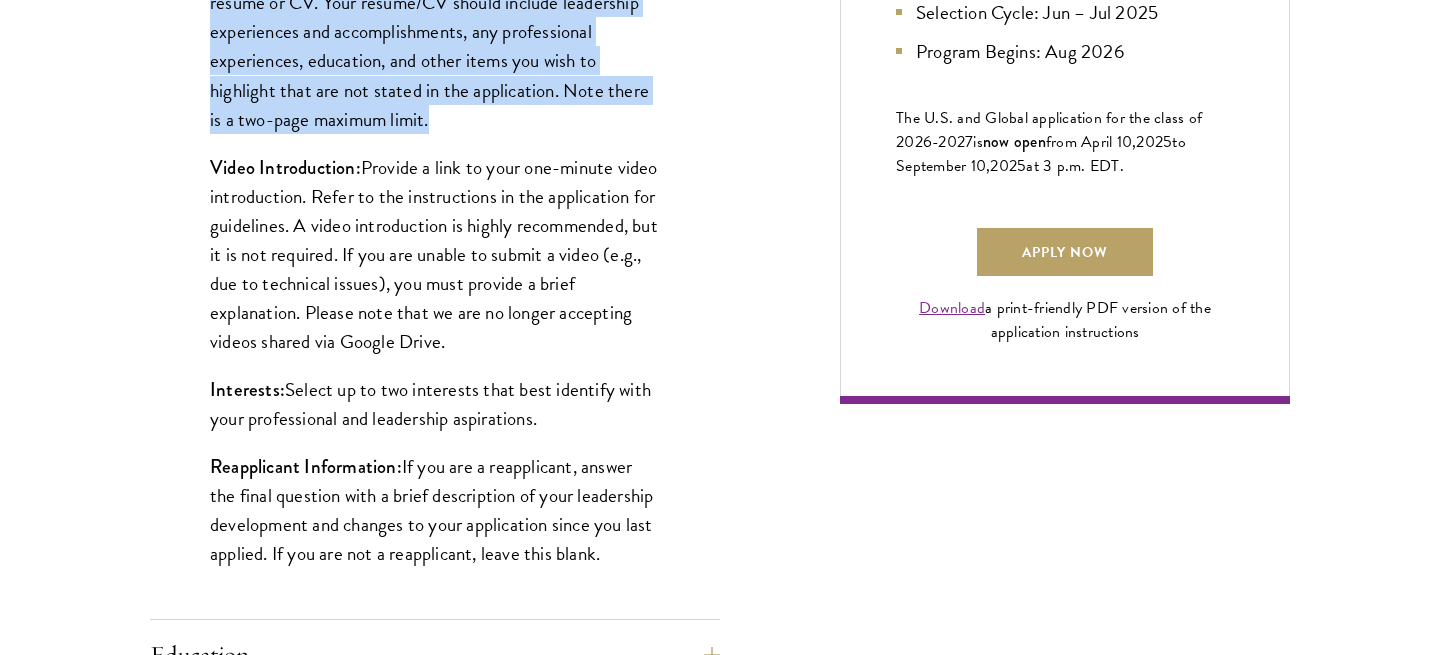 click on "Video Introduction:  Provide a link to your one-minute video introduction. Refer to the instructions in the application for guidelines. A video introduction is highly recommended, but it is not required. If you are unable to submit a video (e.g., due to technical issues), you must provide a brief explanation. Please note that we are no longer accepting videos shared via Google Drive." at bounding box center (435, 254) 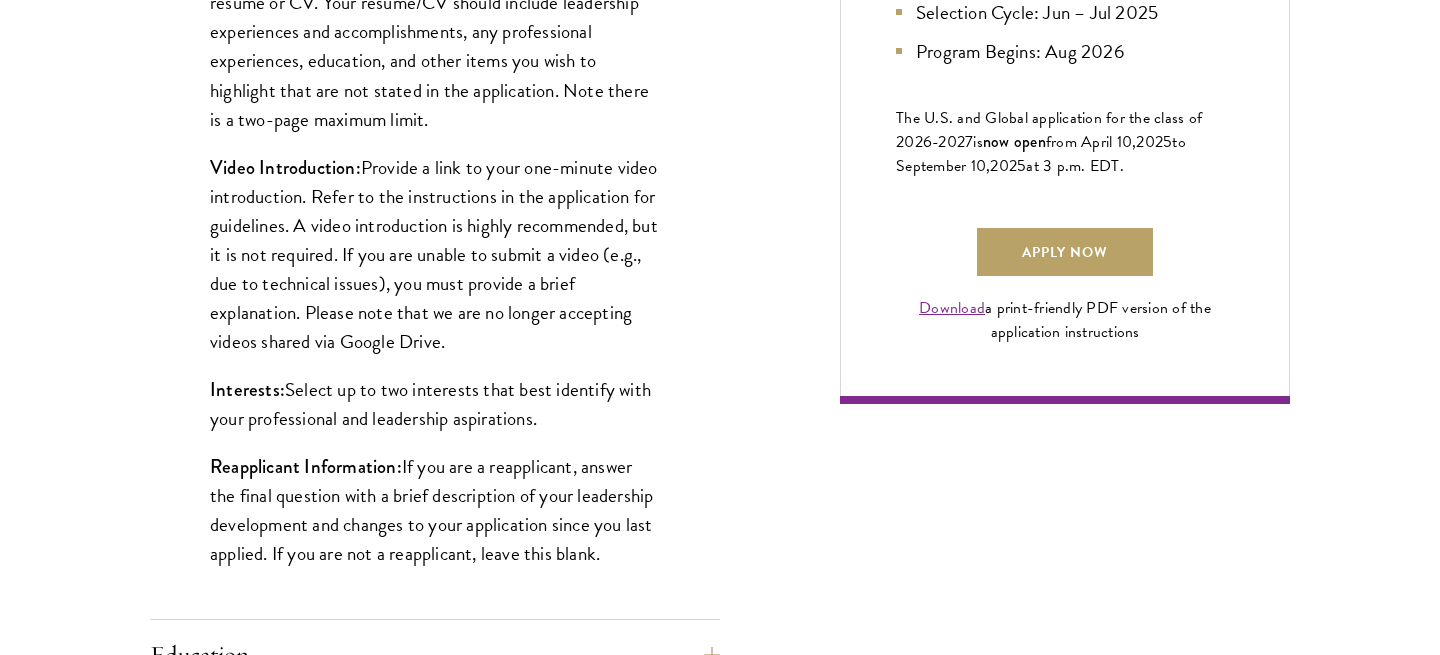click on "Video Introduction:  Provide a link to your one-minute video introduction. Refer to the instructions in the application for guidelines. A video introduction is highly recommended, but it is not required. If you are unable to submit a video (e.g., due to technical issues), you must provide a brief explanation. Please note that we are no longer accepting videos shared via Google Drive." at bounding box center [435, 254] 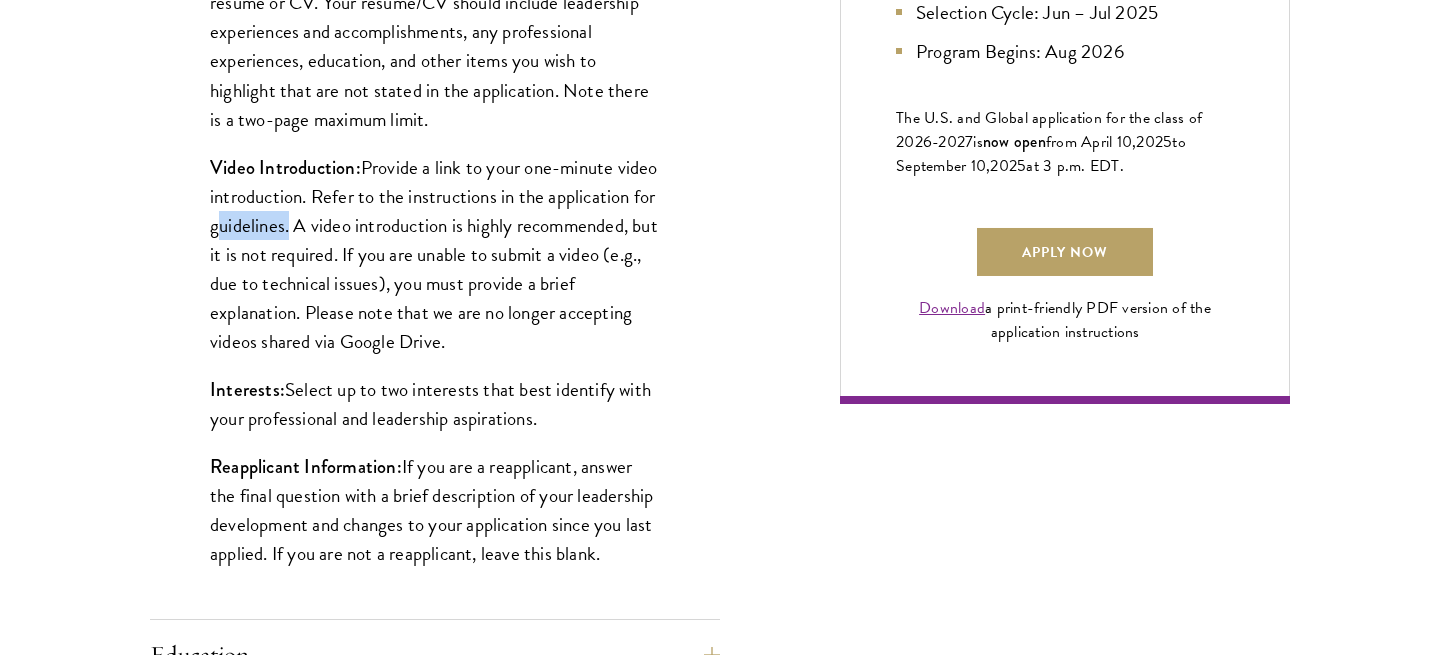 click on "Video Introduction:  Provide a link to your one-minute video introduction. Refer to the instructions in the application for guidelines. A video introduction is highly recommended, but it is not required. If you are unable to submit a video (e.g., due to technical issues), you must provide a brief explanation. Please note that we are no longer accepting videos shared via Google Drive." at bounding box center [435, 254] 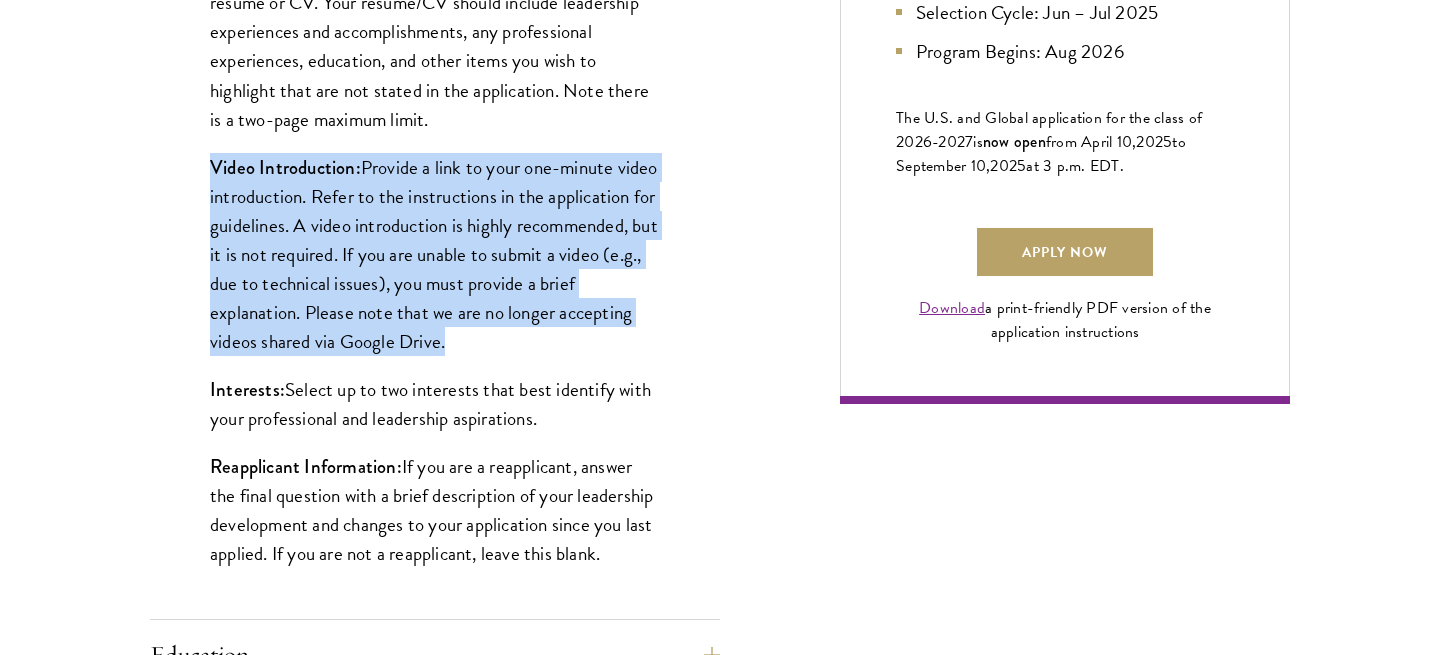 click on "Video Introduction:  Provide a link to your one-minute video introduction. Refer to the instructions in the application for guidelines. A video introduction is highly recommended, but it is not required. If you are unable to submit a video (e.g., due to technical issues), you must provide a brief explanation. Please note that we are no longer accepting videos shared via Google Drive." at bounding box center [435, 254] 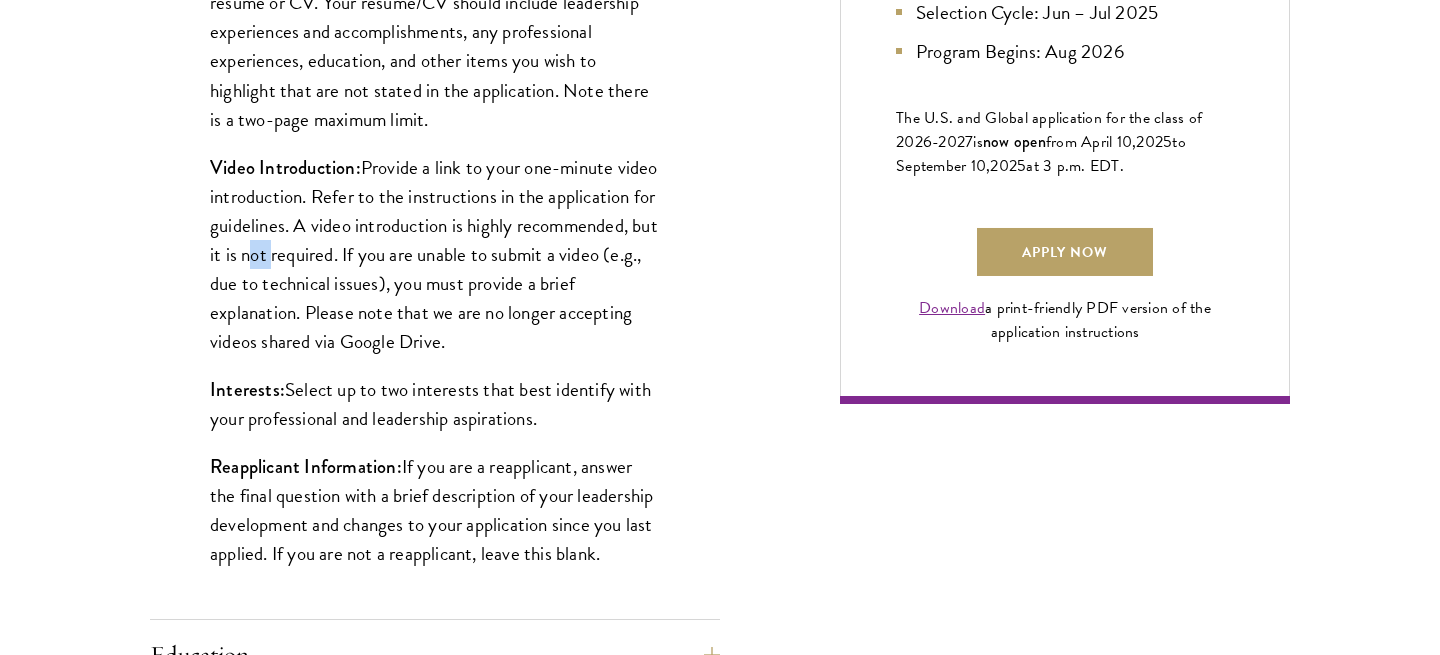 click on "Video Introduction:  Provide a link to your one-minute video introduction. Refer to the instructions in the application for guidelines. A video introduction is highly recommended, but it is not required. If you are unable to submit a video (e.g., due to technical issues), you must provide a brief explanation. Please note that we are no longer accepting videos shared via Google Drive." at bounding box center (435, 254) 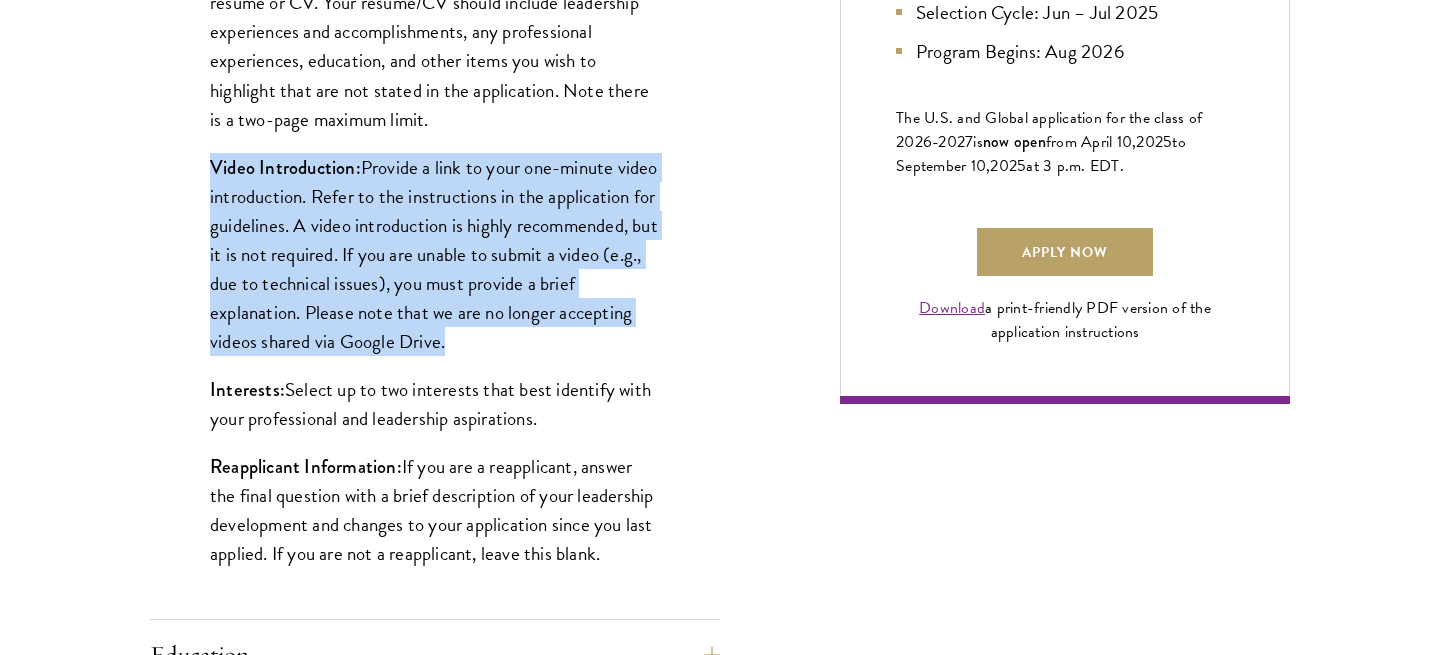 click on "Video Introduction:  Provide a link to your one-minute video introduction. Refer to the instructions in the application for guidelines. A video introduction is highly recommended, but it is not required. If you are unable to submit a video (e.g., due to technical issues), you must provide a brief explanation. Please note that we are no longer accepting videos shared via Google Drive." at bounding box center [435, 254] 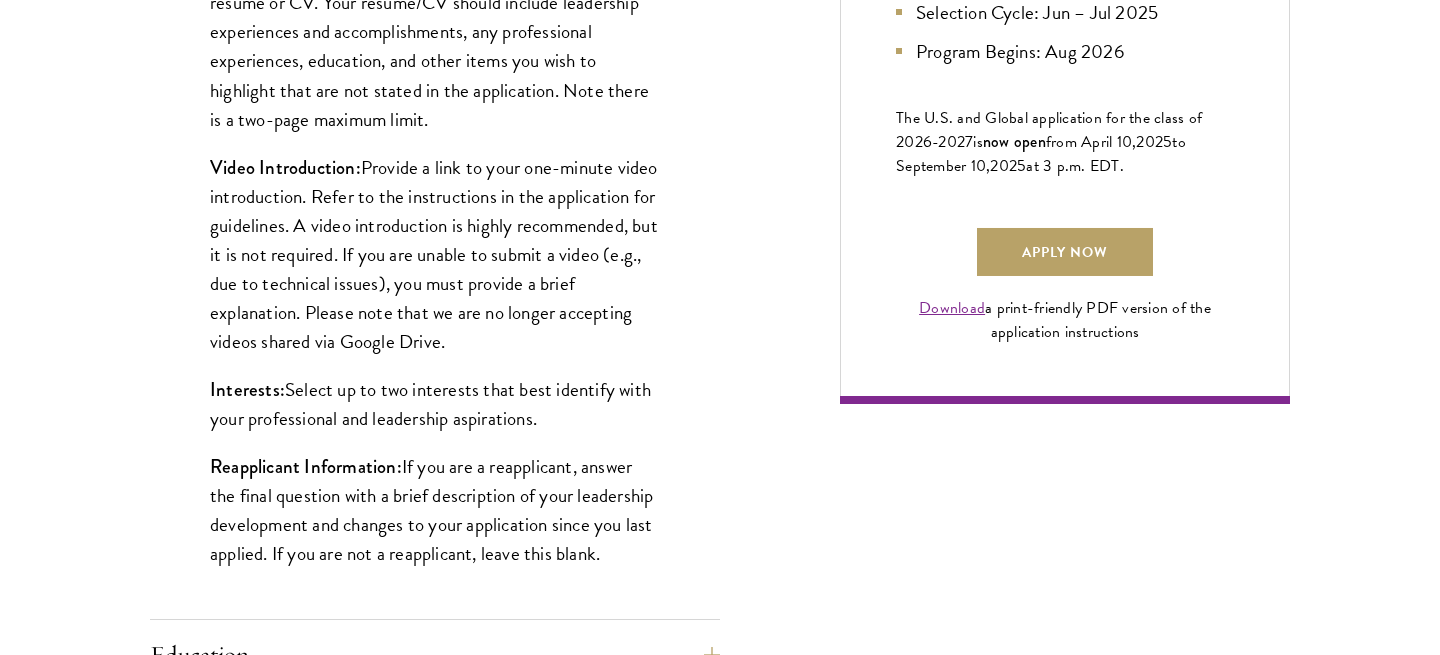 click on "Video Introduction:  Provide a link to your one-minute video introduction. Refer to the instructions in the application for guidelines. A video introduction is highly recommended, but it is not required. If you are unable to submit a video (e.g., due to technical issues), you must provide a brief explanation. Please note that we are no longer accepting videos shared via Google Drive." at bounding box center [435, 254] 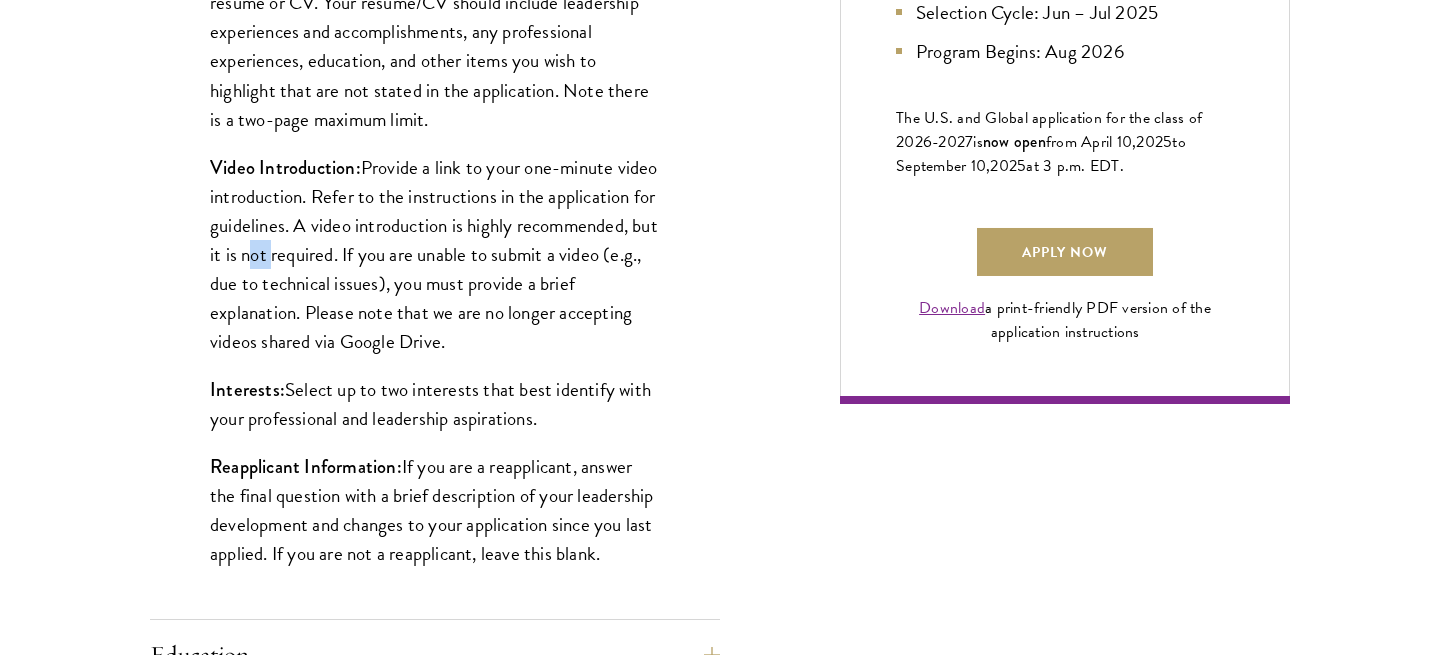 click on "Video Introduction:  Provide a link to your one-minute video introduction. Refer to the instructions in the application for guidelines. A video introduction is highly recommended, but it is not required. If you are unable to submit a video (e.g., due to technical issues), you must provide a brief explanation. Please note that we are no longer accepting videos shared via Google Drive." at bounding box center (435, 254) 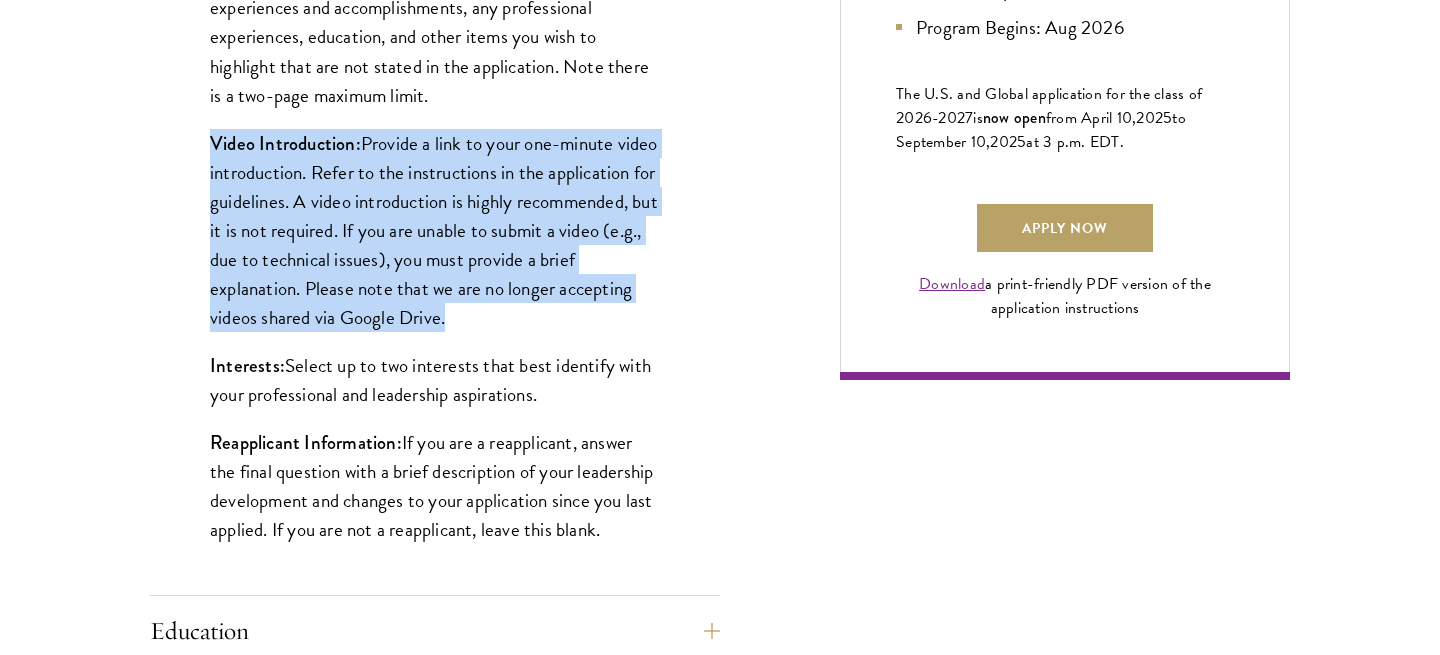 scroll, scrollTop: 1447, scrollLeft: 0, axis: vertical 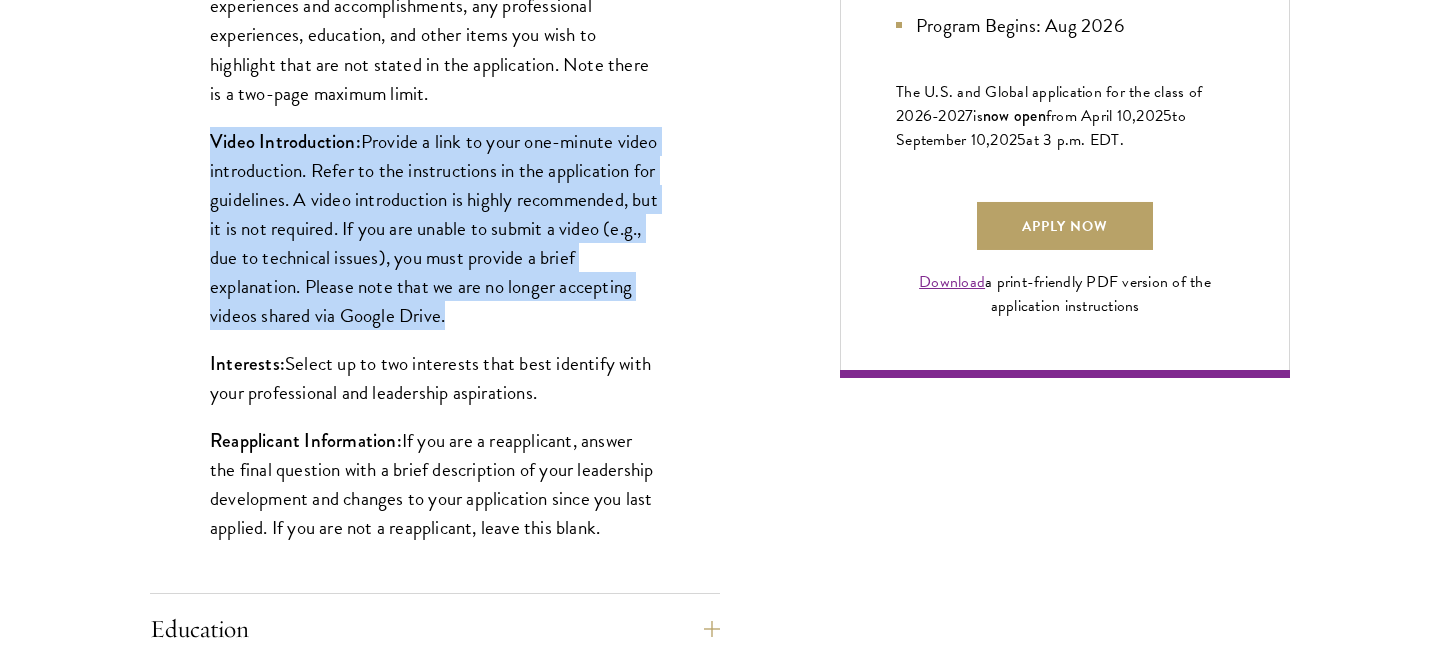 click on "Video Introduction:  Provide a link to your one-minute video introduction. Refer to the instructions in the application for guidelines. A video introduction is highly recommended, but it is not required. If you are unable to submit a video (e.g., due to technical issues), you must provide a brief explanation. Please note that we are no longer accepting videos shared via Google Drive." at bounding box center (435, 228) 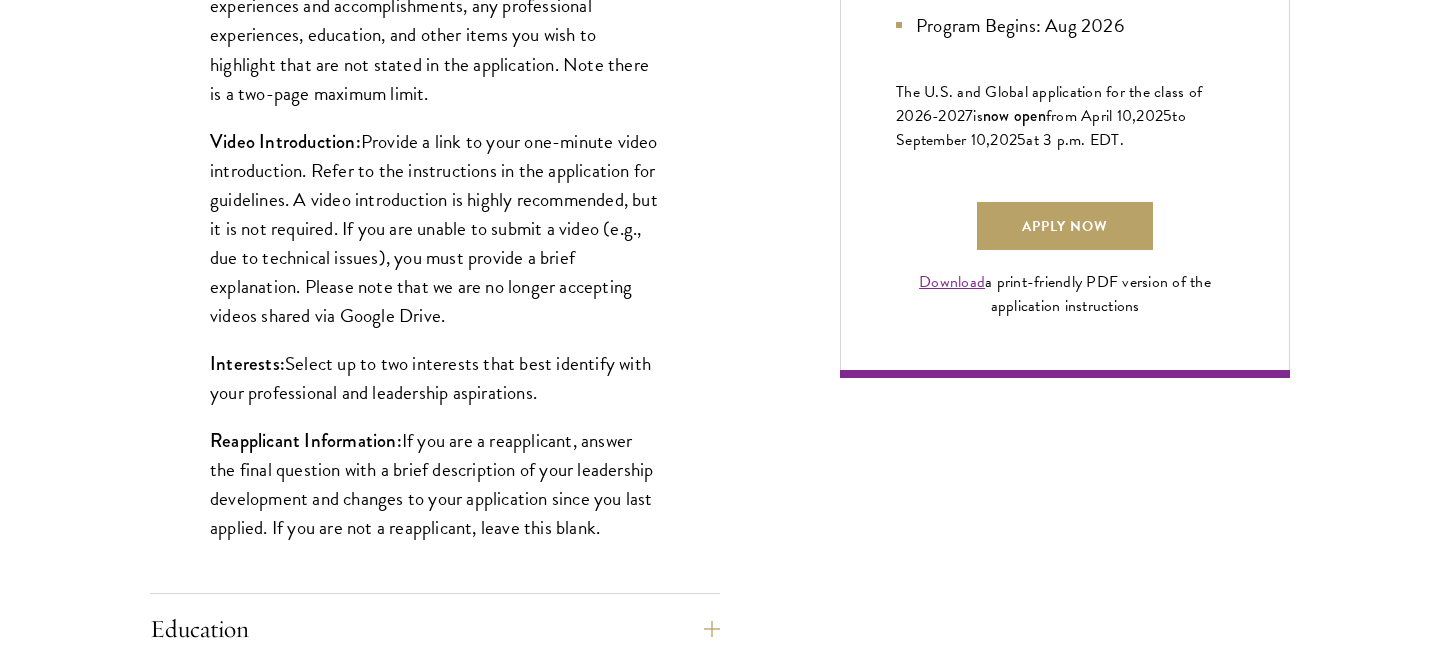 click on "Video Introduction:  Provide a link to your one-minute video introduction. Refer to the instructions in the application for guidelines. A video introduction is highly recommended, but it is not required. If you are unable to submit a video (e.g., due to technical issues), you must provide a brief explanation. Please note that we are no longer accepting videos shared via Google Drive." at bounding box center [435, 228] 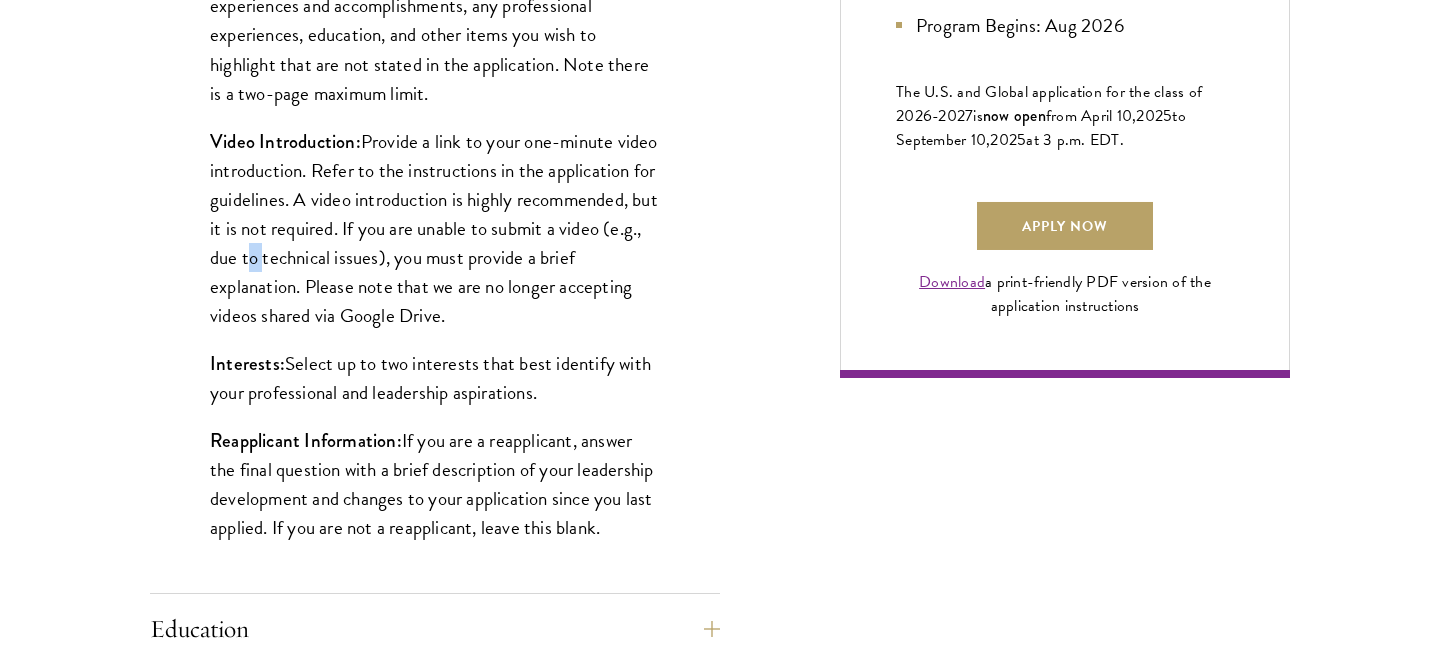 click on "Video Introduction:  Provide a link to your one-minute video introduction. Refer to the instructions in the application for guidelines. A video introduction is highly recommended, but it is not required. If you are unable to submit a video (e.g., due to technical issues), you must provide a brief explanation. Please note that we are no longer accepting videos shared via Google Drive." at bounding box center (435, 228) 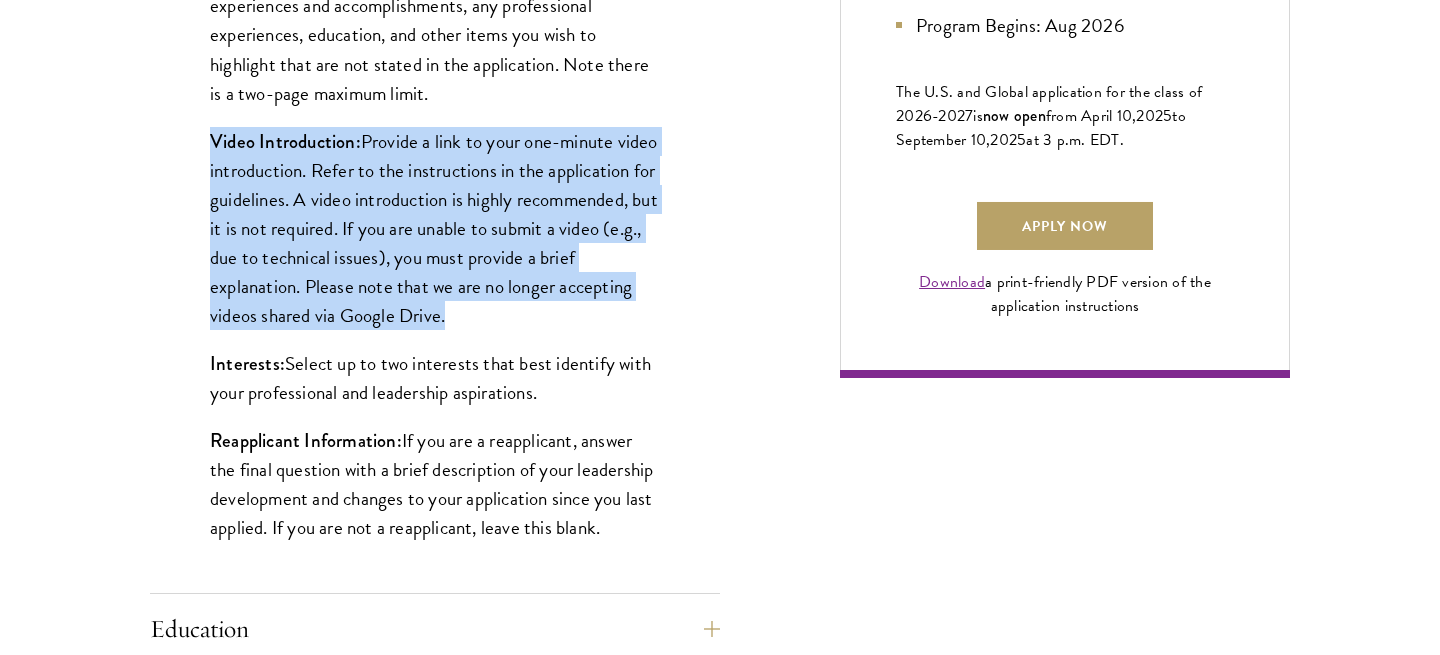 click on "Video Introduction:  Provide a link to your one-minute video introduction. Refer to the instructions in the application for guidelines. A video introduction is highly recommended, but it is not required. If you are unable to submit a video (e.g., due to technical issues), you must provide a brief explanation. Please note that we are no longer accepting videos shared via Google Drive." at bounding box center [435, 228] 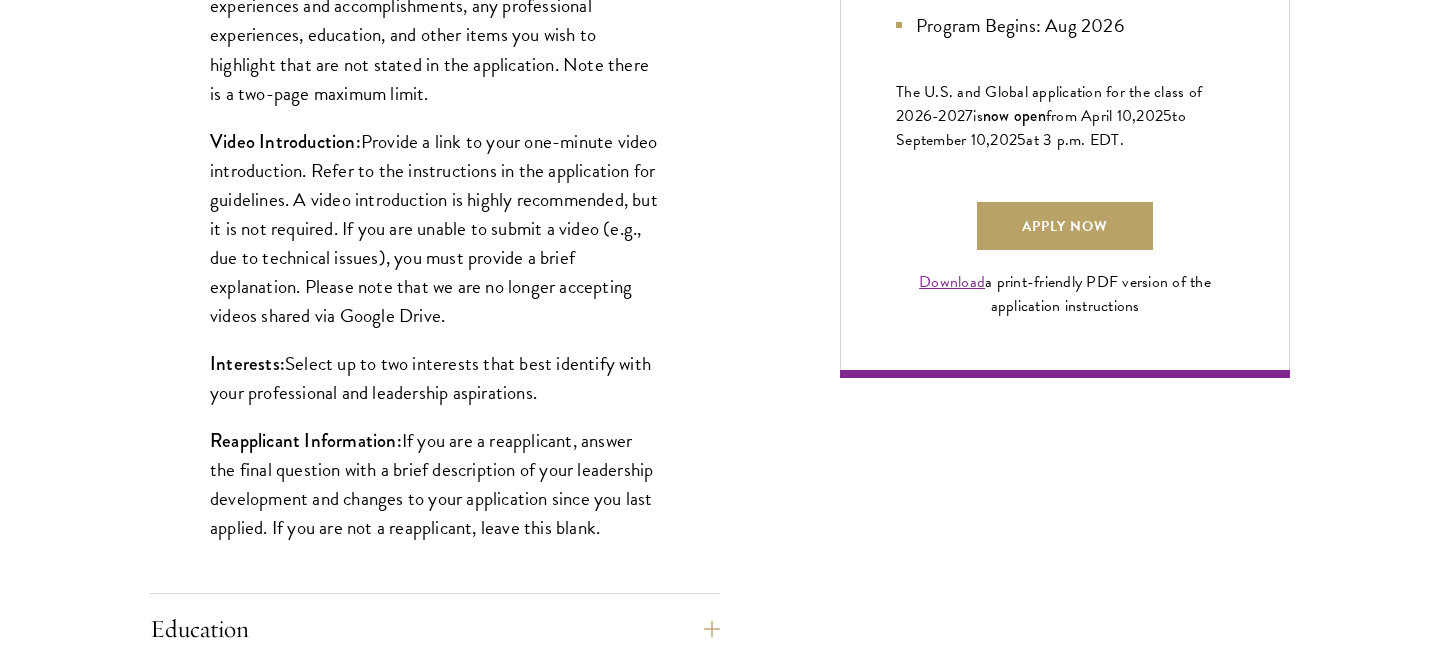 click on "Video Introduction:  Provide a link to your one-minute video introduction. Refer to the instructions in the application for guidelines. A video introduction is highly recommended, but it is not required. If you are unable to submit a video (e.g., due to technical issues), you must provide a brief explanation. Please note that we are no longer accepting videos shared via Google Drive." at bounding box center (435, 228) 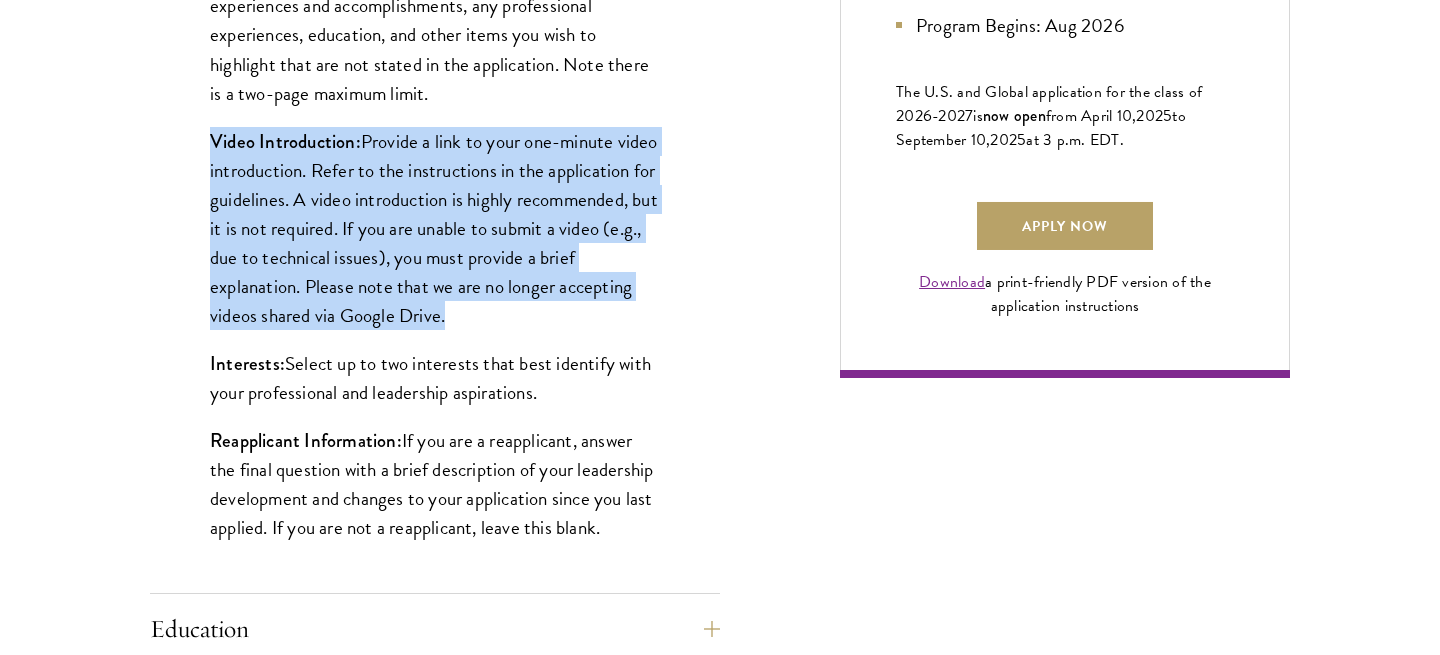 click on "Video Introduction:  Provide a link to your one-minute video introduction. Refer to the instructions in the application for guidelines. A video introduction is highly recommended, but it is not required. If you are unable to submit a video (e.g., due to technical issues), you must provide a brief explanation. Please note that we are no longer accepting videos shared via Google Drive." at bounding box center (435, 228) 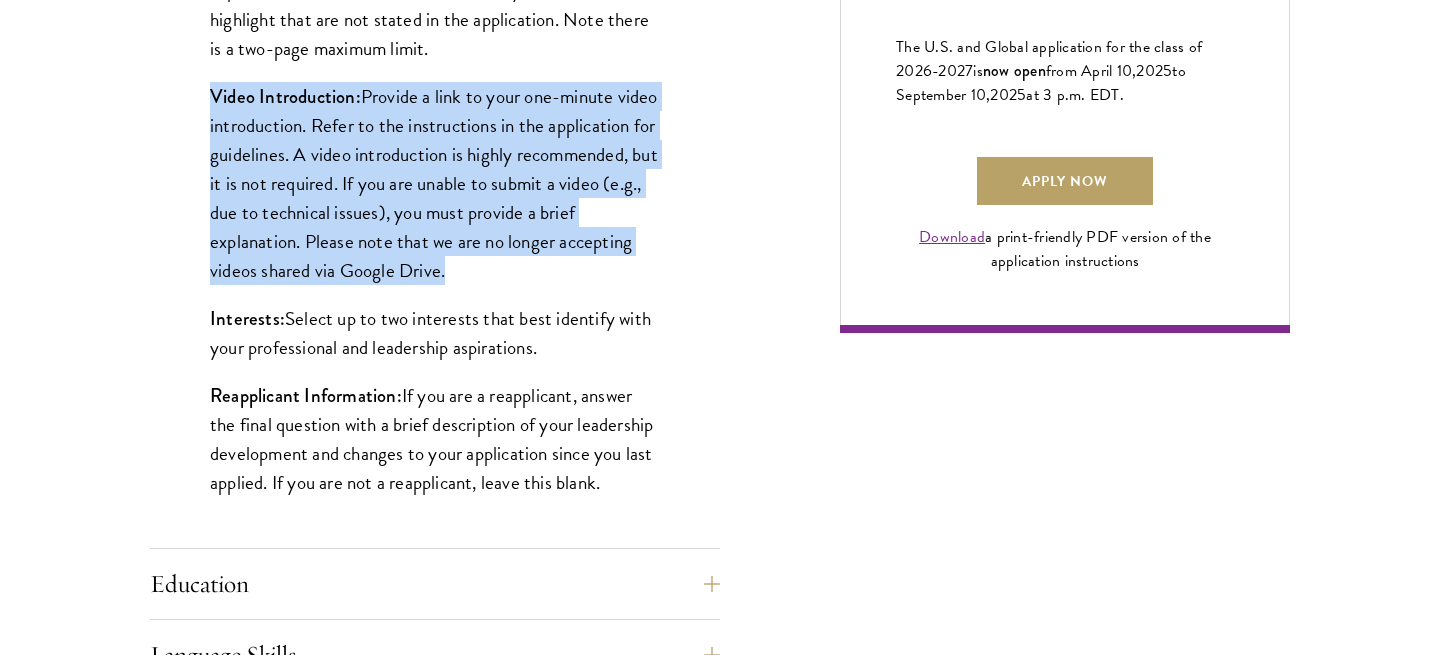 scroll, scrollTop: 1508, scrollLeft: 0, axis: vertical 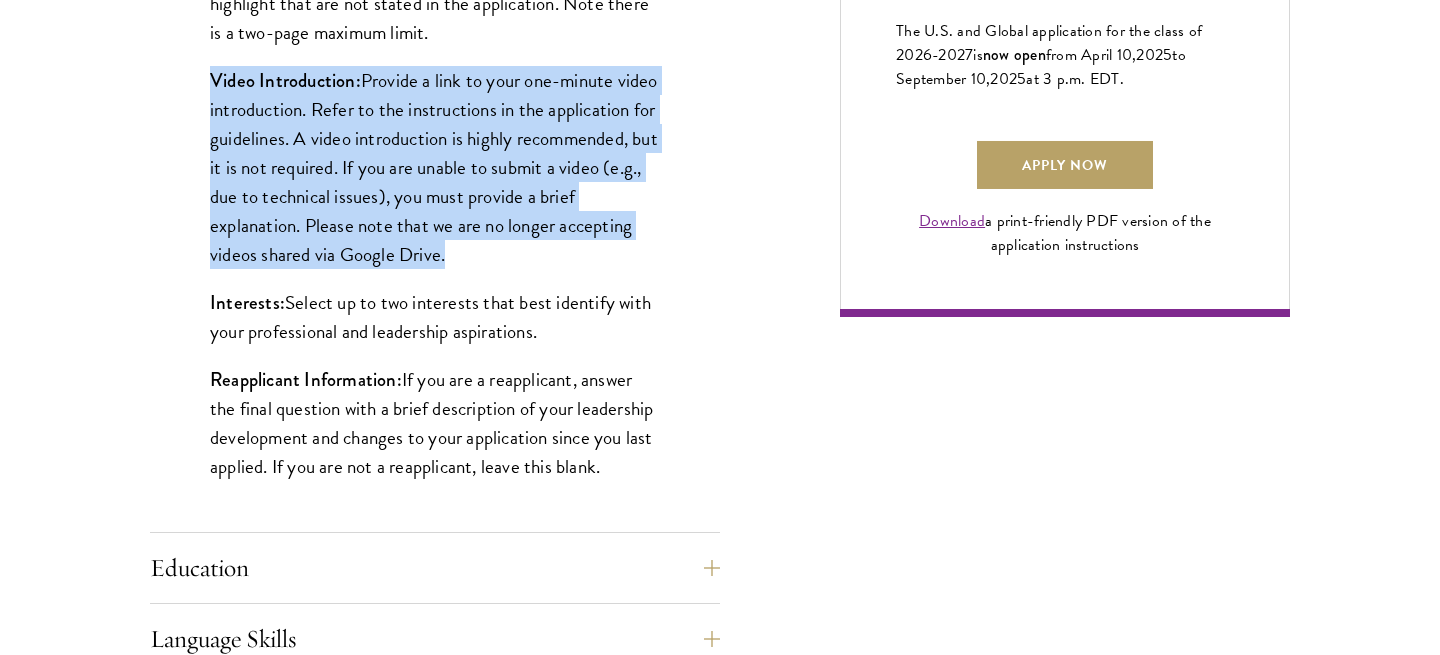 click on "Video Introduction:  Provide a link to your one-minute video introduction. Refer to the instructions in the application for guidelines. A video introduction is highly recommended, but it is not required. If you are unable to submit a video (e.g., due to technical issues), you must provide a brief explanation. Please note that we are no longer accepting videos shared via Google Drive." at bounding box center [435, 167] 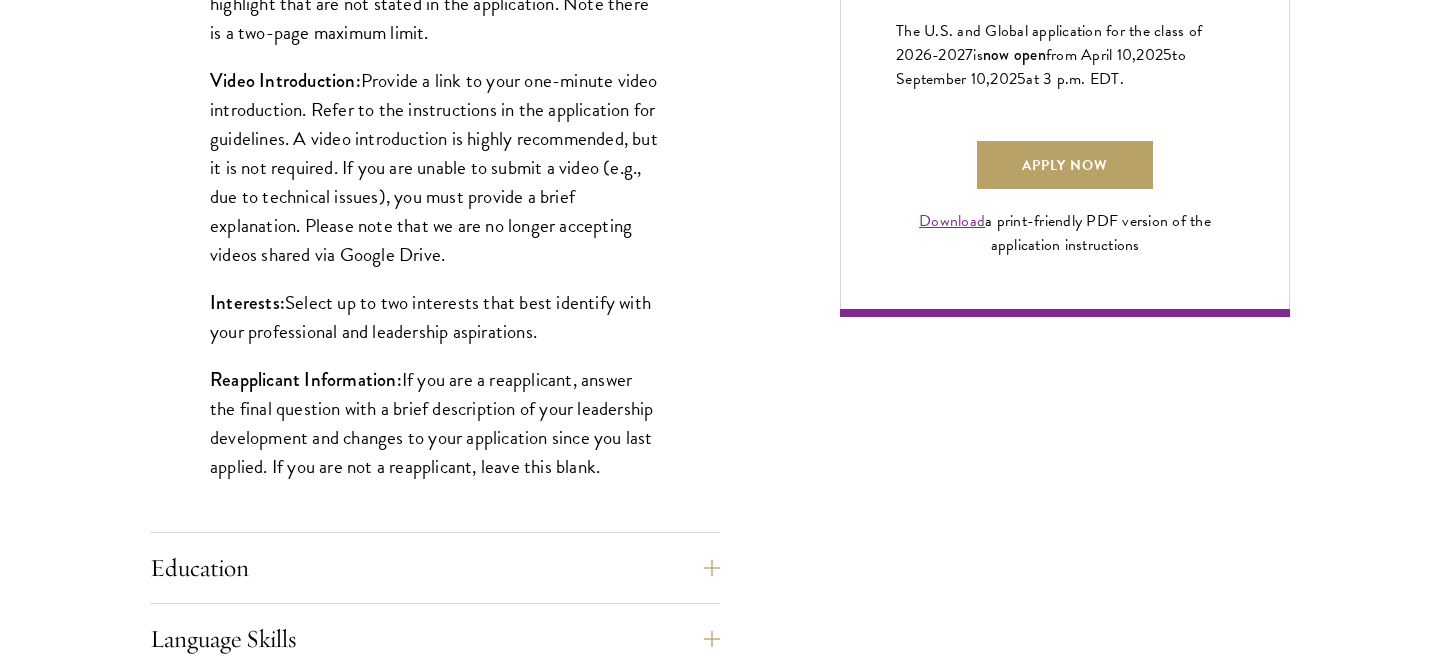 click on "Video Introduction:  Provide a link to your one-minute video introduction. Refer to the instructions in the application for guidelines. A video introduction is highly recommended, but it is not required. If you are unable to submit a video (e.g., due to technical issues), you must provide a brief explanation. Please note that we are no longer accepting videos shared via Google Drive." at bounding box center (435, 167) 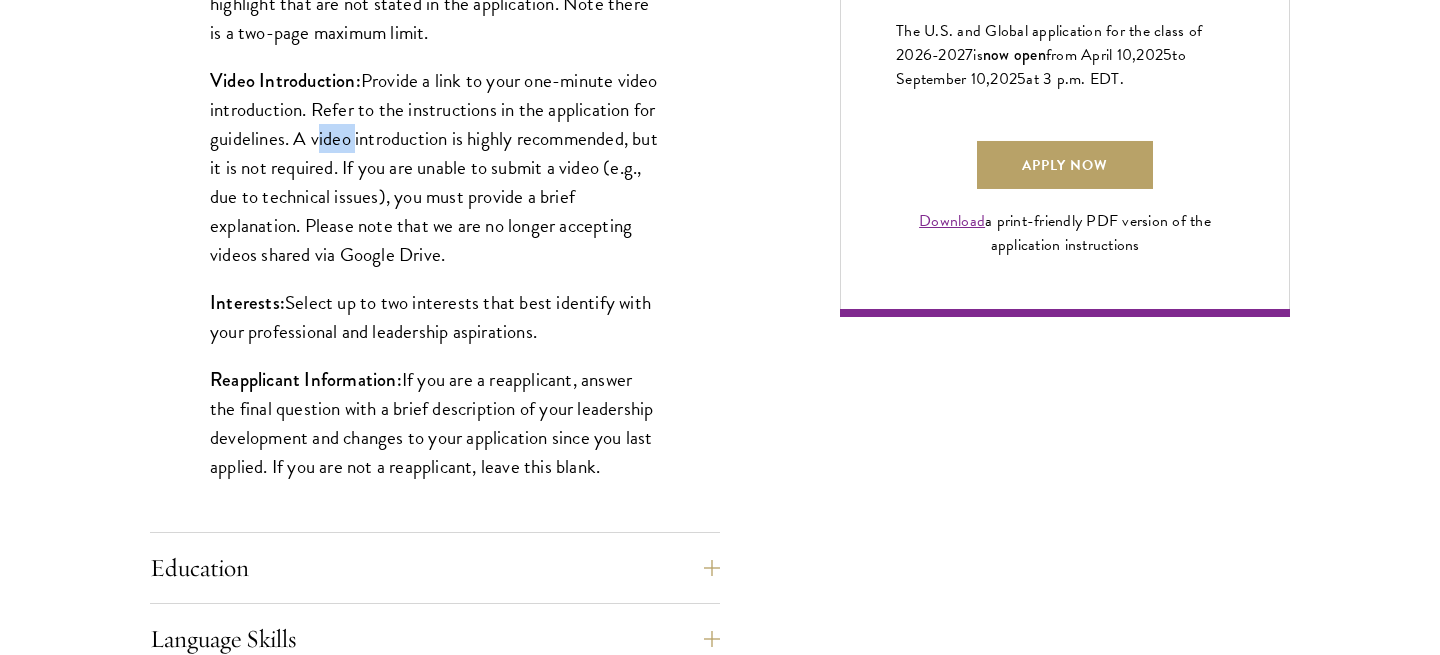 click on "Video Introduction:  Provide a link to your one-minute video introduction. Refer to the instructions in the application for guidelines. A video introduction is highly recommended, but it is not required. If you are unable to submit a video (e.g., due to technical issues), you must provide a brief explanation. Please note that we are no longer accepting videos shared via Google Drive." at bounding box center (435, 167) 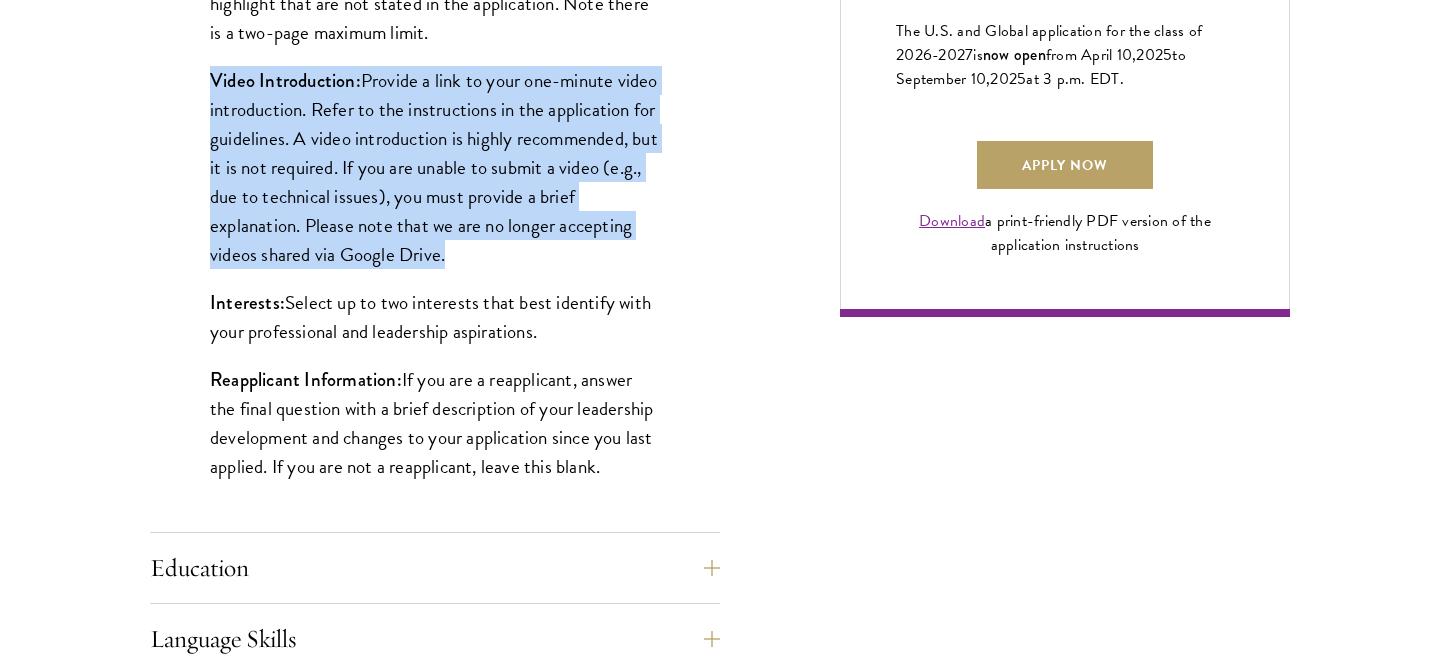 click on "Interests:  Select up to two interests that best identify with your professional and leadership aspirations." at bounding box center [435, 317] 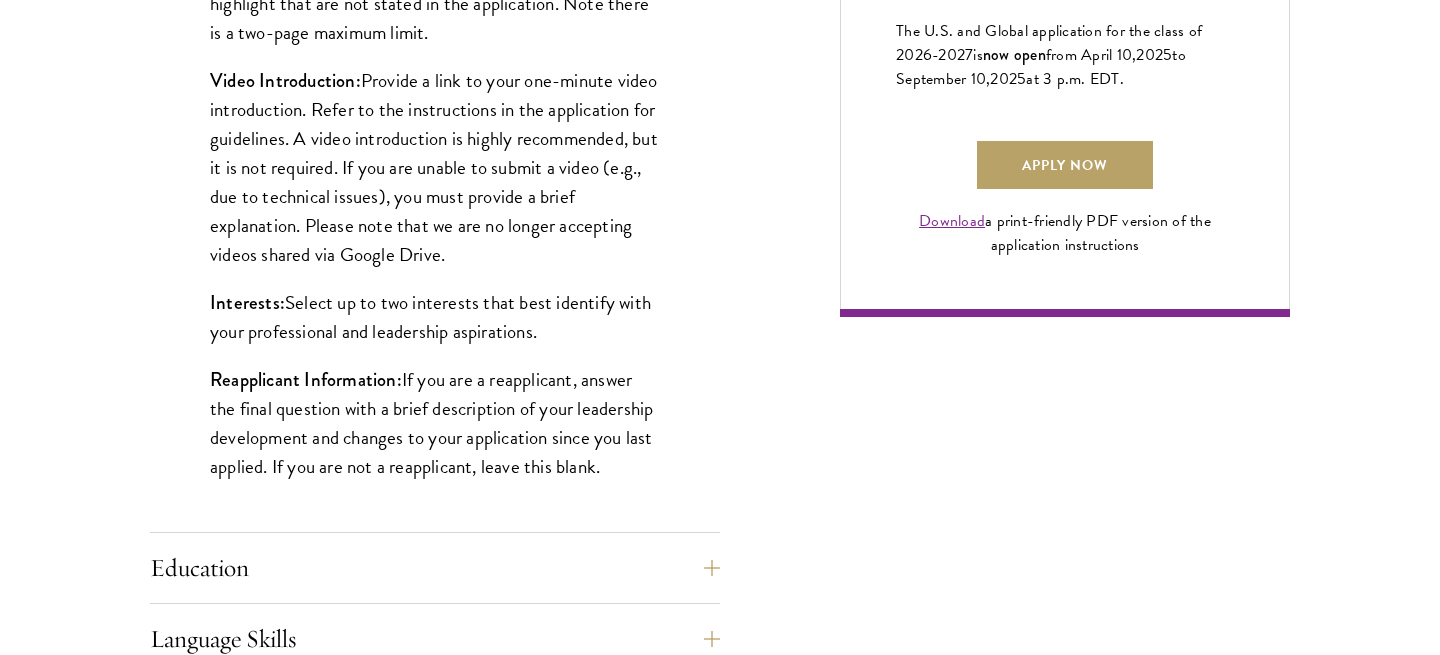 click on "Interests:  Select up to two interests that best identify with your professional and leadership aspirations." at bounding box center [435, 317] 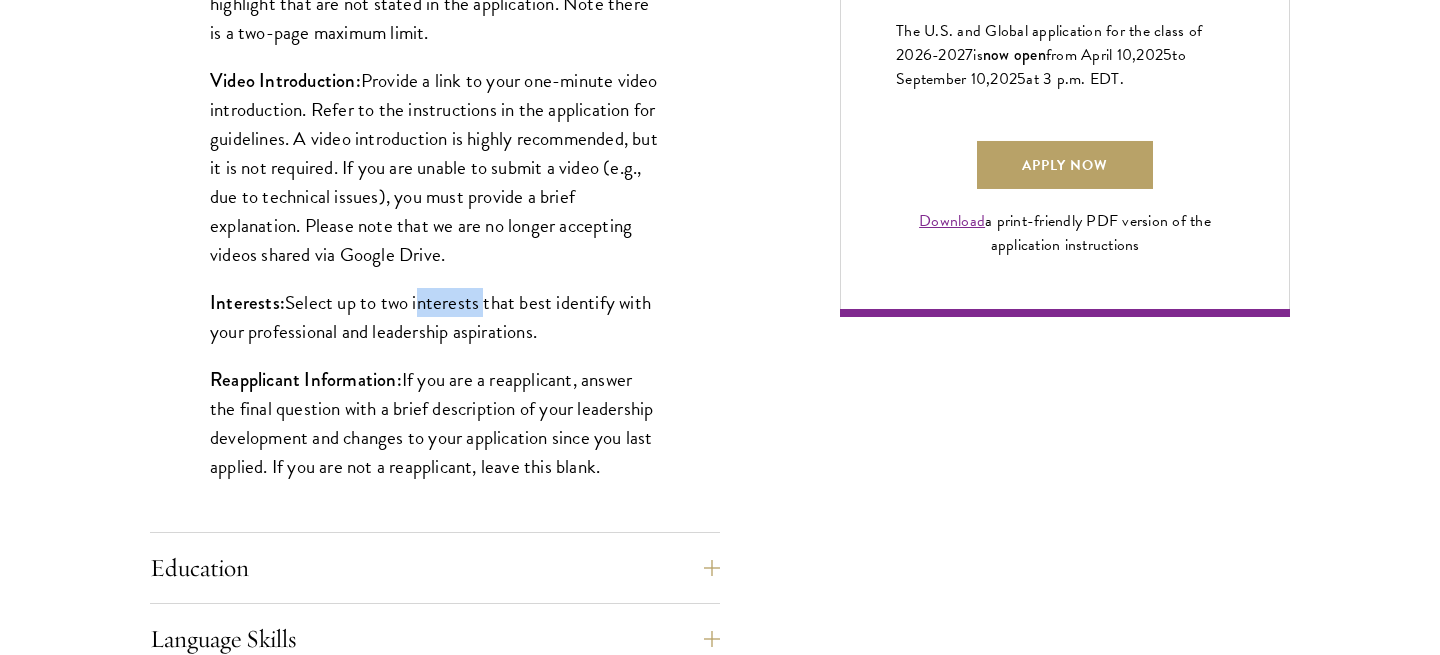 click on "Interests:  Select up to two interests that best identify with your professional and leadership aspirations." at bounding box center [435, 317] 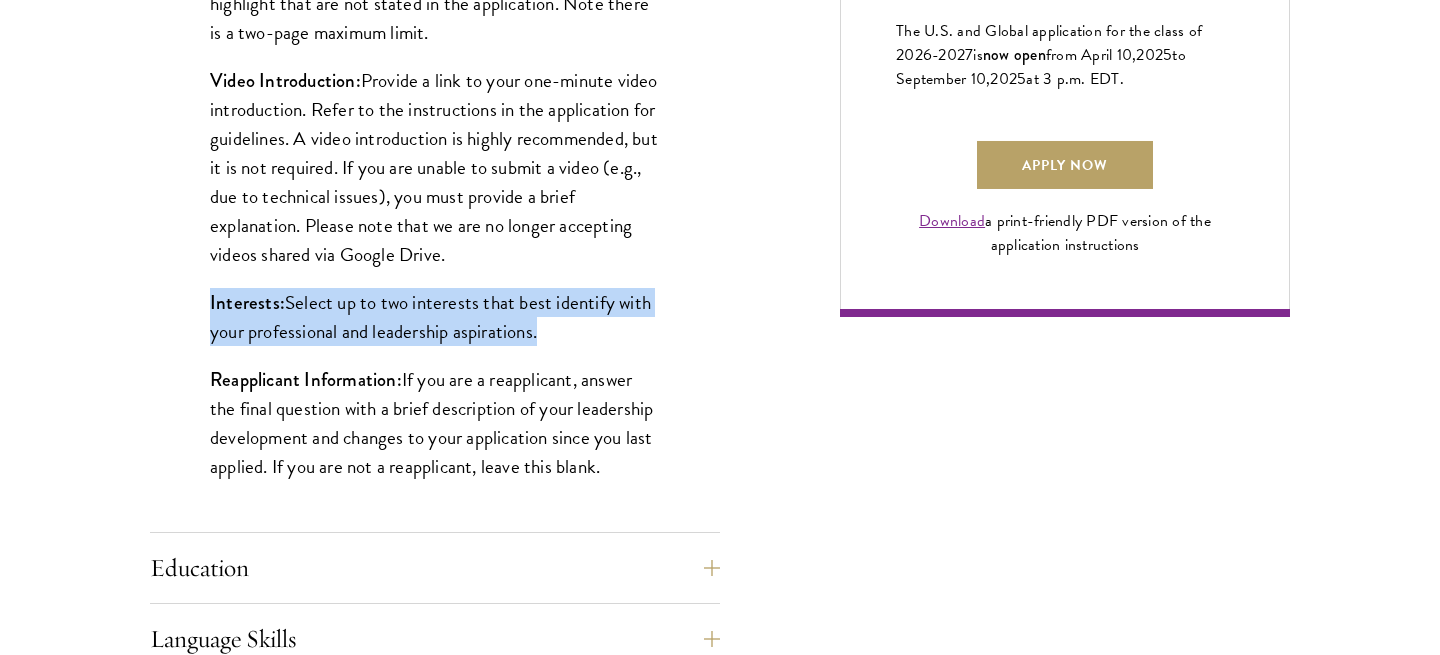 click on "Video Introduction:  Provide a link to your one-minute video introduction. Refer to the instructions in the application for guidelines. A video introduction is highly recommended, but it is not required. If you are unable to submit a video (e.g., due to technical issues), you must provide a brief explanation. Please note that we are no longer accepting videos shared via Google Drive." at bounding box center (435, 167) 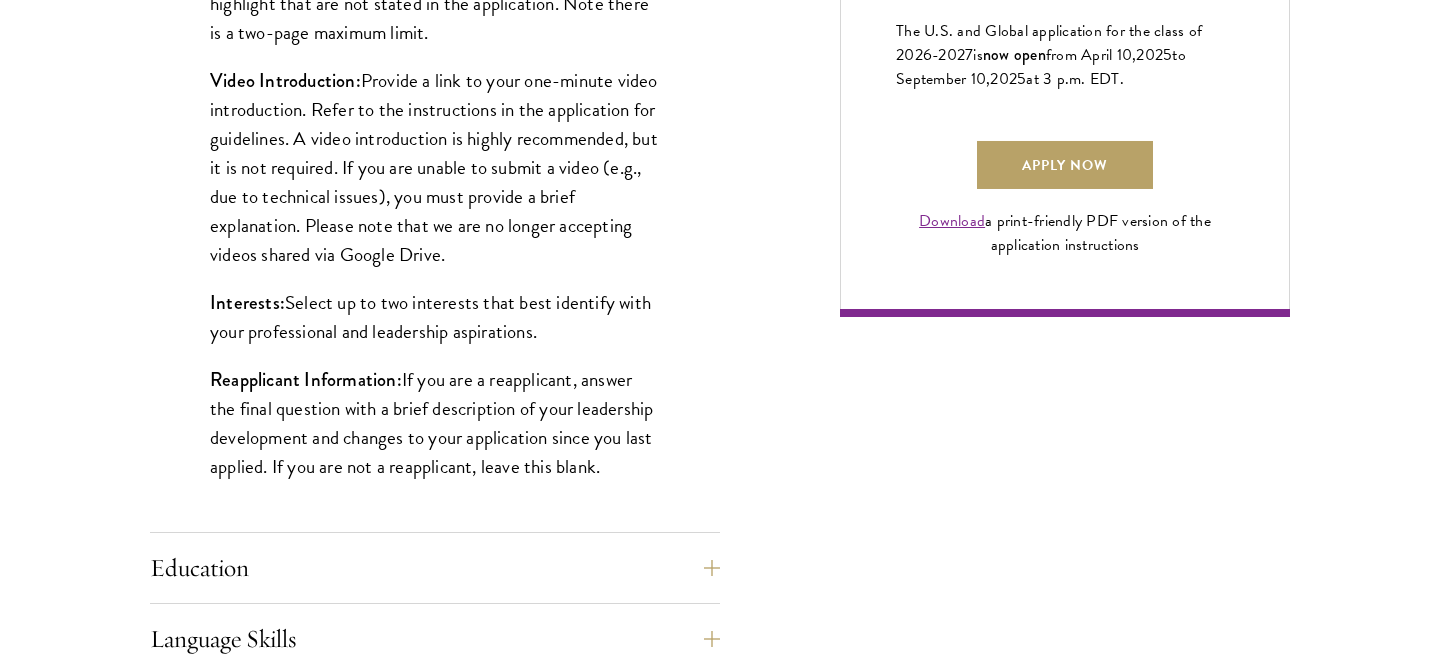 click on "Video Introduction:  Provide a link to your one-minute video introduction. Refer to the instructions in the application for guidelines. A video introduction is highly recommended, but it is not required. If you are unable to submit a video (e.g., due to technical issues), you must provide a brief explanation. Please note that we are no longer accepting videos shared via Google Drive." at bounding box center (435, 167) 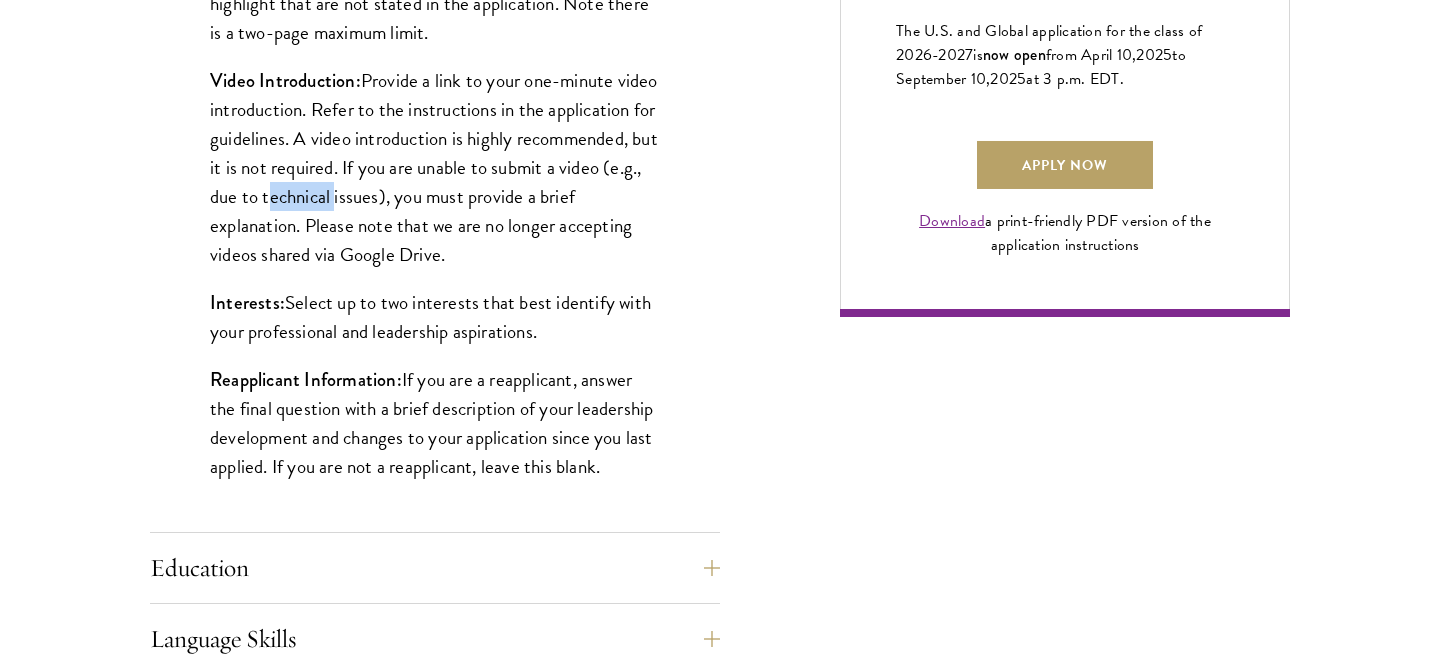 click on "Video Introduction:  Provide a link to your one-minute video introduction. Refer to the instructions in the application for guidelines. A video introduction is highly recommended, but it is not required. If you are unable to submit a video (e.g., due to technical issues), you must provide a brief explanation. Please note that we are no longer accepting videos shared via Google Drive." at bounding box center [435, 167] 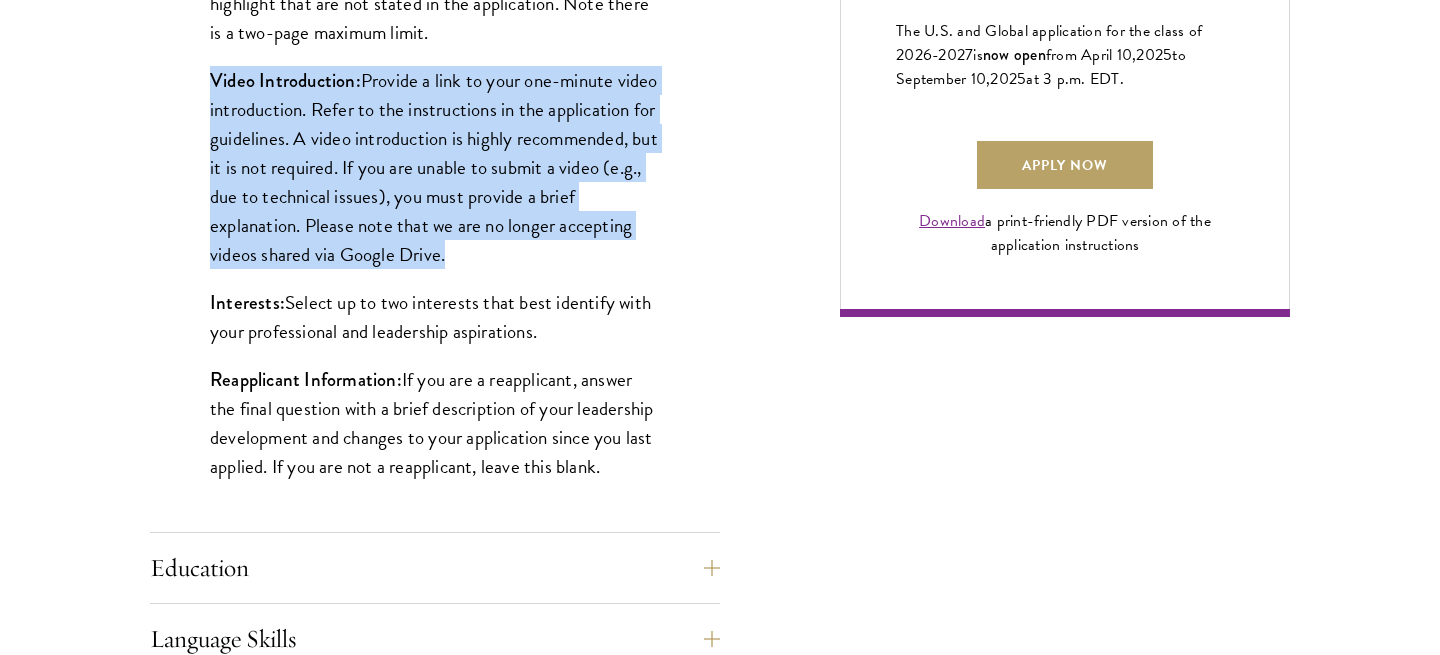 click on "Interests:  Select up to two interests that best identify with your professional and leadership aspirations." at bounding box center (435, 317) 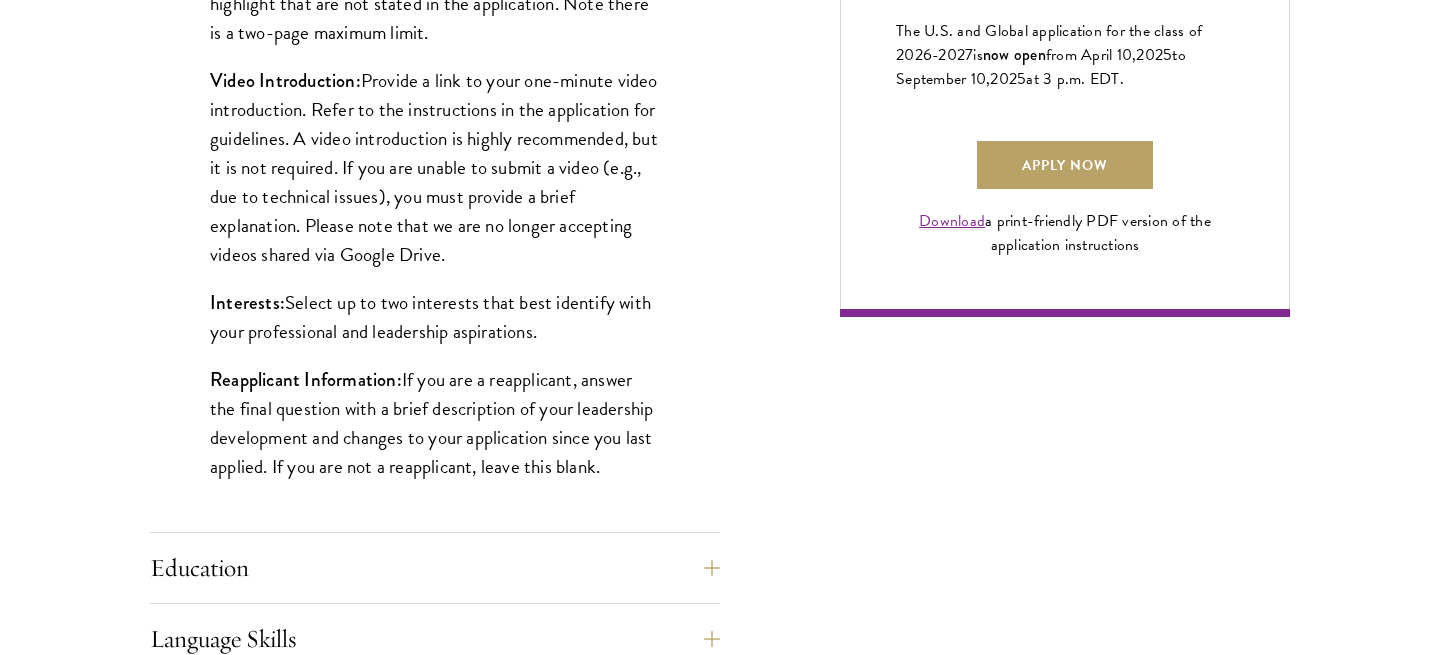 click on "Interests:  Select up to two interests that best identify with your professional and leadership aspirations." at bounding box center (435, 317) 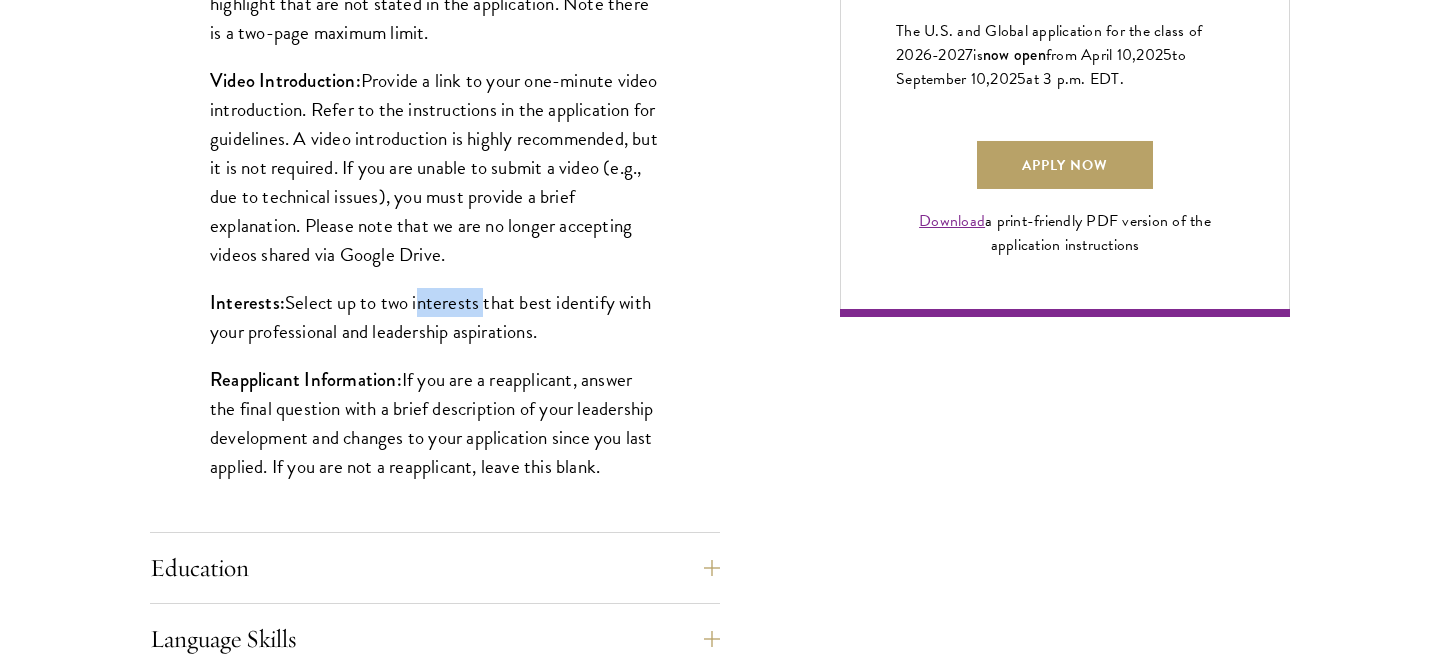 click on "Interests:  Select up to two interests that best identify with your professional and leadership aspirations." at bounding box center (435, 317) 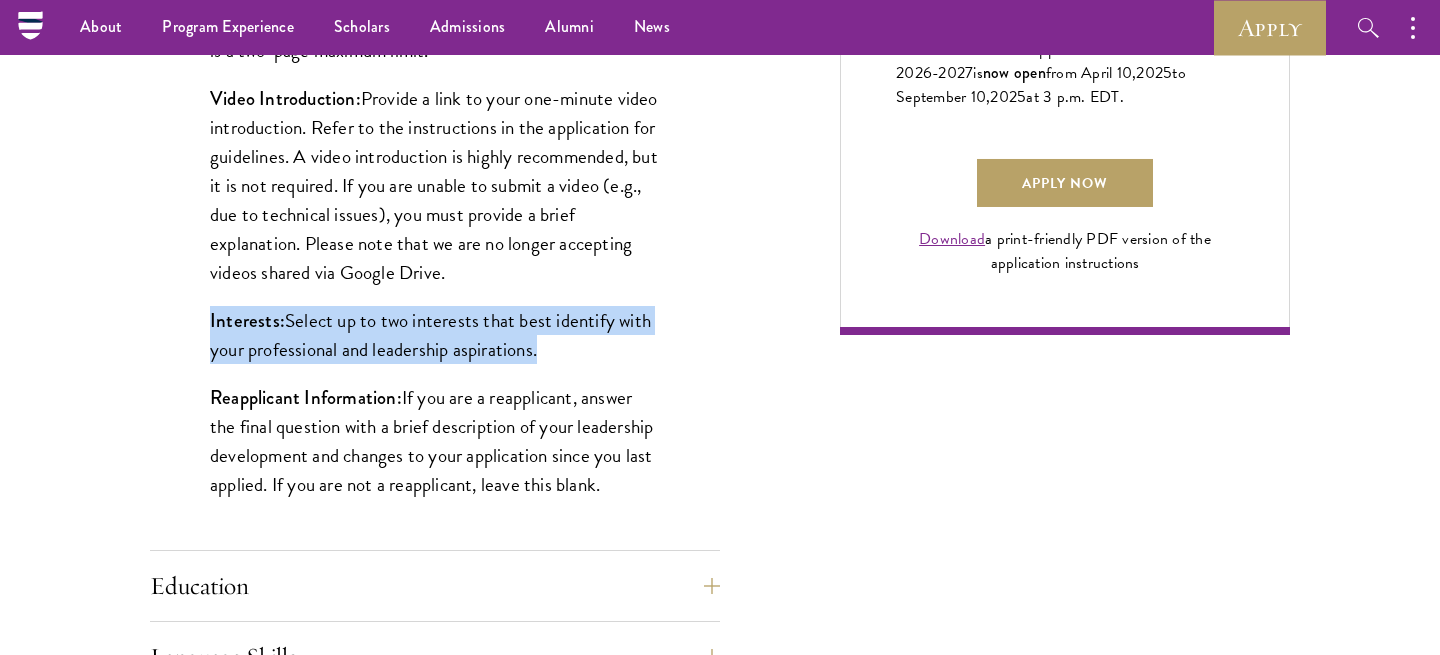 scroll, scrollTop: 1481, scrollLeft: 0, axis: vertical 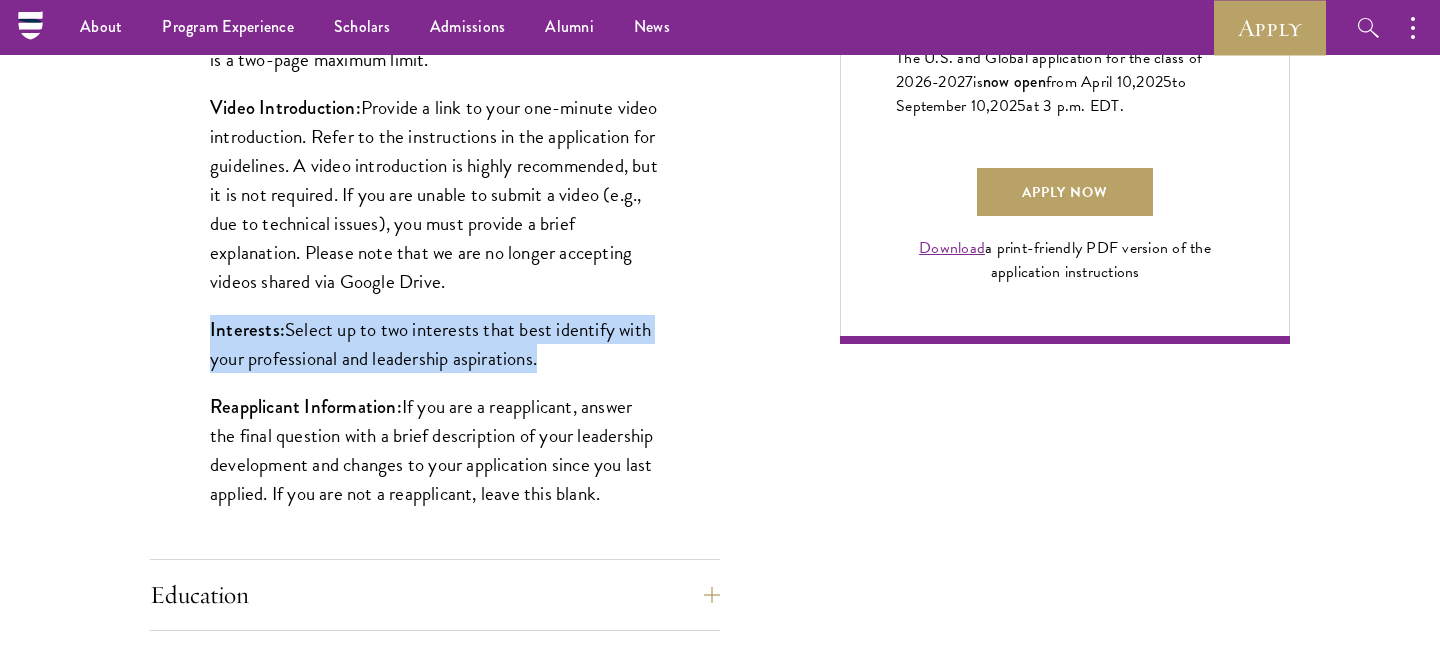 click on "Video Introduction:  Provide a link to your one-minute video introduction. Refer to the instructions in the application for guidelines. A video introduction is highly recommended, but it is not required. If you are unable to submit a video (e.g., due to technical issues), you must provide a brief explanation. Please note that we are no longer accepting videos shared via Google Drive." at bounding box center [435, 194] 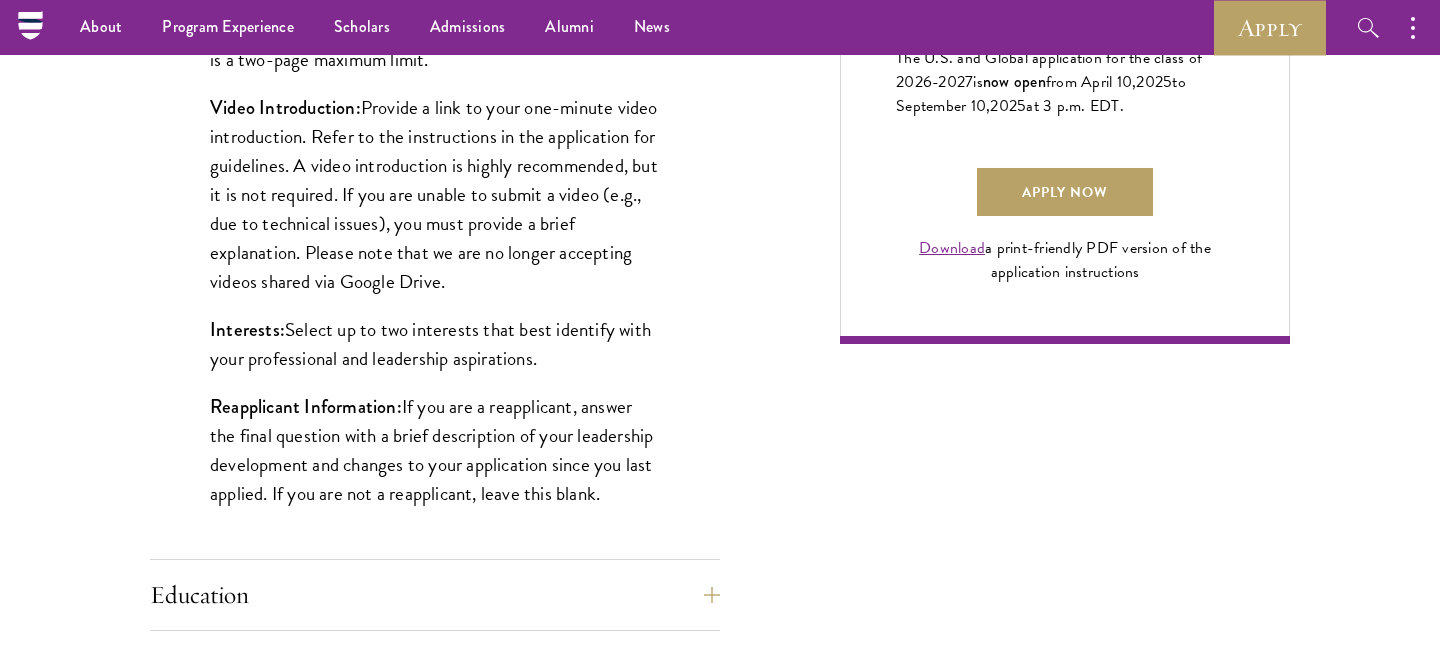 click on "Video Introduction:  Provide a link to your one-minute video introduction. Refer to the instructions in the application for guidelines. A video introduction is highly recommended, but it is not required. If you are unable to submit a video (e.g., due to technical issues), you must provide a brief explanation. Please note that we are no longer accepting videos shared via Google Drive." at bounding box center (435, 194) 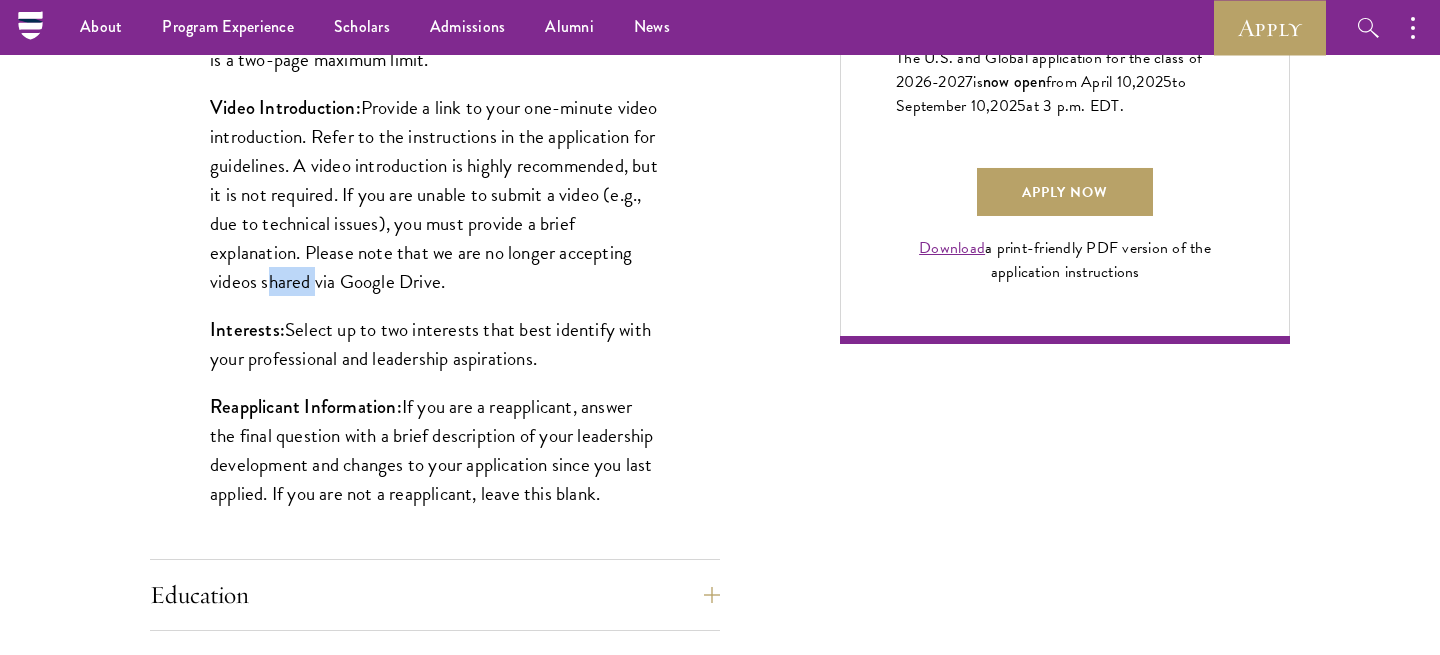 click on "Video Introduction:  Provide a link to your one-minute video introduction. Refer to the instructions in the application for guidelines. A video introduction is highly recommended, but it is not required. If you are unable to submit a video (e.g., due to technical issues), you must provide a brief explanation. Please note that we are no longer accepting videos shared via Google Drive." at bounding box center (435, 194) 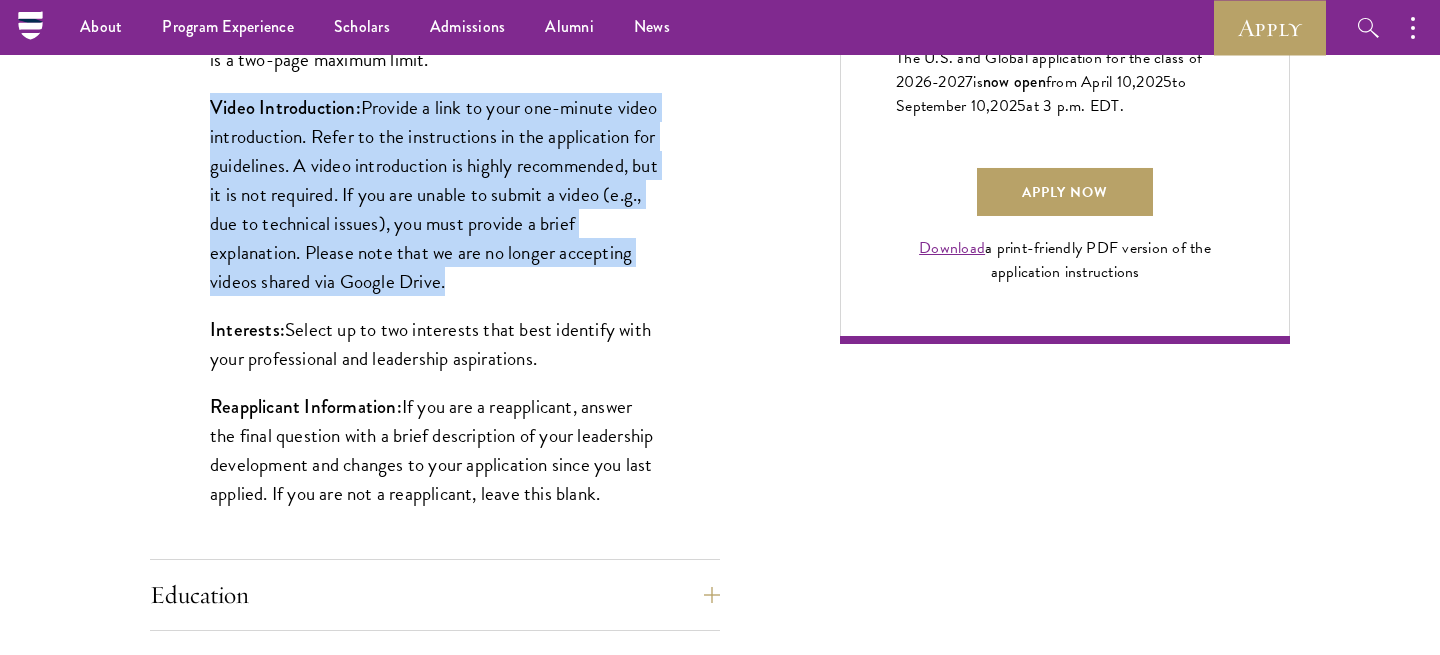 click on "Interests:  Select up to two interests that best identify with your professional and leadership aspirations." at bounding box center [435, 344] 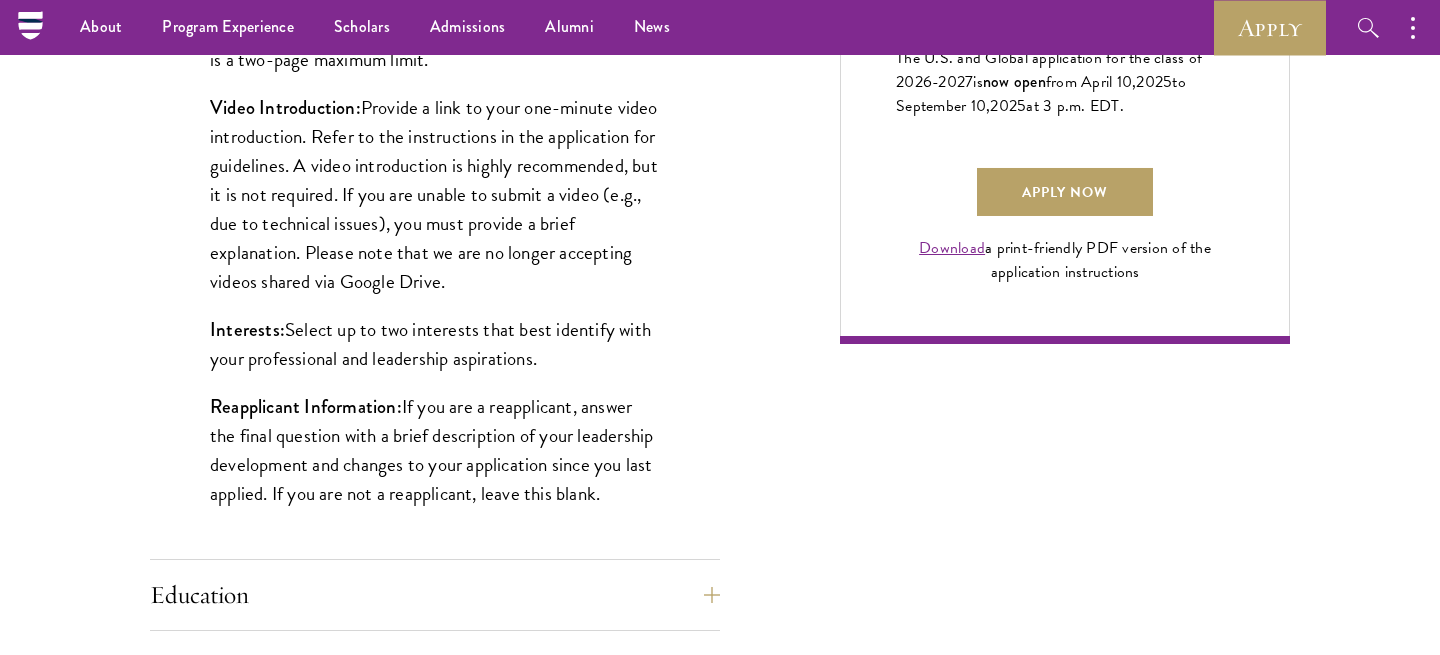 click on "Interests:  Select up to two interests that best identify with your professional and leadership aspirations." at bounding box center [435, 344] 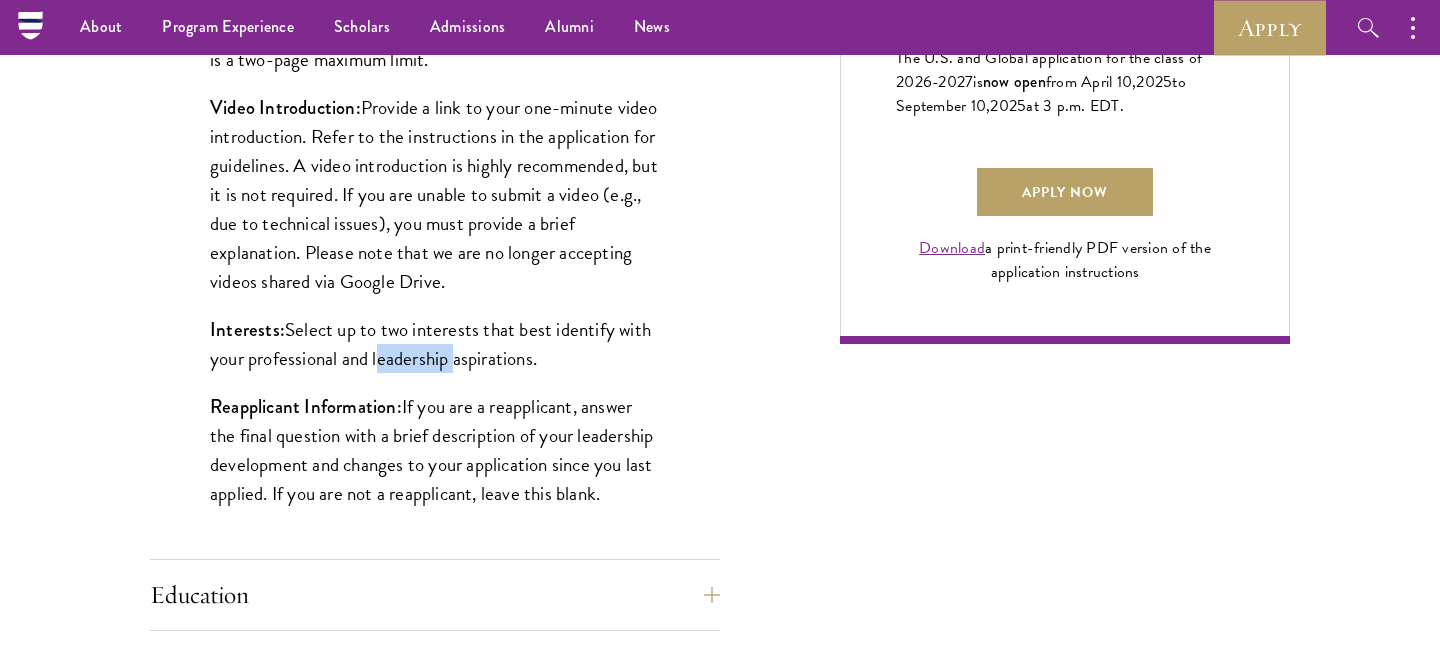 click on "Interests:  Select up to two interests that best identify with your professional and leadership aspirations." at bounding box center [435, 344] 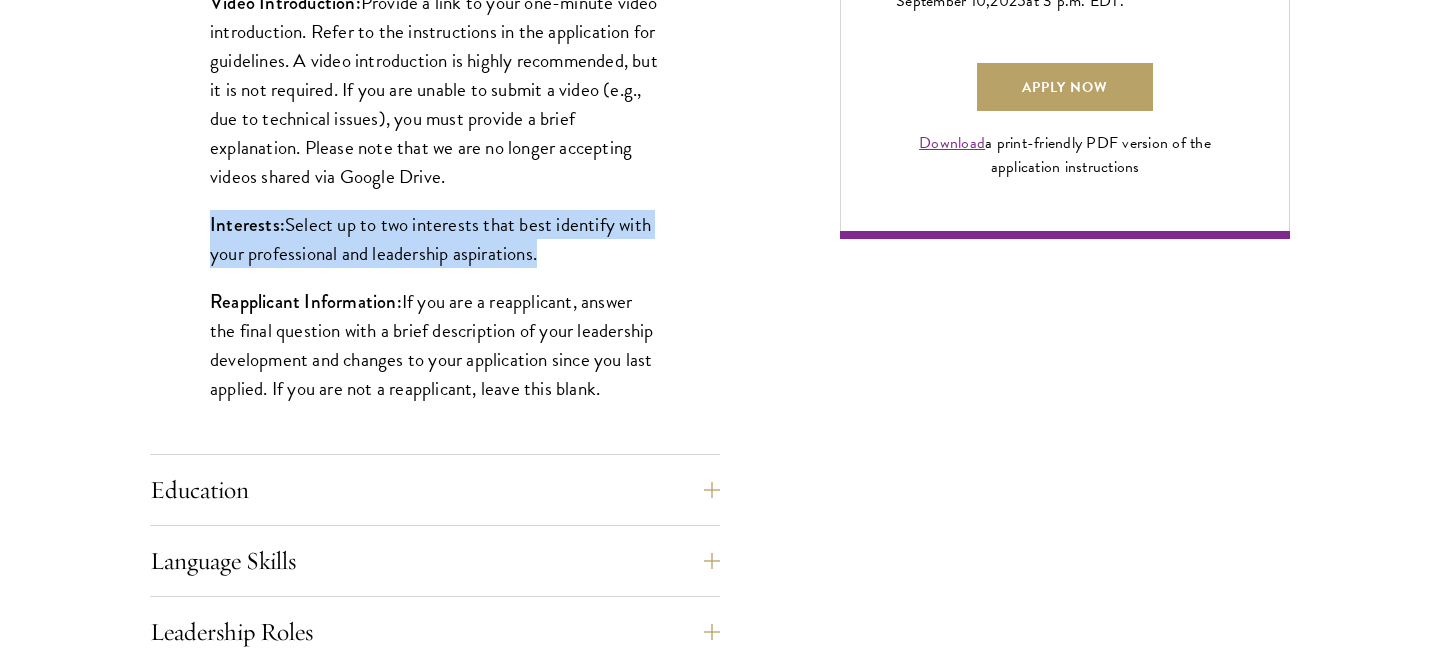 click on "Reapplicant Information:  If you are a reapplicant, answer the final question with a brief description of your leadership development and changes to your application since you last applied. If you are not a reapplicant, leave this blank." at bounding box center [435, 345] 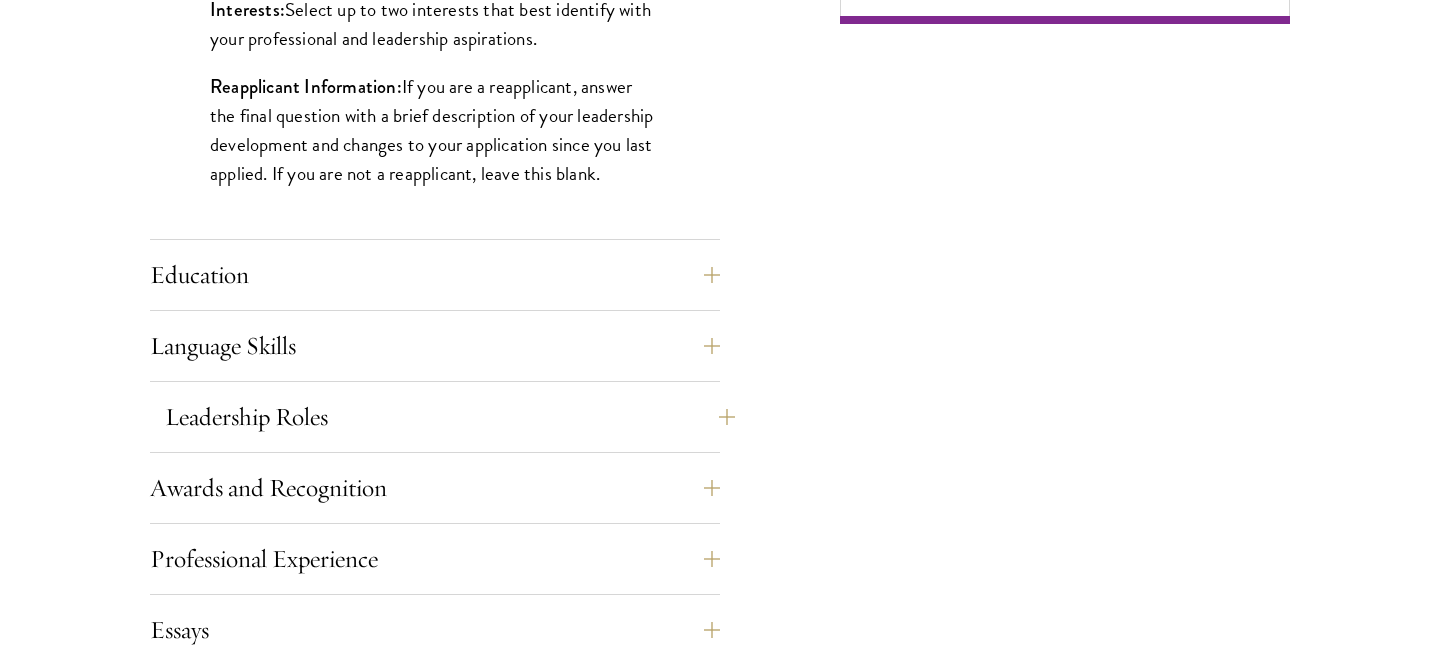 scroll, scrollTop: 1808, scrollLeft: 0, axis: vertical 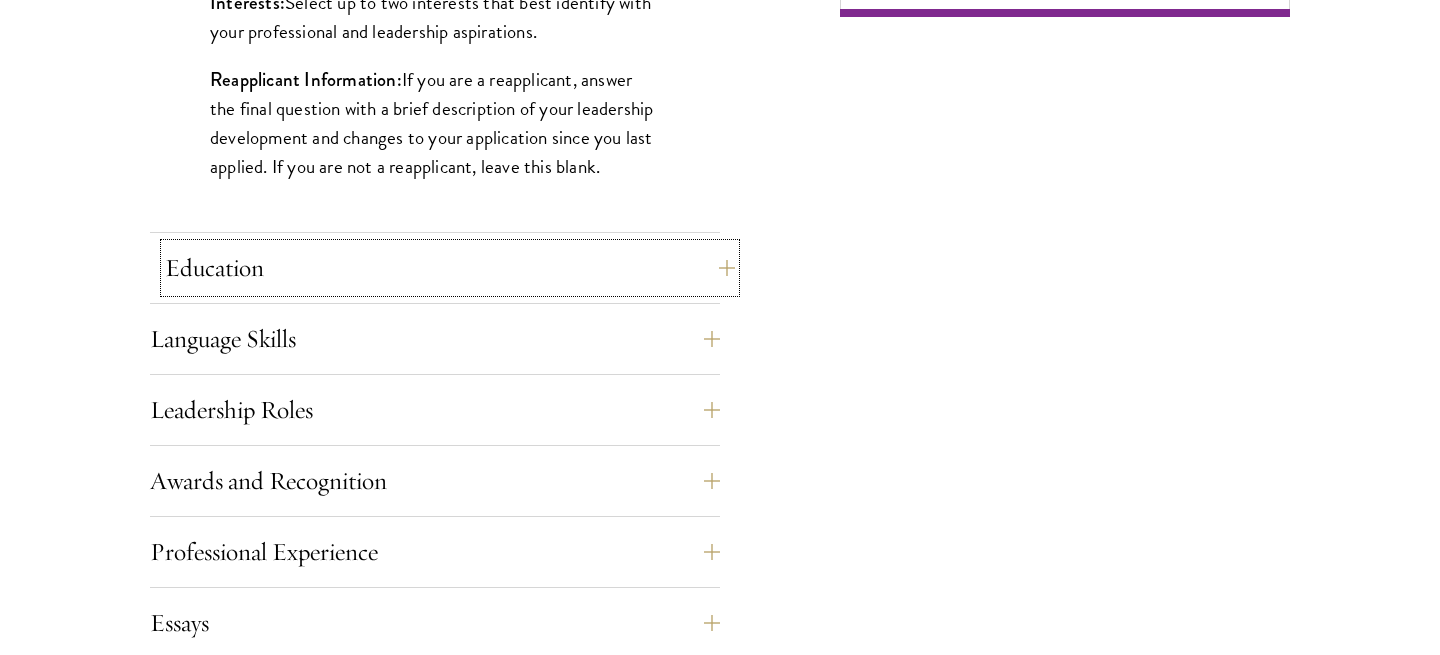 click on "Education" at bounding box center [450, 268] 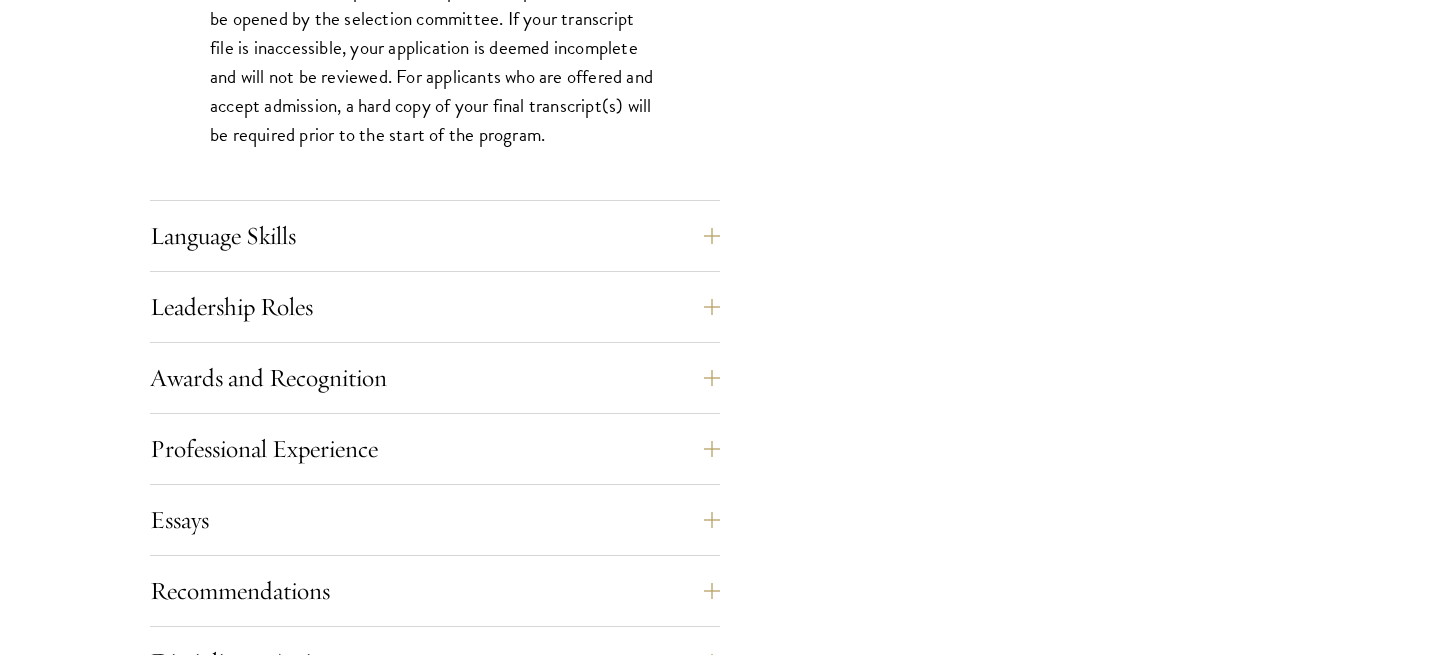 scroll, scrollTop: 3304, scrollLeft: 0, axis: vertical 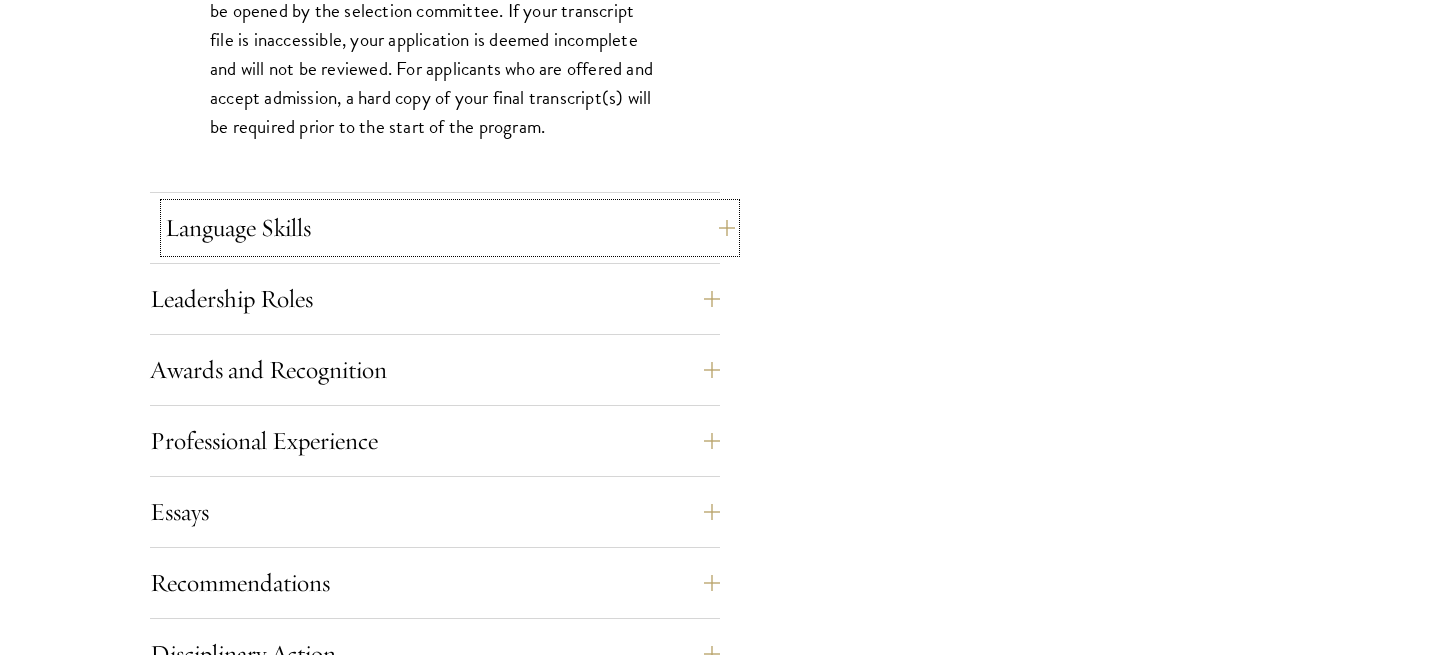 click on "Language Skills" at bounding box center (450, 228) 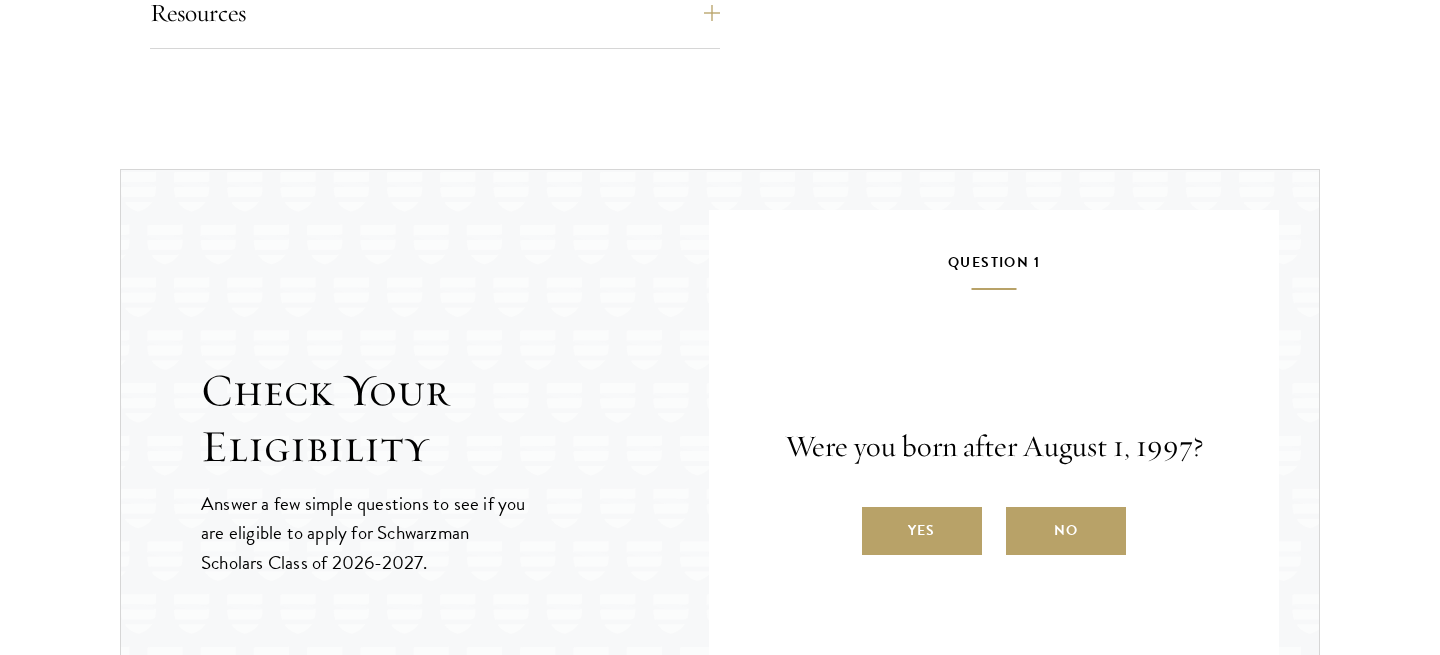 scroll, scrollTop: 2942, scrollLeft: 0, axis: vertical 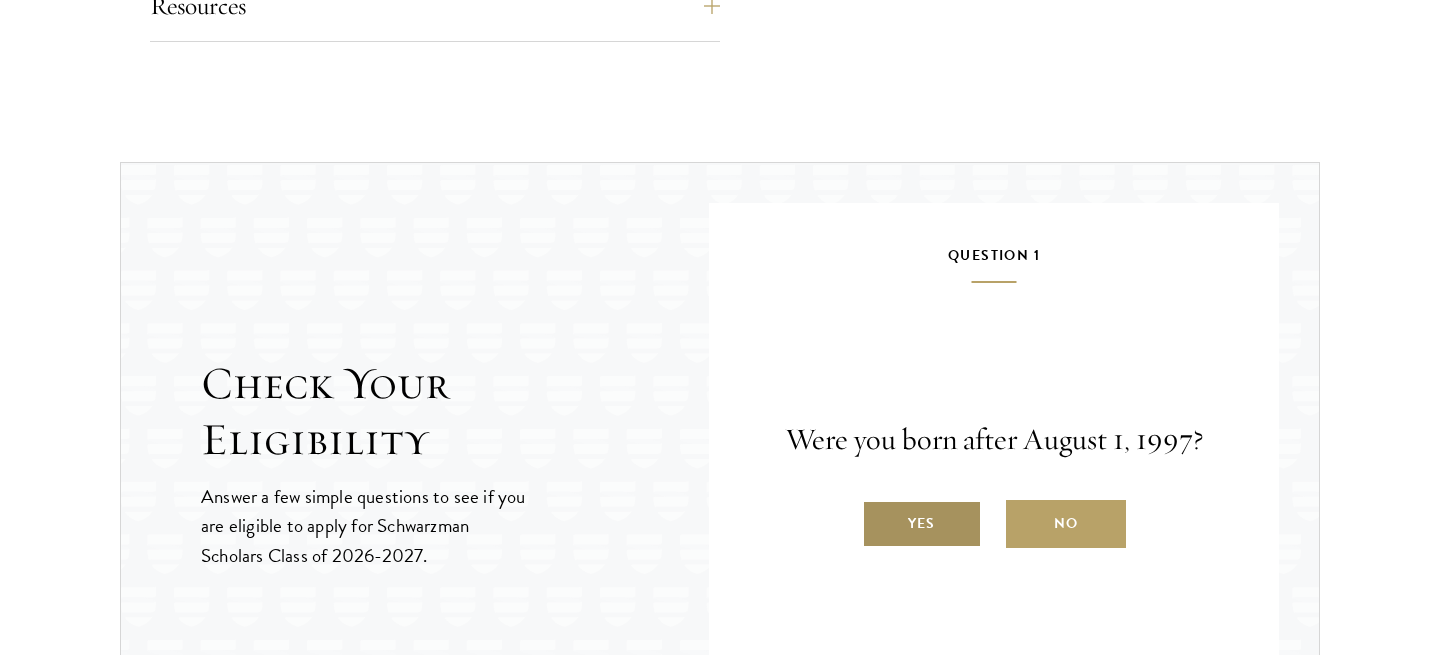 click on "Yes" at bounding box center (922, 524) 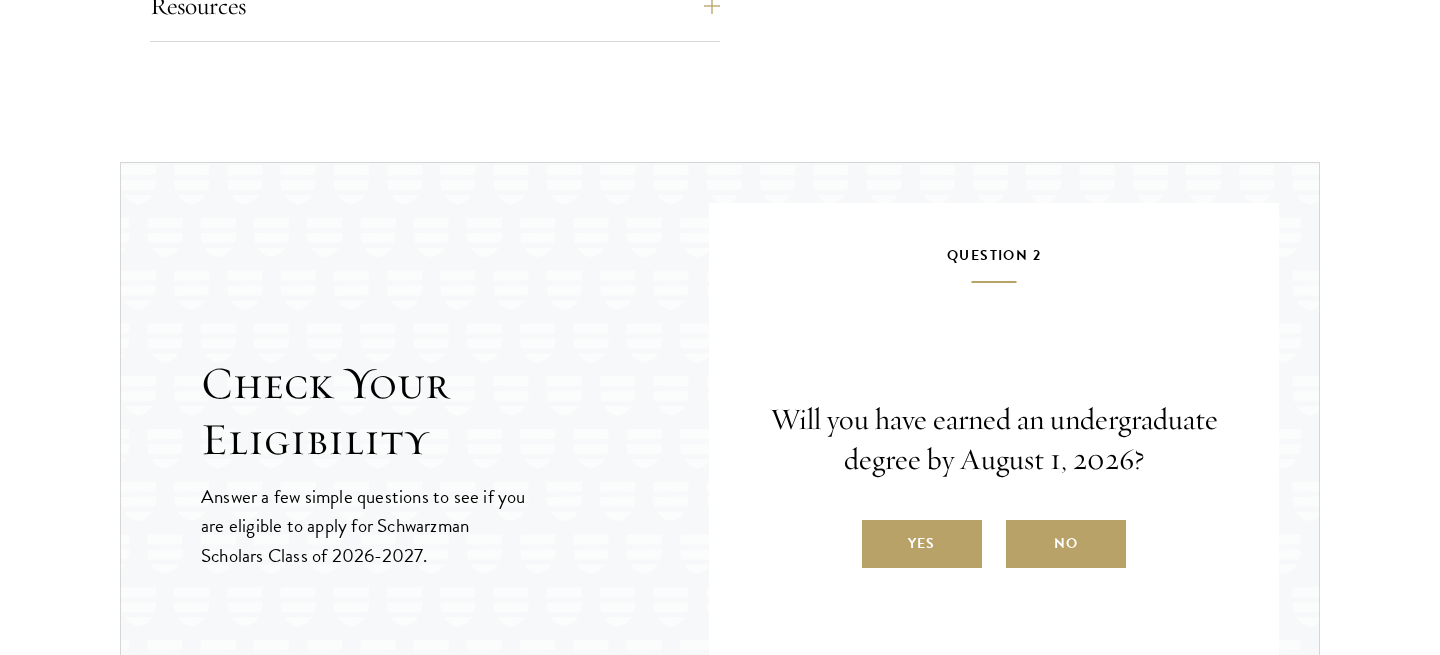 click on "Yes" at bounding box center [922, 544] 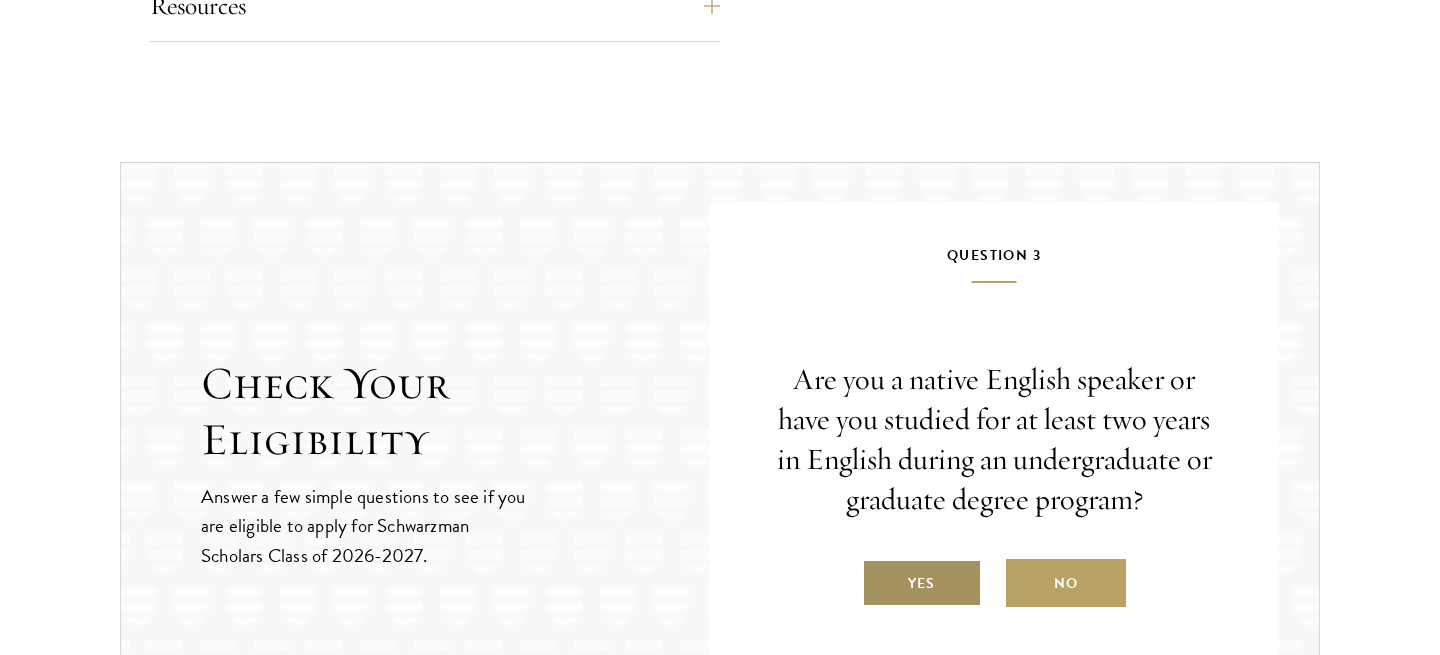 click on "Yes" at bounding box center (922, 583) 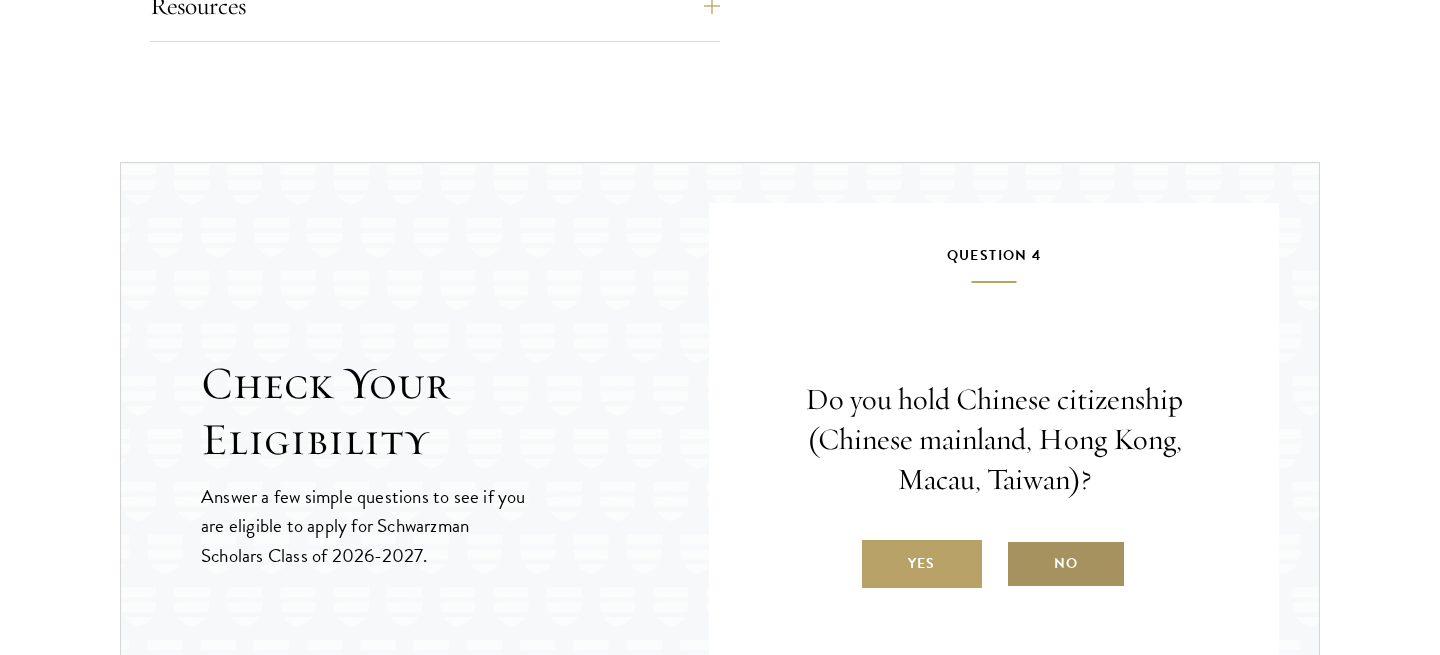 click on "No" at bounding box center (1066, 564) 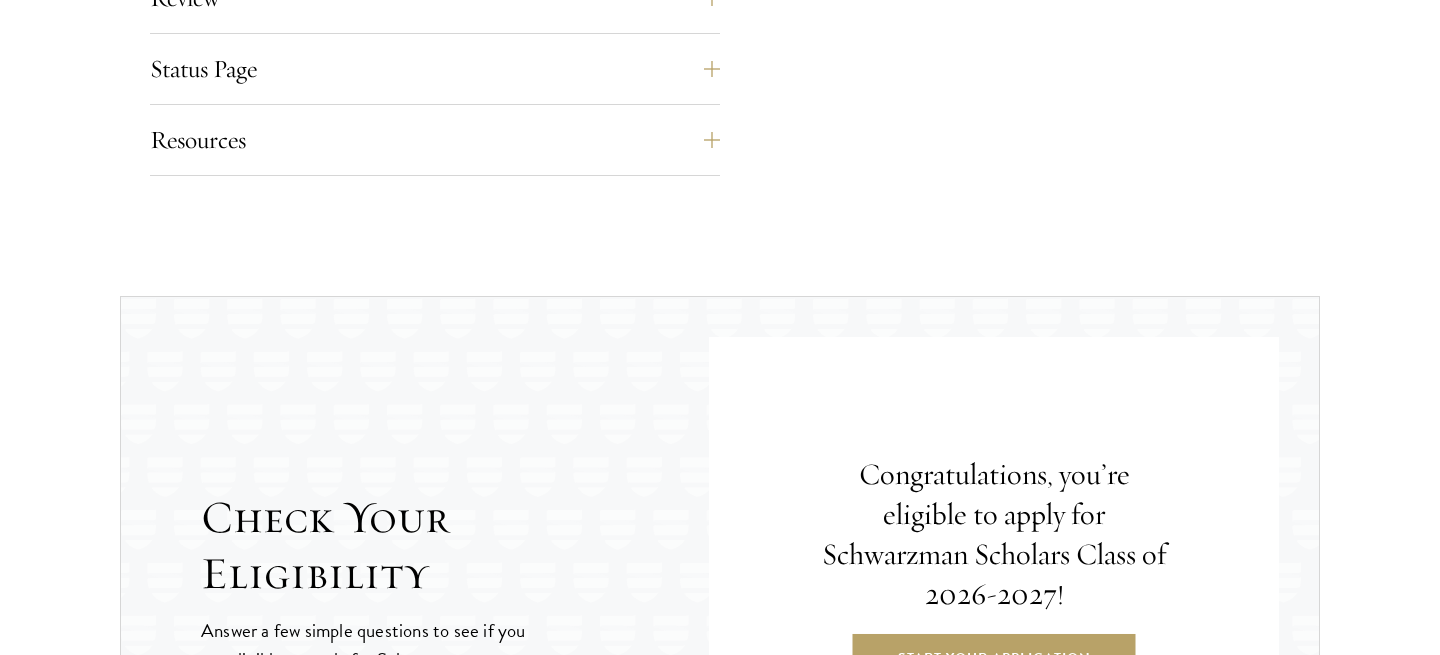 scroll, scrollTop: 2456, scrollLeft: 0, axis: vertical 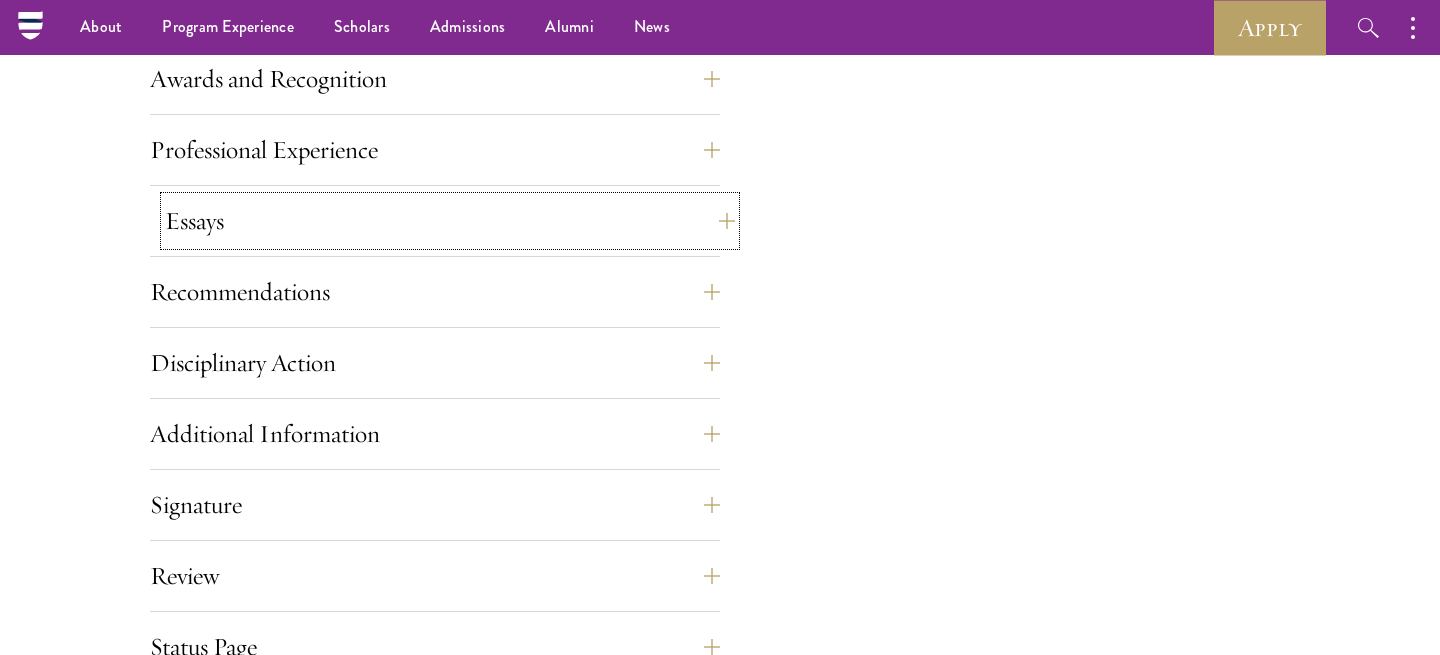 click on "Essays" at bounding box center (450, 221) 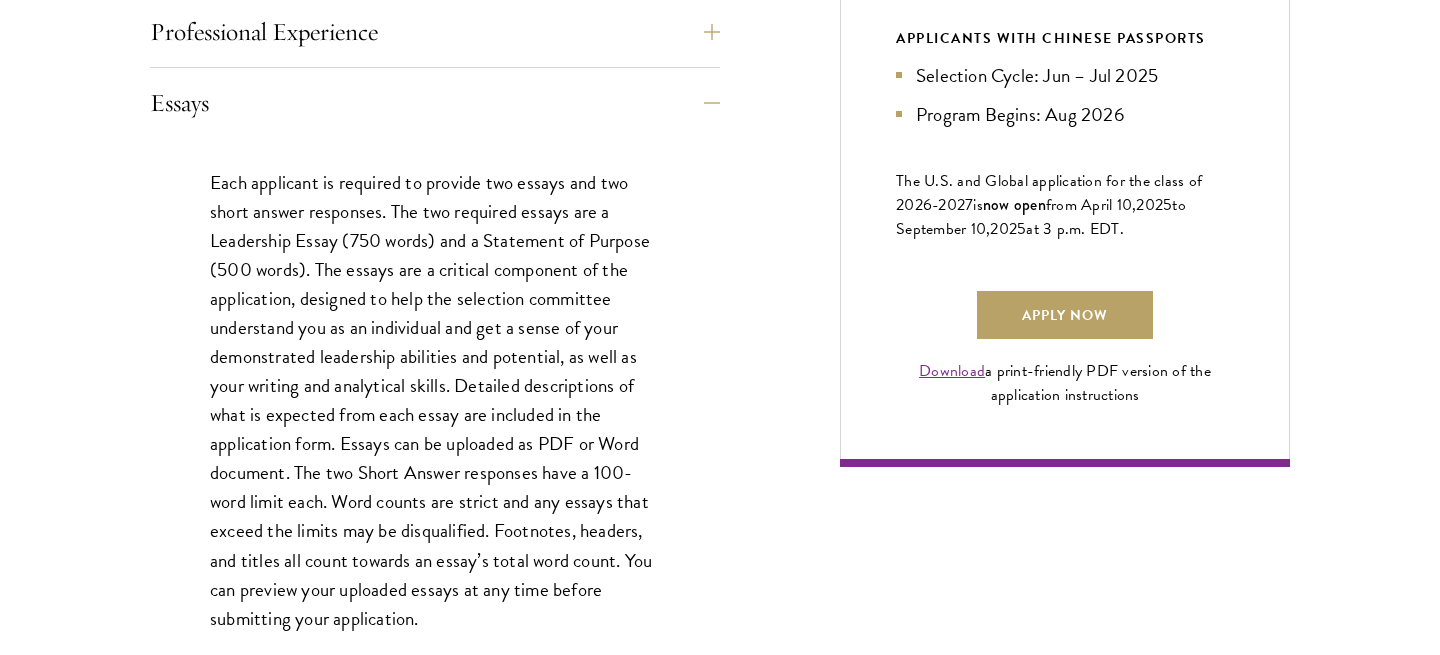 click on "Each applicant is required to provide two essays and two short answer responses. The two required essays are a Leadership Essay (750 words) and a Statement of Purpose (500 words). The essays are a critical component of the application, designed to help the selection committee understand you as an individual and get a sense of your demonstrated leadership abilities and potential, as well as your writing and analytical skills. Detailed descriptions of what is expected from each essay are included in the application form. Essays can be uploaded as PDF or Word document. The two Short Answer responses have a 100-word limit each. Word counts are strict and any essays that exceed the limits may be disqualified. Footnotes, headers, and titles all count towards an essay’s total word count. You can preview your uploaded essays at any time before submitting your application." at bounding box center [435, 400] 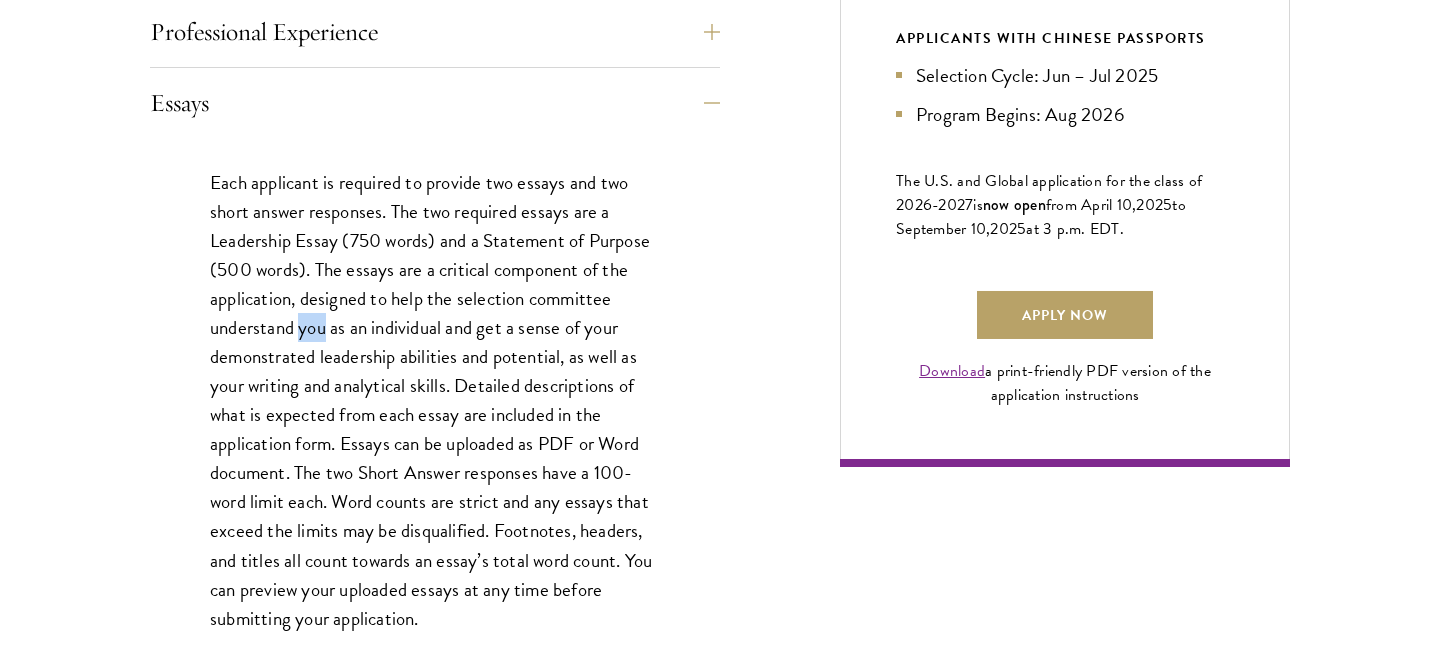 click on "Each applicant is required to provide two essays and two short answer responses. The two required essays are a Leadership Essay (750 words) and a Statement of Purpose (500 words). The essays are a critical component of the application, designed to help the selection committee understand you as an individual and get a sense of your demonstrated leadership abilities and potential, as well as your writing and analytical skills. Detailed descriptions of what is expected from each essay are included in the application form. Essays can be uploaded as PDF or Word document. The two Short Answer responses have a 100-word limit each. Word counts are strict and any essays that exceed the limits may be disqualified. Footnotes, headers, and titles all count towards an essay’s total word count. You can preview your uploaded essays at any time before submitting your application." at bounding box center (435, 400) 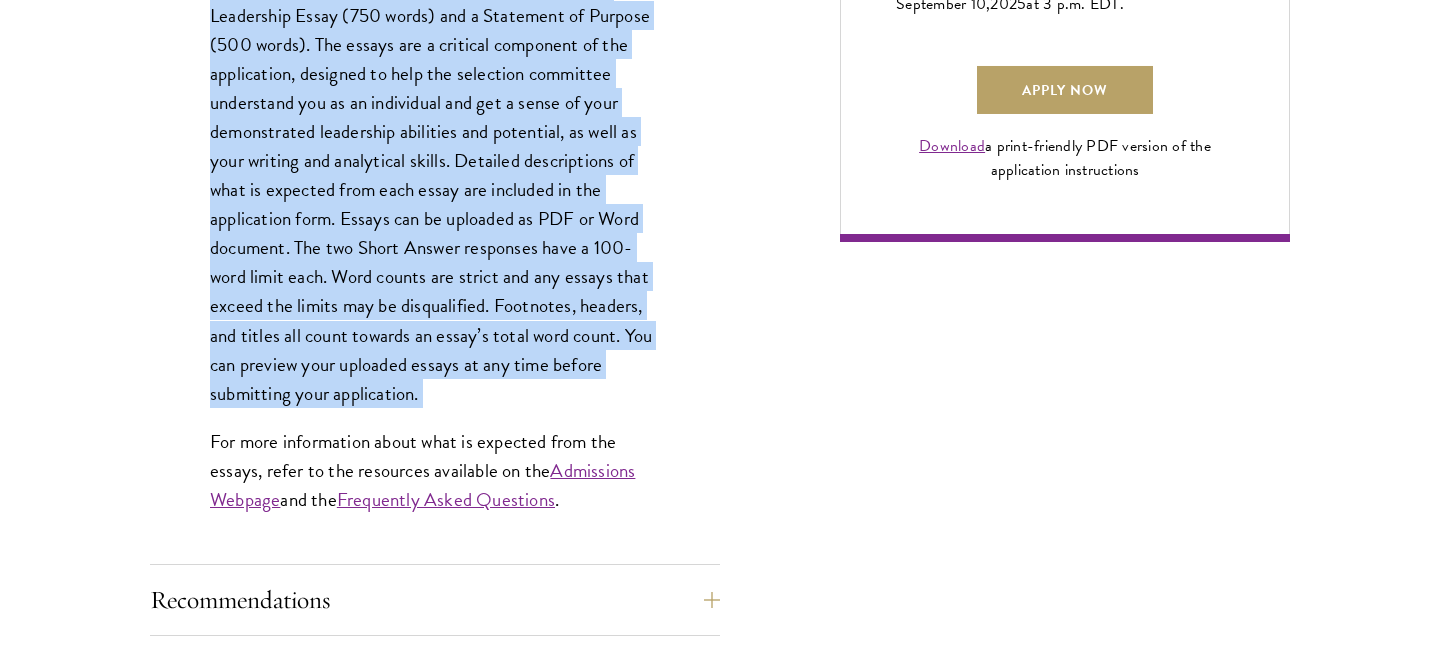 scroll, scrollTop: 1592, scrollLeft: 0, axis: vertical 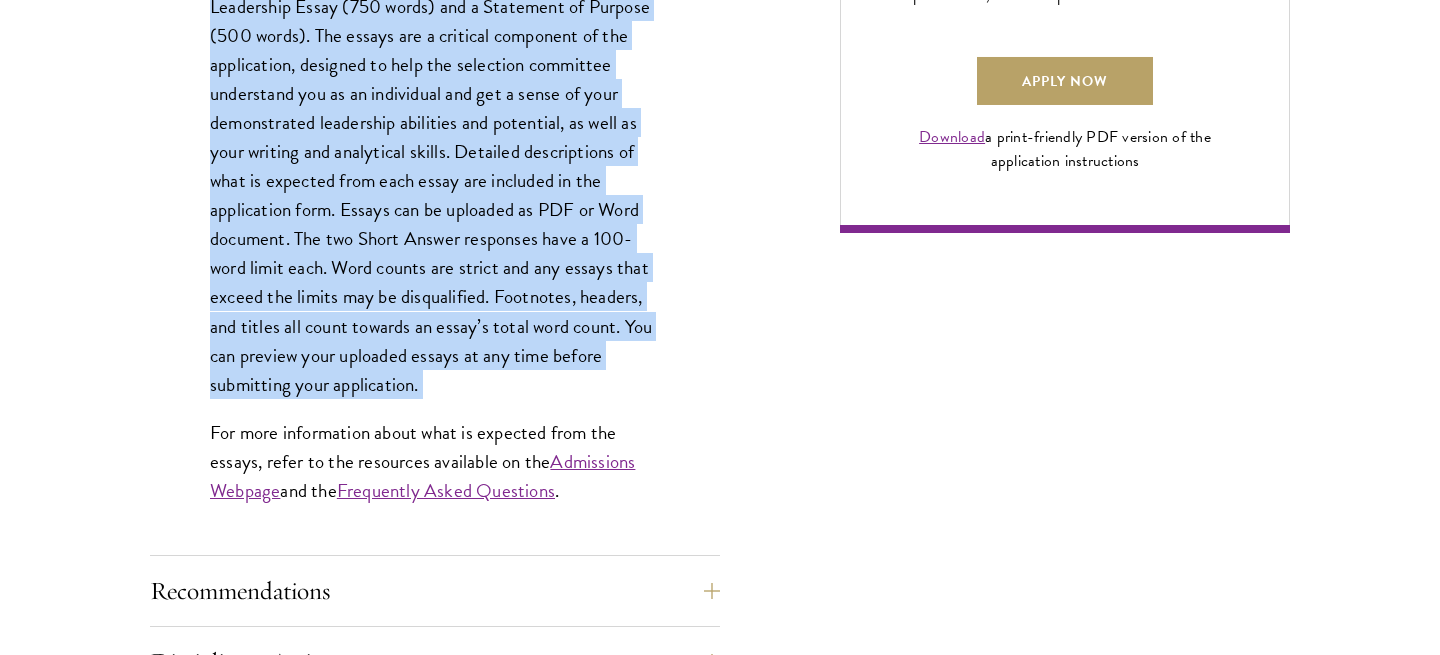 click on "Each applicant is required to provide two essays and two short answer responses. The two required essays are a Leadership Essay (750 words) and a Statement of Purpose (500 words). The essays are a critical component of the application, designed to help the selection committee understand you as an individual and get a sense of your demonstrated leadership abilities and potential, as well as your writing and analytical skills. Detailed descriptions of what is expected from each essay are included in the application form. Essays can be uploaded as PDF or Word document. The two Short Answer responses have a 100-word limit each. Word counts are strict and any essays that exceed the limits may be disqualified. Footnotes, headers, and titles all count towards an essay’s total word count. You can preview your uploaded essays at any time before submitting your application." at bounding box center [435, 166] 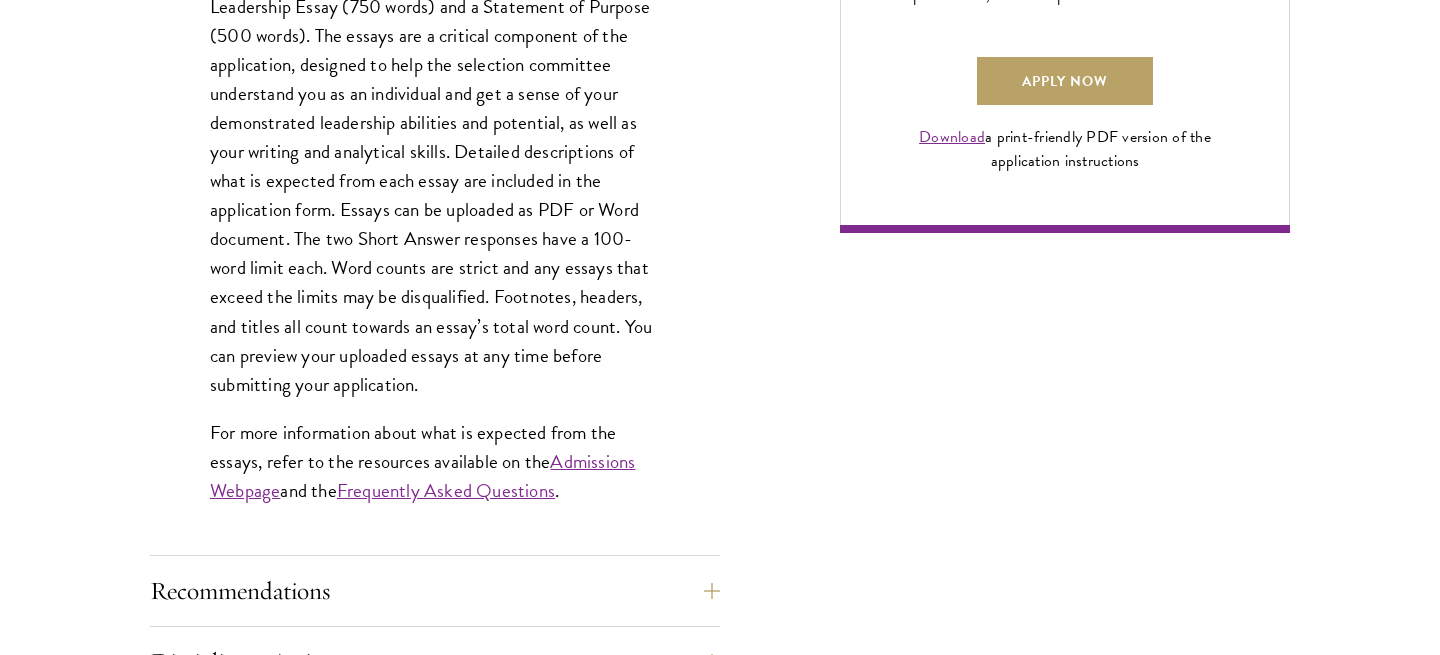 click on "Each applicant is required to provide two essays and two short answer responses. The two required essays are a Leadership Essay (750 words) and a Statement of Purpose (500 words). The essays are a critical component of the application, designed to help the selection committee understand you as an individual and get a sense of your demonstrated leadership abilities and potential, as well as your writing and analytical skills. Detailed descriptions of what is expected from each essay are included in the application form. Essays can be uploaded as PDF or Word document. The two Short Answer responses have a 100-word limit each. Word counts are strict and any essays that exceed the limits may be disqualified. Footnotes, headers, and titles all count towards an essay’s total word count. You can preview your uploaded essays at any time before submitting your application." at bounding box center (435, 166) 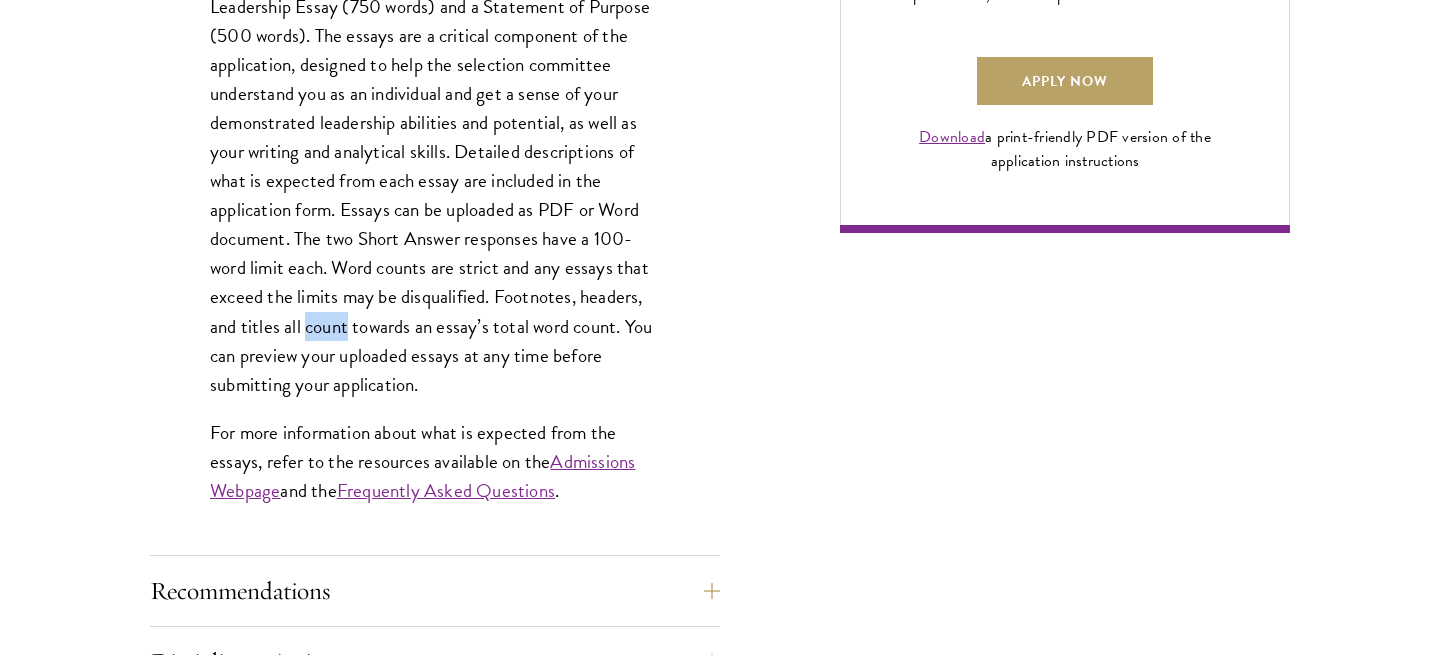 click on "Each applicant is required to provide two essays and two short answer responses. The two required essays are a Leadership Essay (750 words) and a Statement of Purpose (500 words). The essays are a critical component of the application, designed to help the selection committee understand you as an individual and get a sense of your demonstrated leadership abilities and potential, as well as your writing and analytical skills. Detailed descriptions of what is expected from each essay are included in the application form. Essays can be uploaded as PDF or Word document. The two Short Answer responses have a 100-word limit each. Word counts are strict and any essays that exceed the limits may be disqualified. Footnotes, headers, and titles all count towards an essay’s total word count. You can preview your uploaded essays at any time before submitting your application." at bounding box center (435, 166) 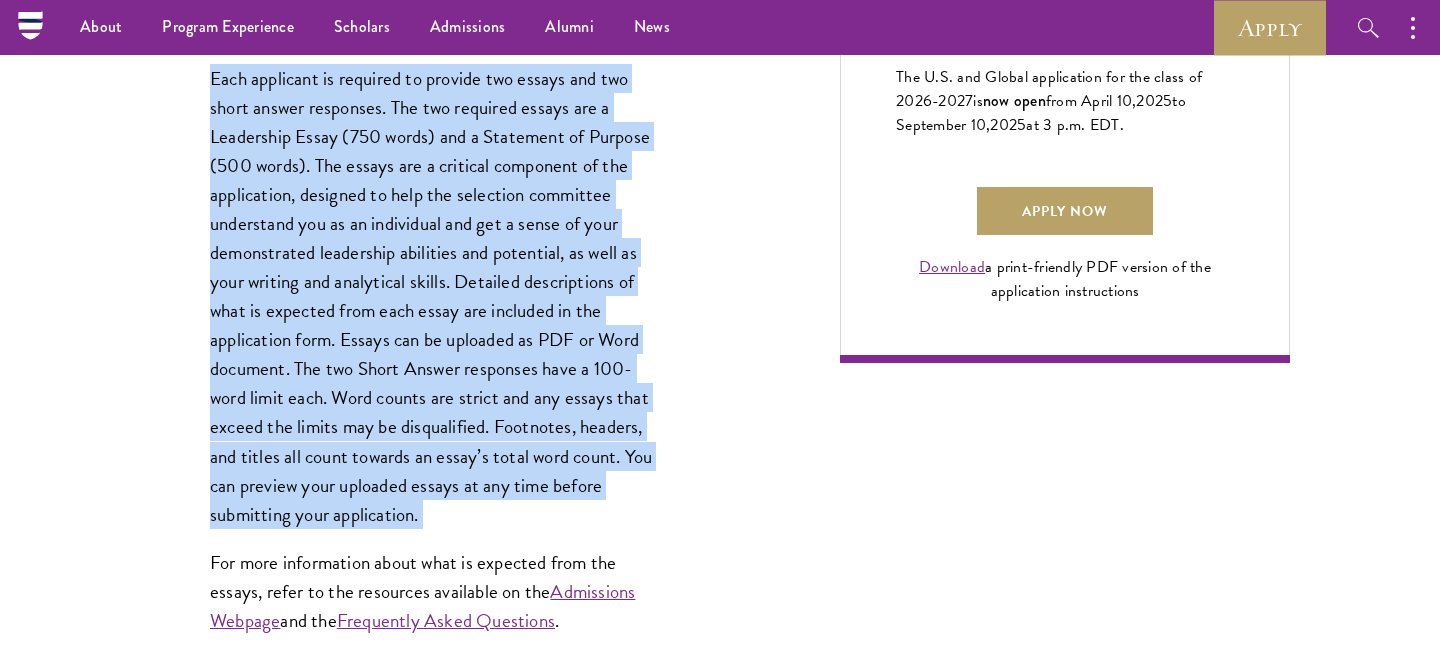 scroll, scrollTop: 1460, scrollLeft: 0, axis: vertical 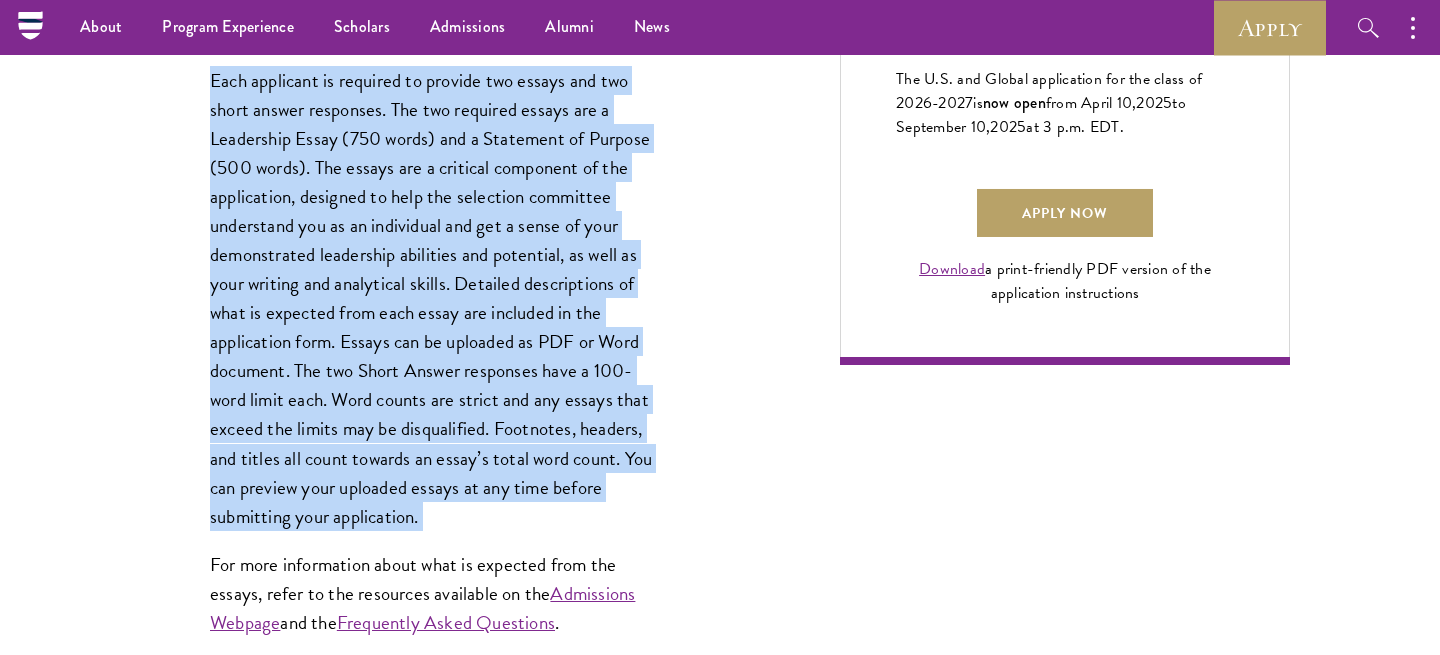 click on "Each applicant is required to provide two essays and two short answer responses. The two required essays are a Leadership Essay (750 words) and a Statement of Purpose (500 words). The essays are a critical component of the application, designed to help the selection committee understand you as an individual and get a sense of your demonstrated leadership abilities and potential, as well as your writing and analytical skills. Detailed descriptions of what is expected from each essay are included in the application form. Essays can be uploaded as PDF or Word document. The two Short Answer responses have a 100-word limit each. Word counts are strict and any essays that exceed the limits may be disqualified. Footnotes, headers, and titles all count towards an essay’s total word count. You can preview your uploaded essays at any time before submitting your application." at bounding box center (435, 298) 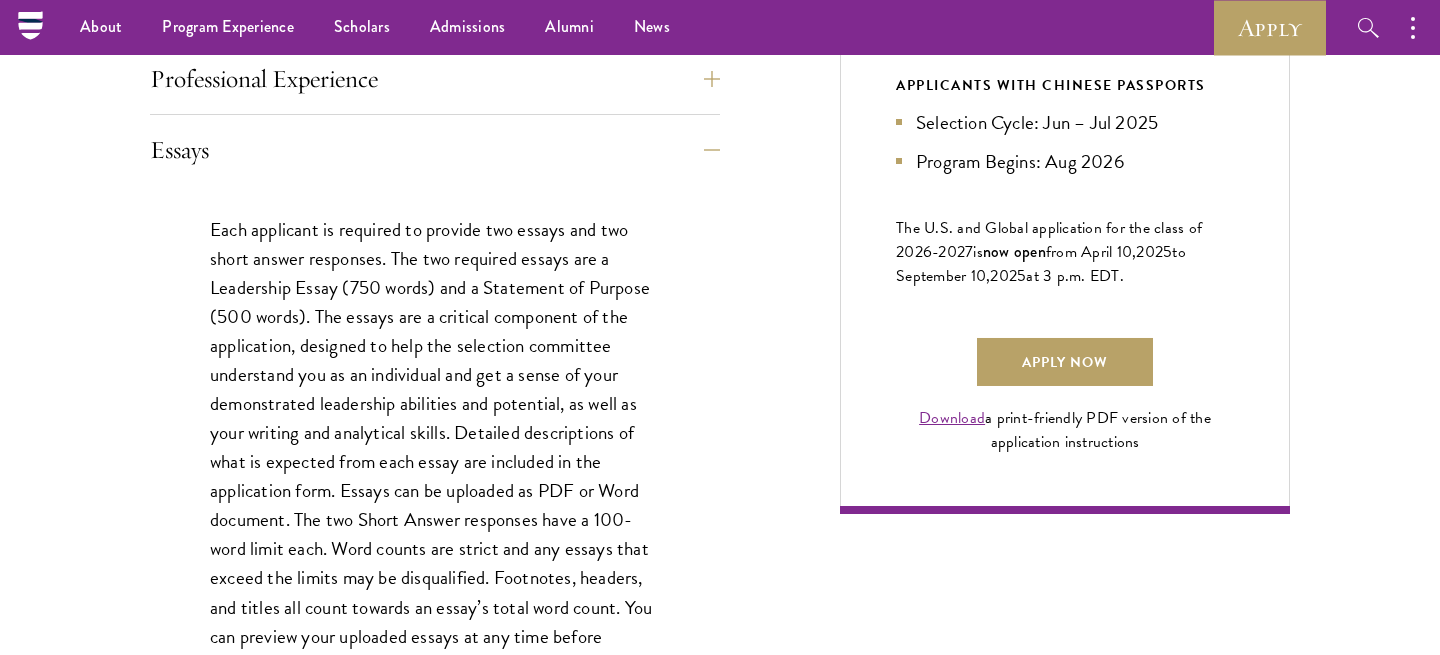 scroll, scrollTop: 1229, scrollLeft: 0, axis: vertical 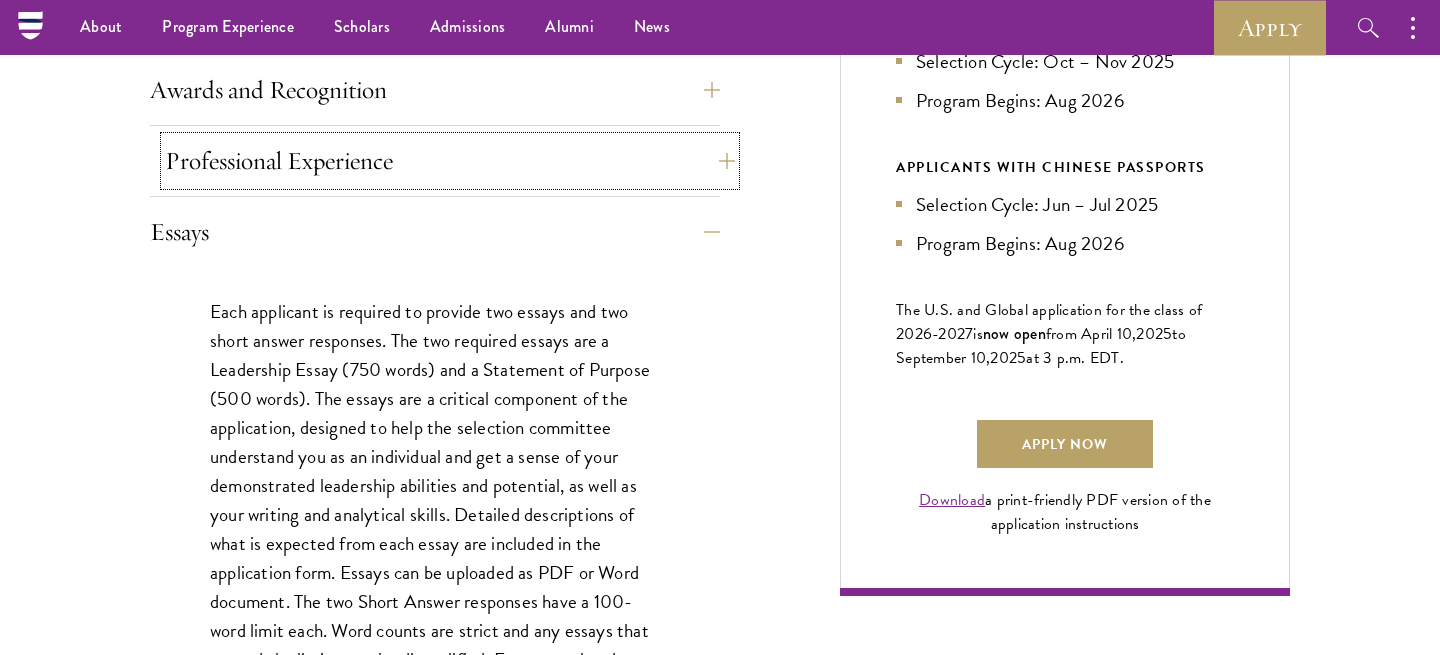 click on "Professional Experience" at bounding box center (450, 161) 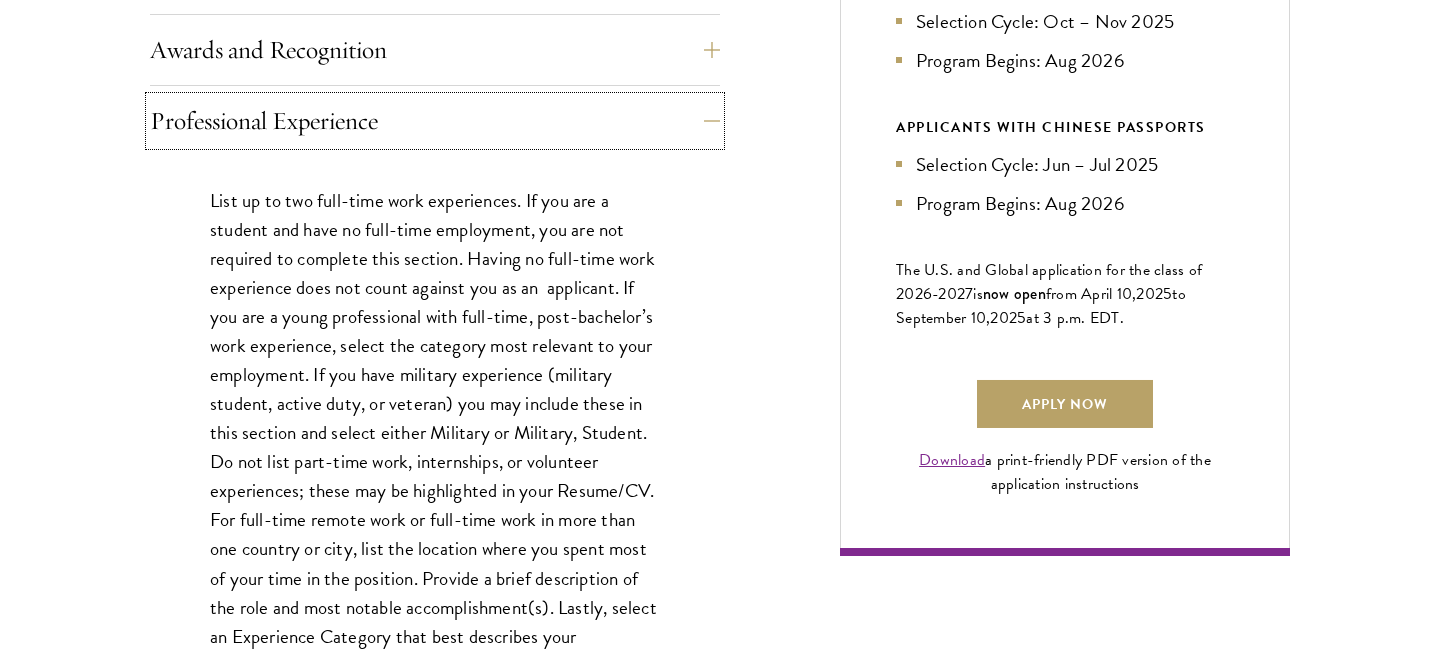 scroll, scrollTop: 1280, scrollLeft: 0, axis: vertical 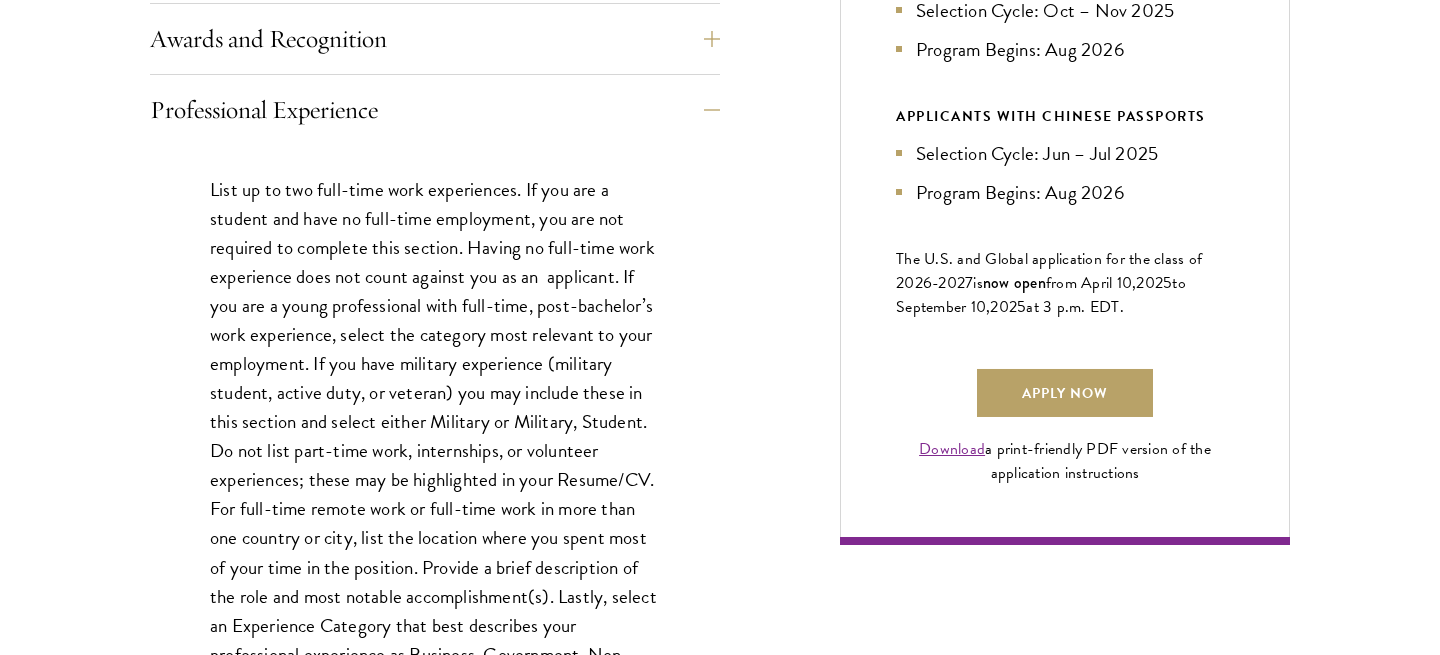 click on "List up to two full-time work experiences. If you are a student and have no full-time employment, you are not required to complete this section. Having no full-time work experience does not count against you as an  applicant. If you are a young professional with full-time, post-bachelor’s work experience, select the category most relevant to your employment. If you have military experience (military student, active duty, or veteran) you may include these in this section and select either Military or Military, Student. Do not list part-time work, internships, or volunteer experiences; these may be highlighted in your Resume/CV. For full-time remote work or full-time work in more than one country or city, list the location where you spent most of your time in the position. Provide a brief description of the role and most notable accomplishment(s). Lastly, select an Experience Category that best describes your professional experience as Business, Government, Non-Profit, etc." at bounding box center [435, 436] 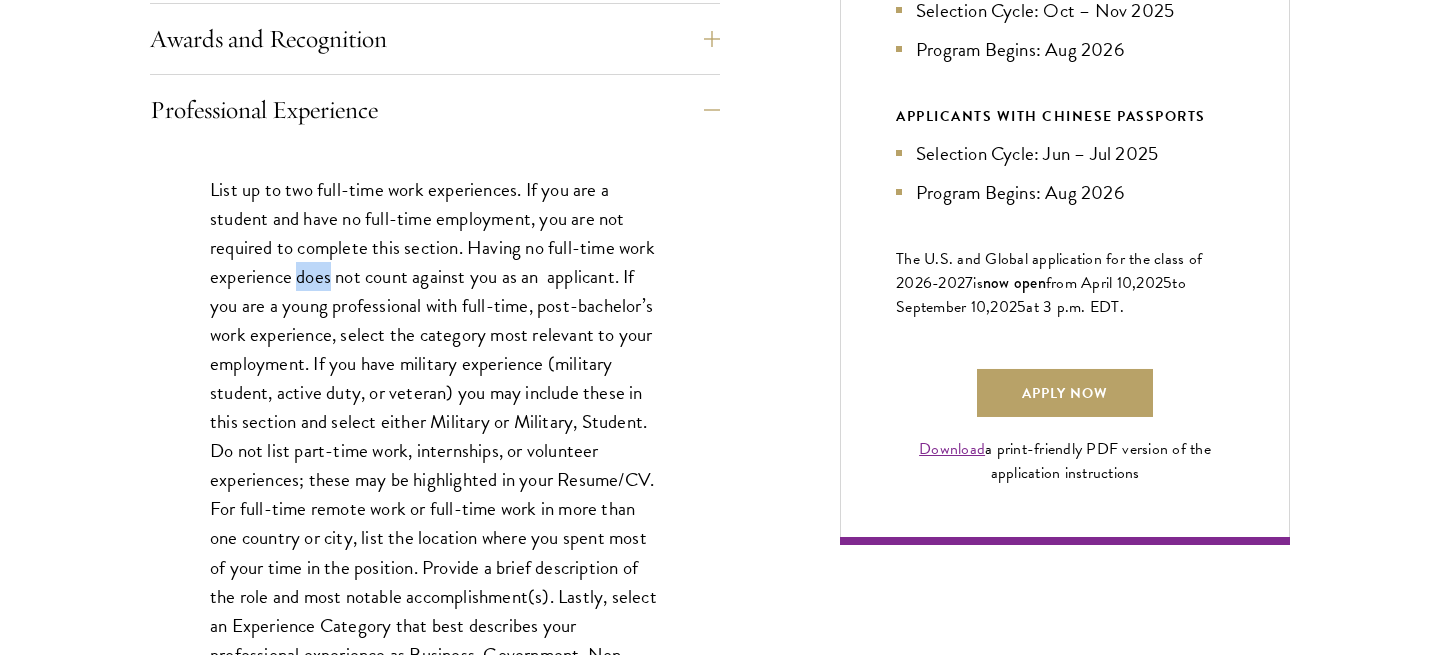 click on "List up to two full-time work experiences. If you are a student and have no full-time employment, you are not required to complete this section. Having no full-time work experience does not count against you as an  applicant. If you are a young professional with full-time, post-bachelor’s work experience, select the category most relevant to your employment. If you have military experience (military student, active duty, or veteran) you may include these in this section and select either Military or Military, Student. Do not list part-time work, internships, or volunteer experiences; these may be highlighted in your Resume/CV. For full-time remote work or full-time work in more than one country or city, list the location where you spent most of your time in the position. Provide a brief description of the role and most notable accomplishment(s). Lastly, select an Experience Category that best describes your professional experience as Business, Government, Non-Profit, etc." at bounding box center (435, 436) 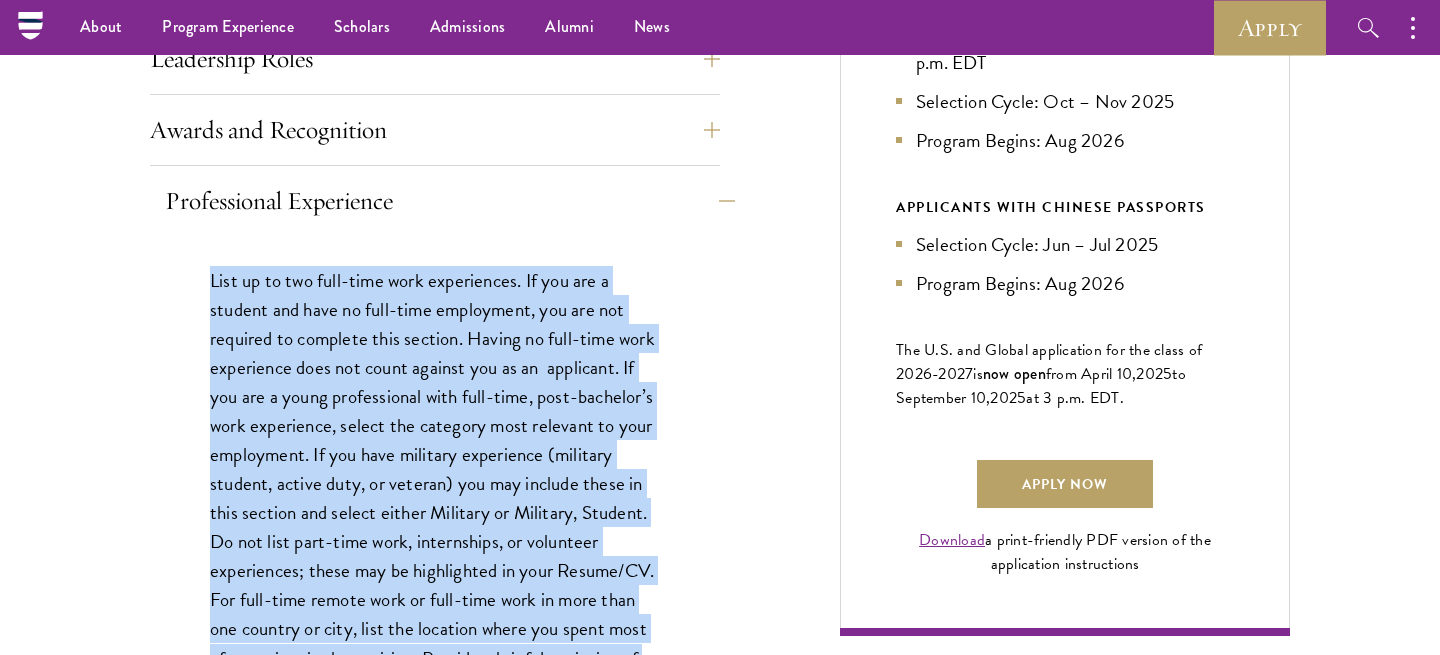 scroll, scrollTop: 1190, scrollLeft: 0, axis: vertical 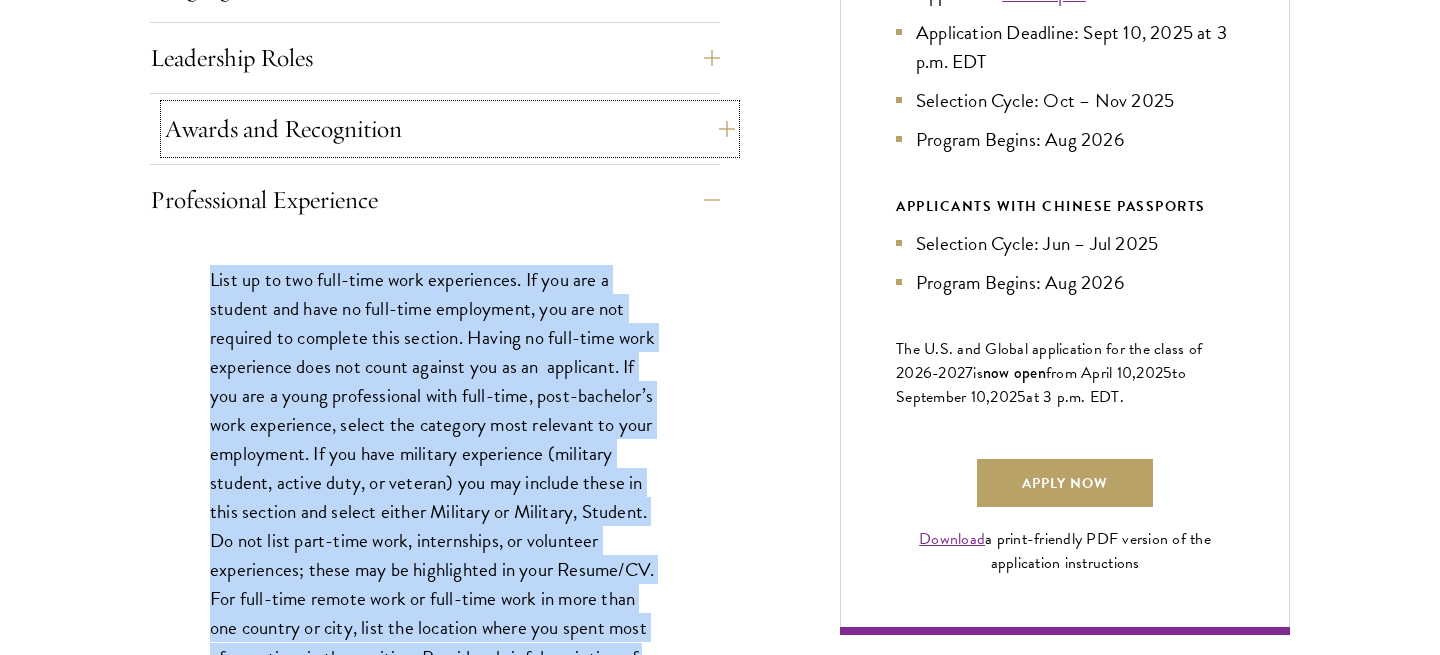 click on "Awards and Recognition" at bounding box center [450, 129] 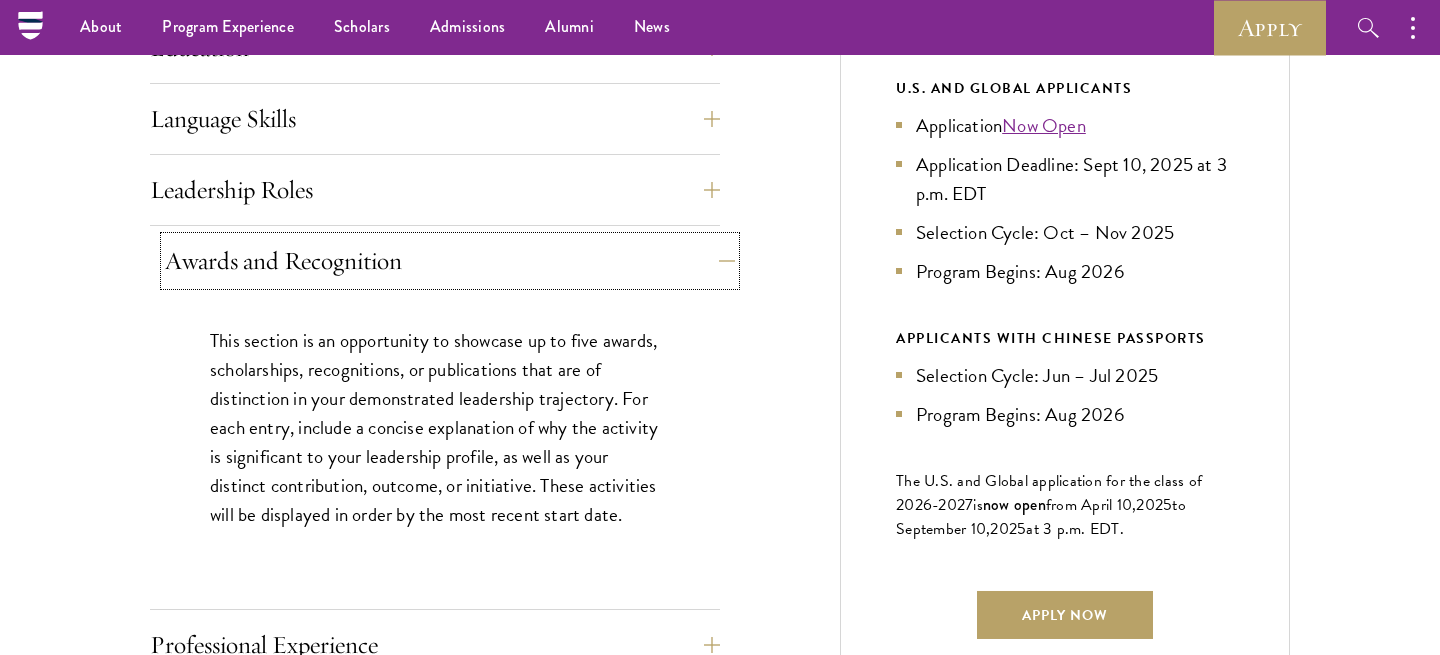 scroll, scrollTop: 1051, scrollLeft: 0, axis: vertical 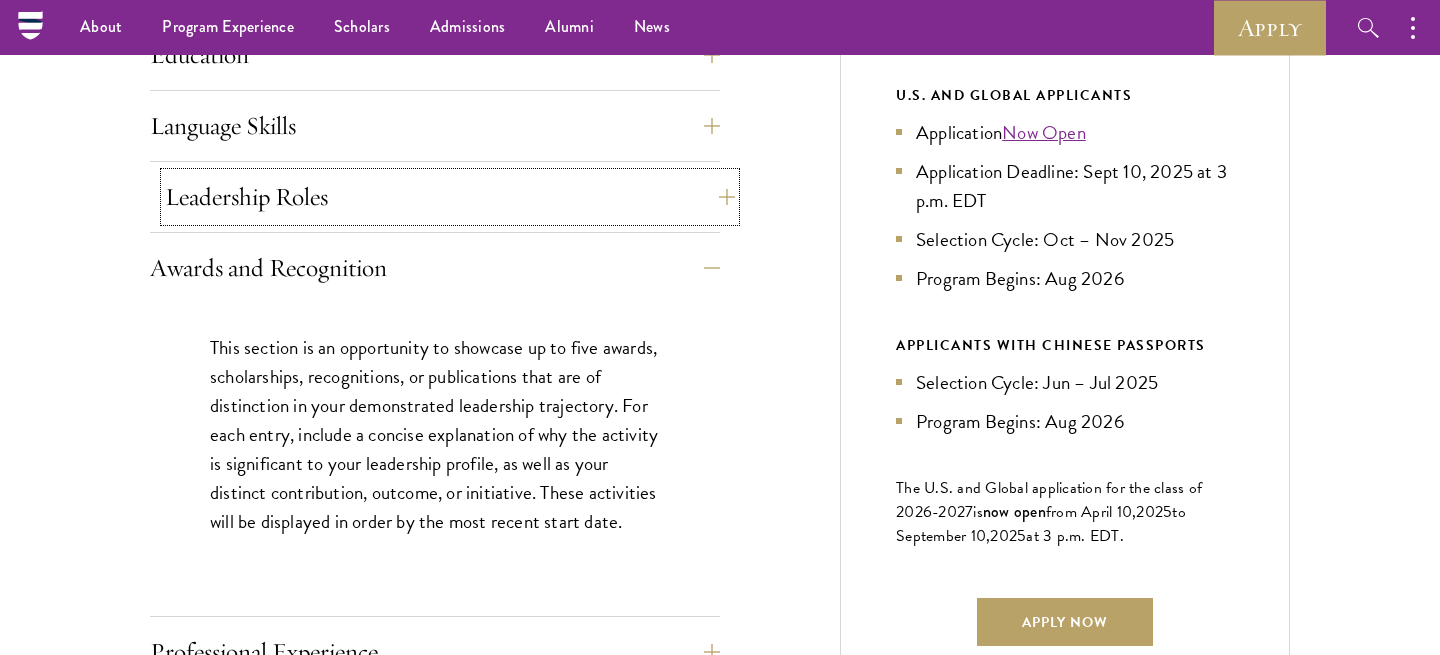 click on "Leadership Roles" at bounding box center [450, 197] 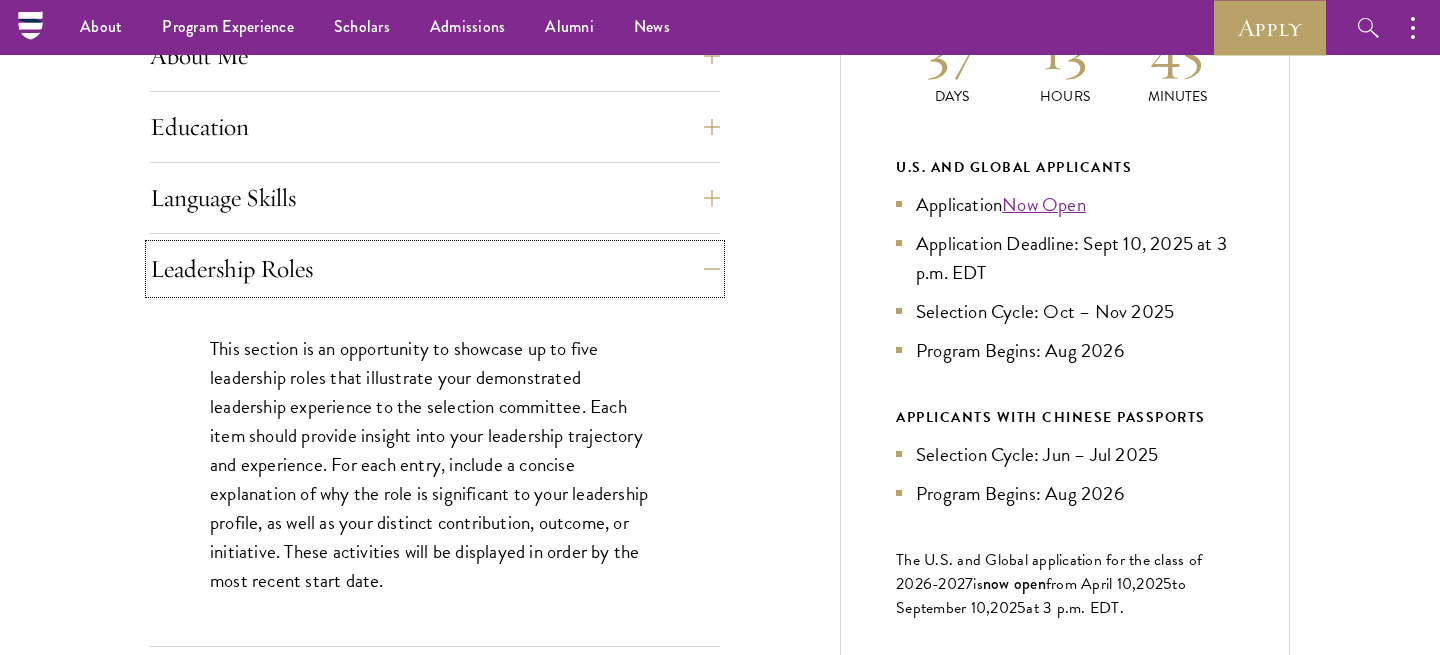 scroll, scrollTop: 958, scrollLeft: 0, axis: vertical 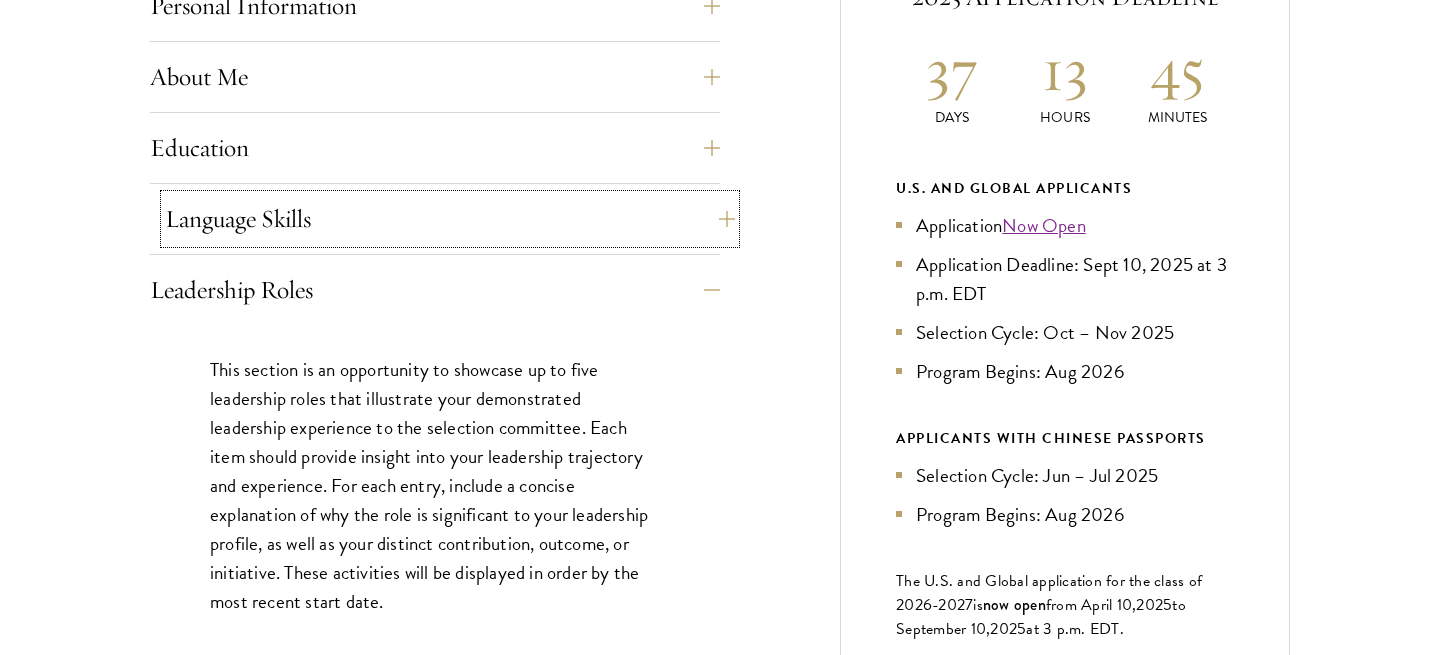 click on "Language Skills" at bounding box center (450, 219) 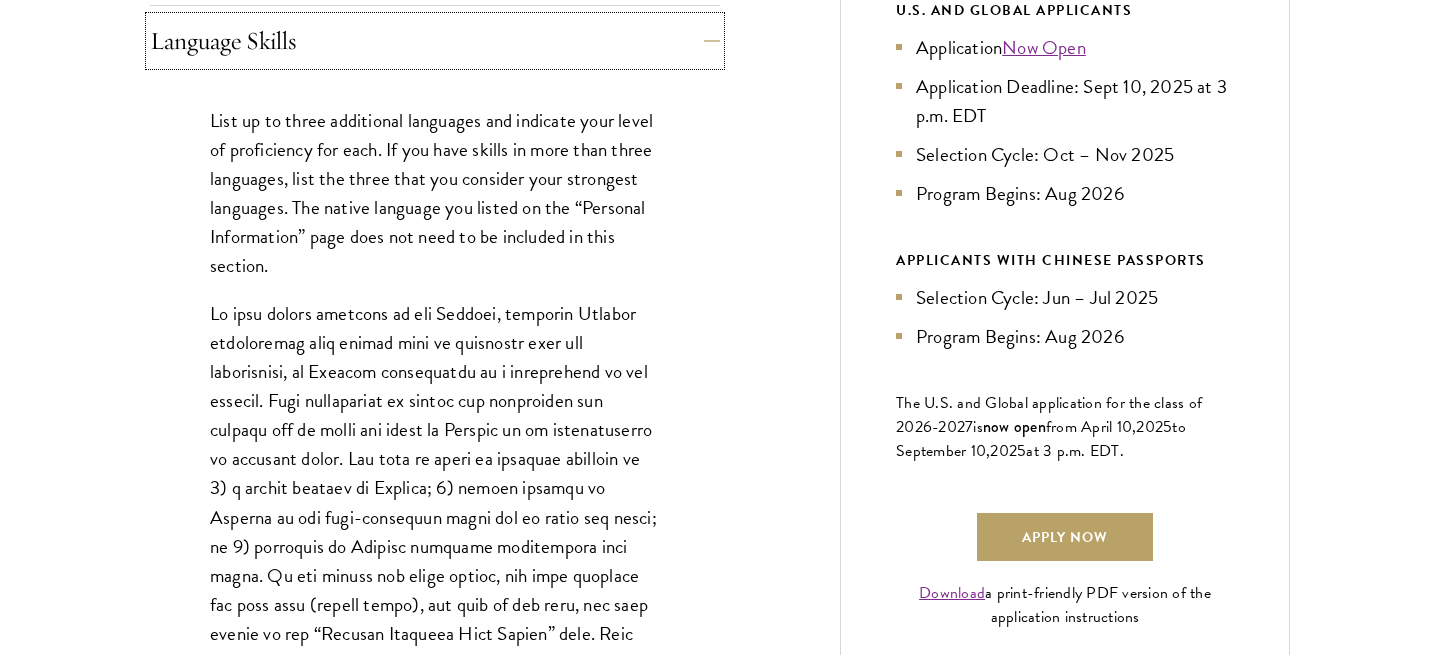 scroll, scrollTop: 1312, scrollLeft: 0, axis: vertical 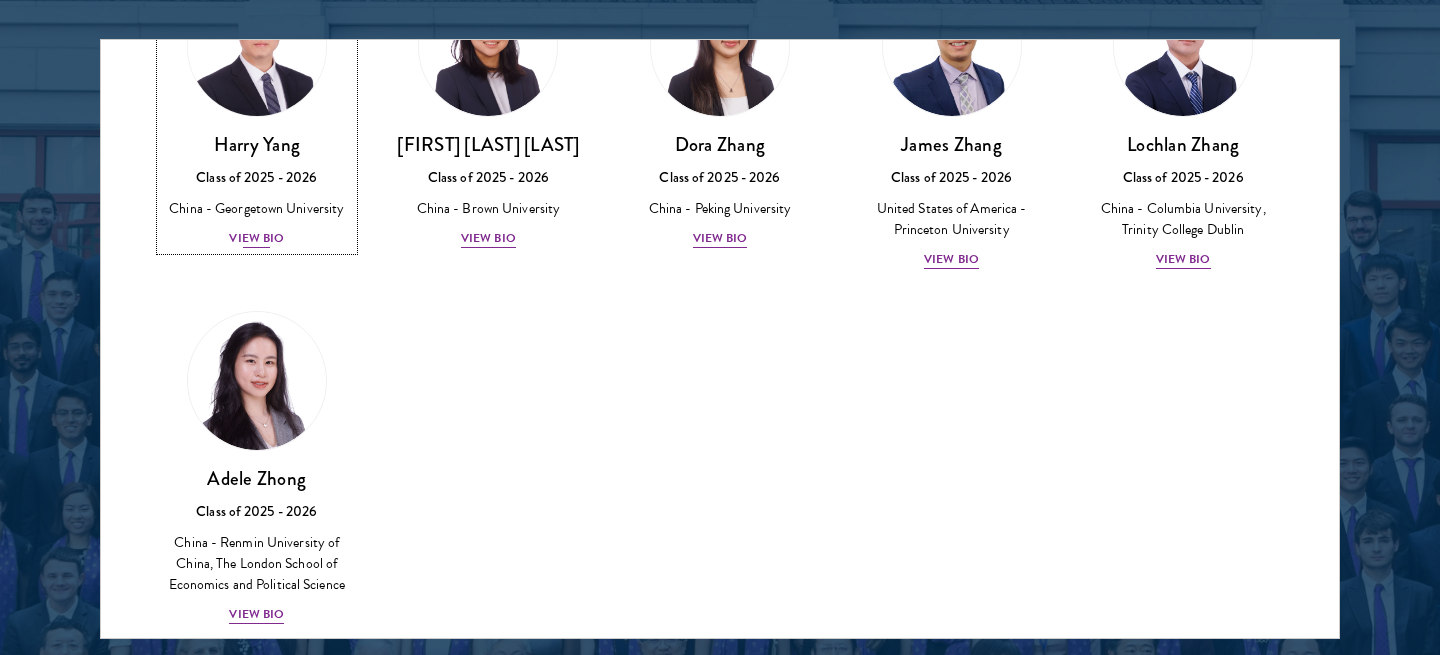 click on "View Bio" at bounding box center [256, 238] 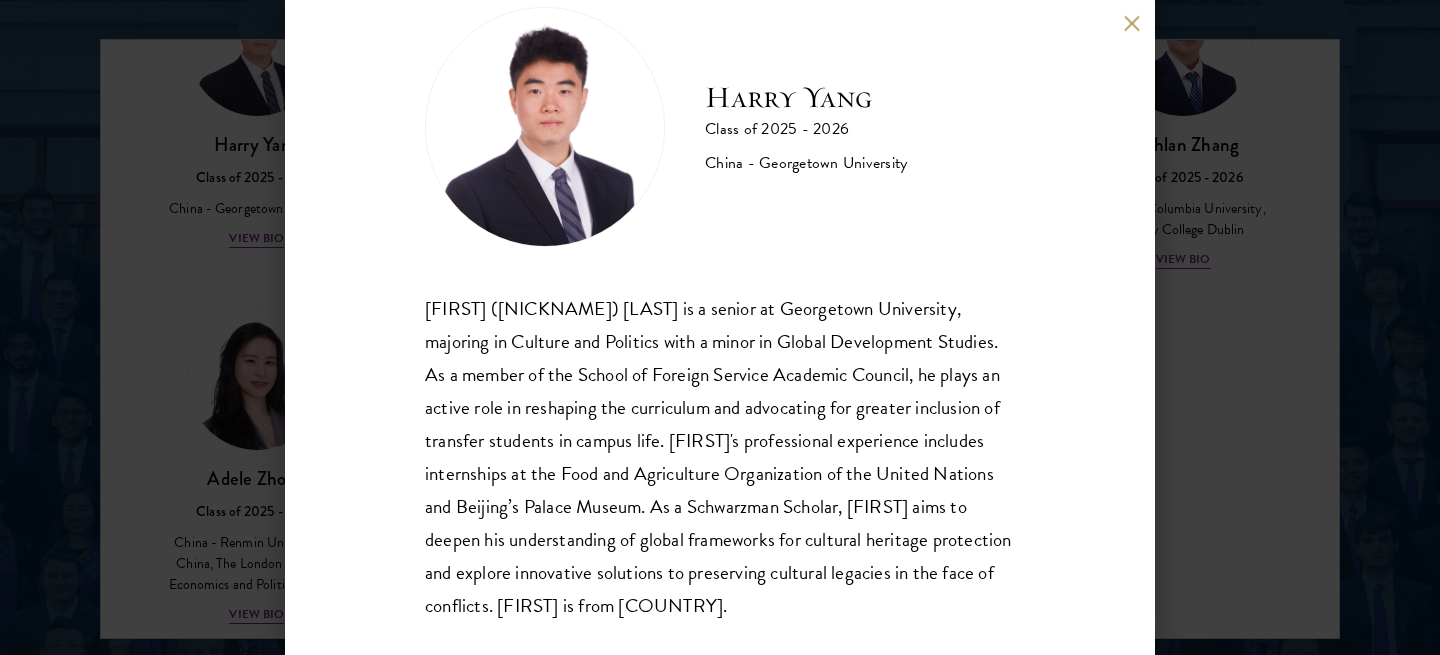 scroll, scrollTop: 35, scrollLeft: 0, axis: vertical 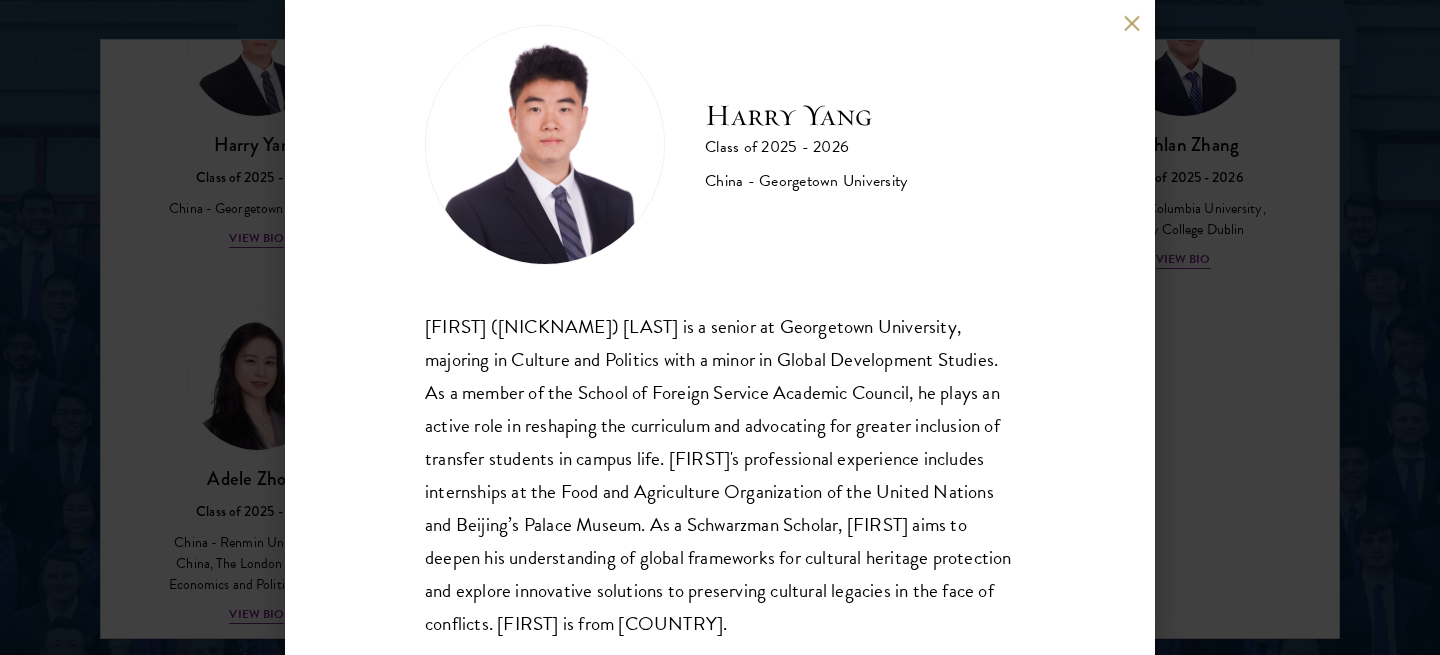 click on "[FIRST] ([FIRST]) [LAST] is a senior at [UNIVERSITY], majoring in Culture and Politics with a minor in Global Development Studies. As a member of the School of Foreign Service Academic Council, he plays an active role in reshaping the curriculum and advocating for greater inclusion of transfer students in campus life. [FIRST]'s professional experience includes internships at the Food and Agriculture Organization of the United Nations and Beijing’s Palace Museum. As a Schwarzman Scholar, [FIRST] aims to deepen his understanding of global frameworks for cultural heritage protection and explore innovative solutions to preserving cultural legacies in the face of conflicts. [FIRST] is from China." at bounding box center (720, 327) 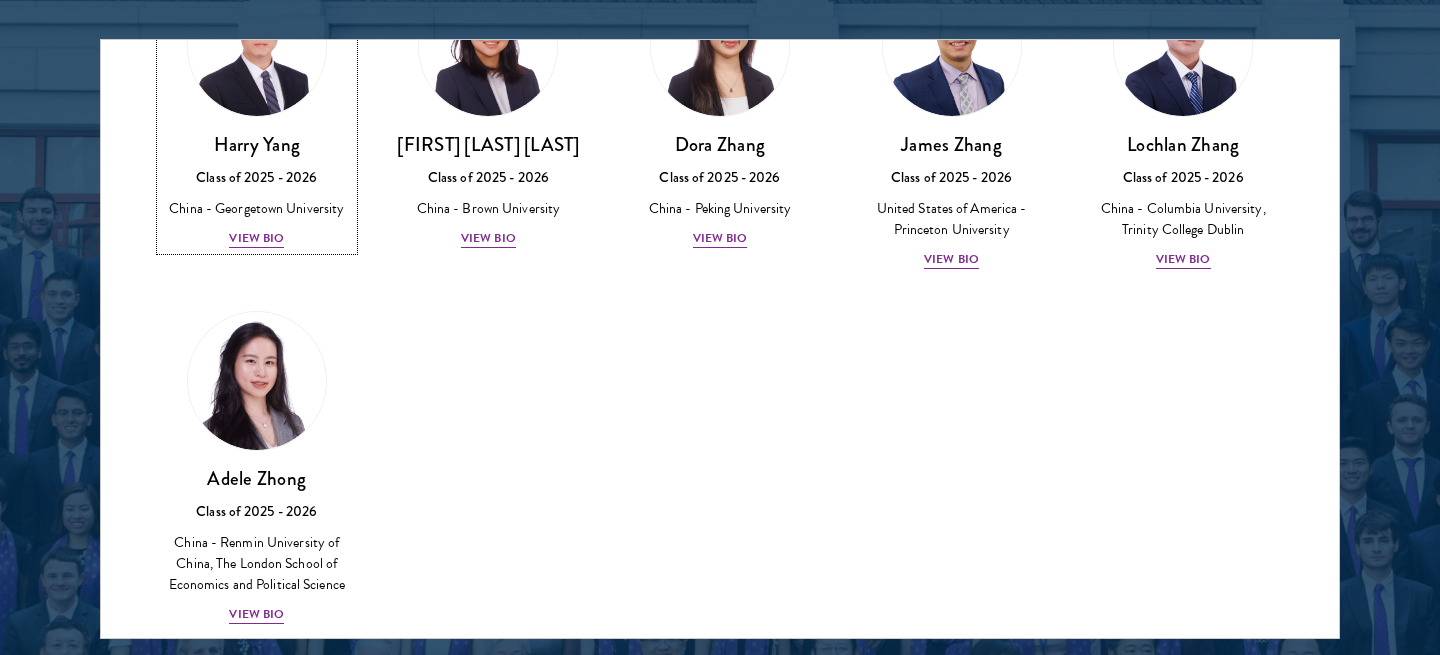 click on "Scholar Directory
Congratulations and welcome to the
Schwarzman Scholars Class of 2026!
Browse all scholars by:
Country and Region
All Countries and Regions
Afghanistan
Antigua and Barbuda
Argentina
Armenia
Australia
Austria
Azerbaijan
Bangladesh
Belarus
Benin
Bosnia and Herzegovina
Botswana
Brazil
Burkina Faso
Burundi
Cameroon
Canada
Chile
China
Colombia
cote D'Ivoire
Croatia
Denmark Ecuador Egypt" at bounding box center (720, 130) 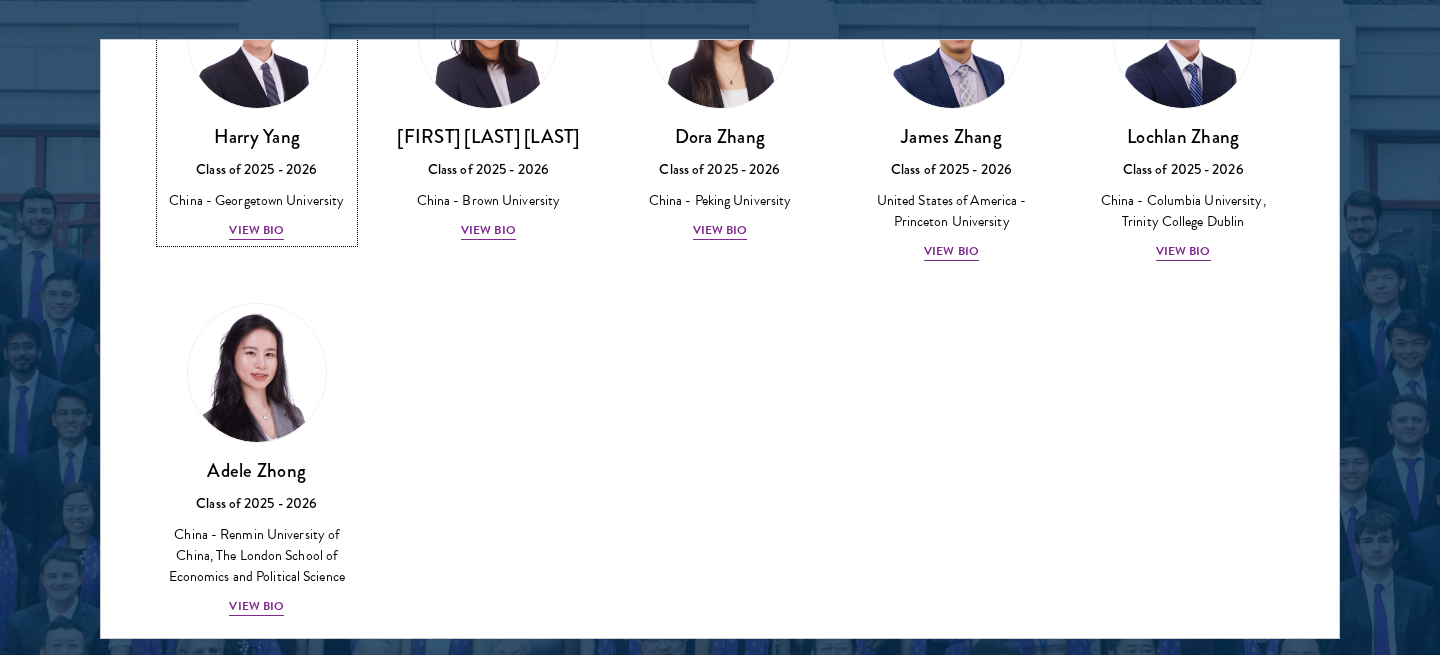 scroll, scrollTop: 9712, scrollLeft: 0, axis: vertical 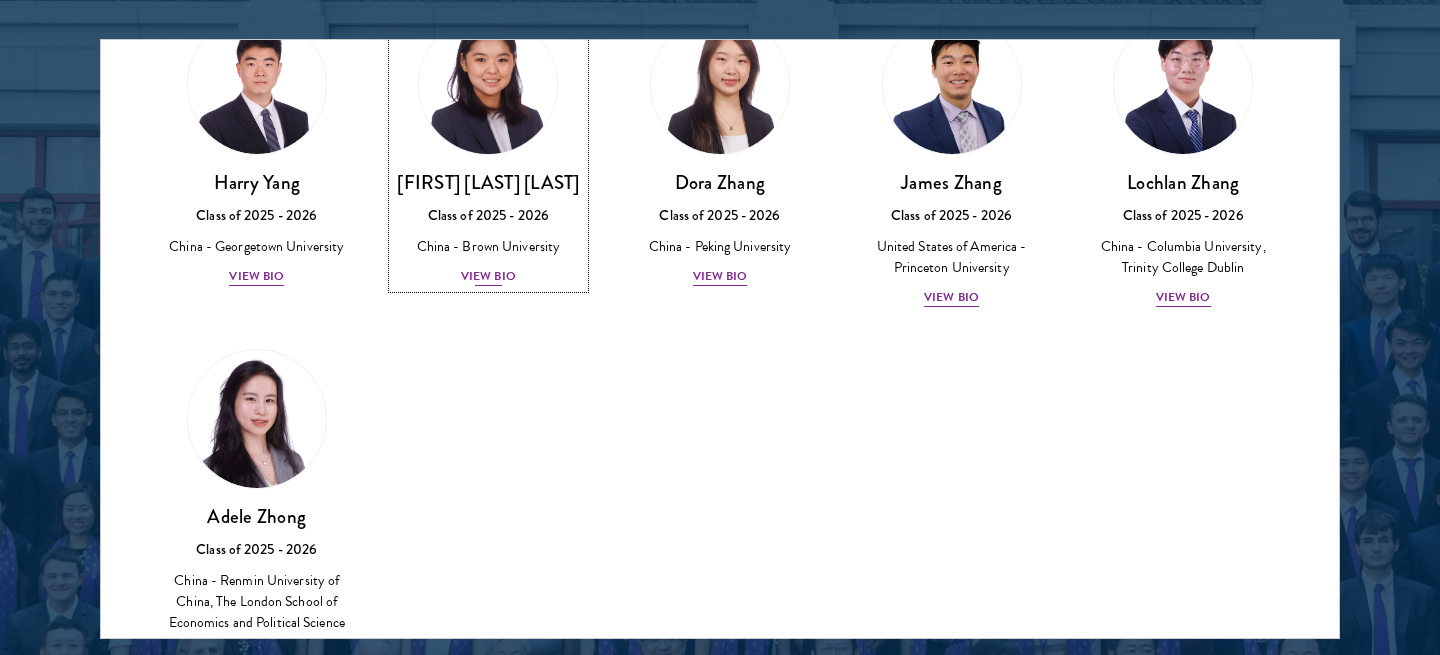 click on "Class of 2025 - 2026" at bounding box center [489, 215] 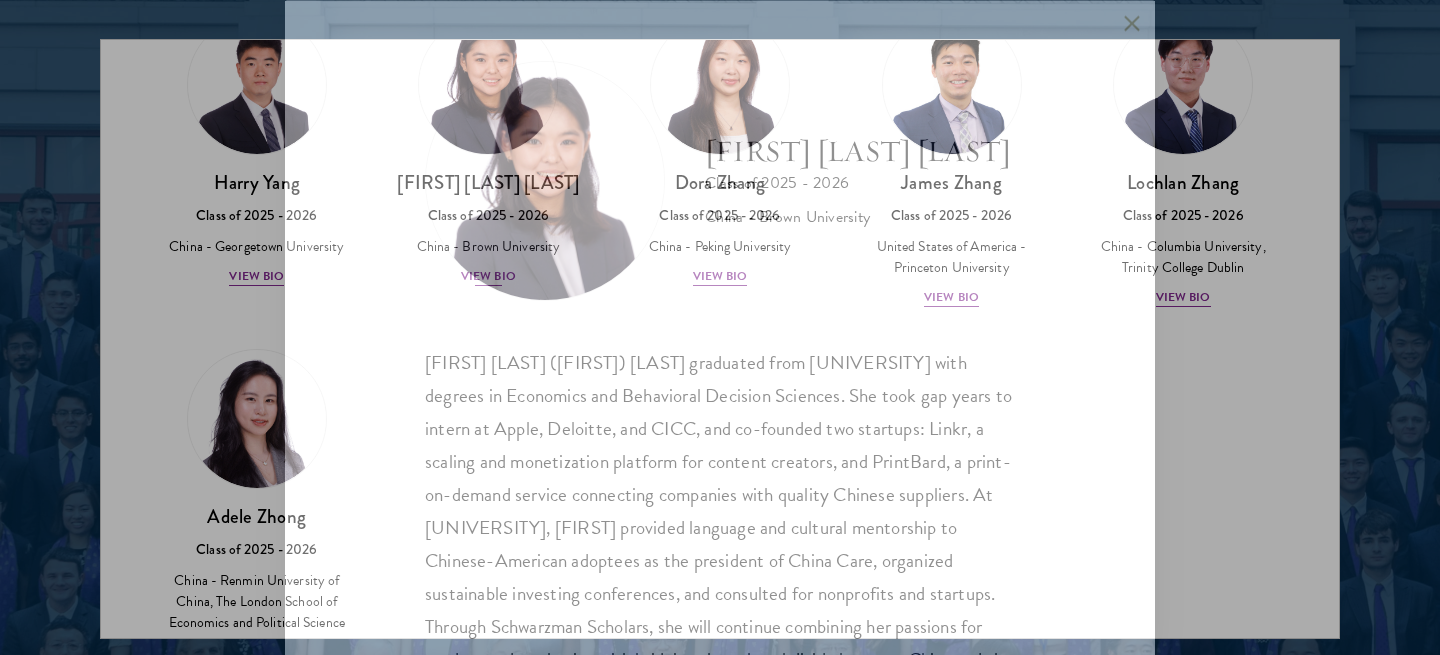 scroll, scrollTop: 9664, scrollLeft: 0, axis: vertical 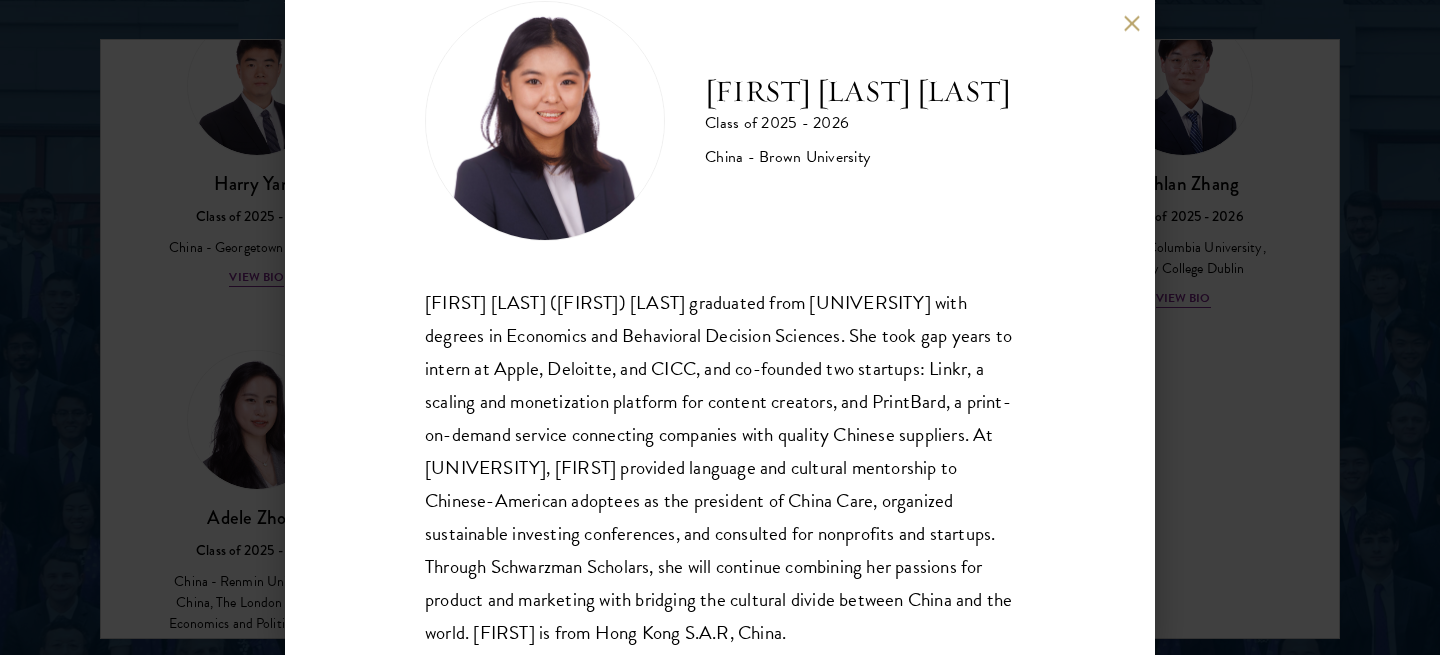 click on "[FIRST] ([NICKNAME]) [LAST] graduated from Brown University with degrees in Economics and Behavioral Decision Sciences. She took gap years to intern at Apple, Deloitte, and CICC, and co-founded two startups: Linkr, a scaling and monetization platform for content creators, and PrintBard, a print-on-demand service connecting companies with quality Chinese suppliers. At Brown, [NICKNAME] provided language and cultural mentorship to Chinese-American adoptees as the president of China Care, organized sustainable investing conferences, and consulted for nonprofits and startups. Through Schwarzman Scholars, she will continue combining her passions for product and marketing with bridging the cultural divide between China and the world. [NICKNAME] is from [CITY] S.A.R, [COUNTRY]." at bounding box center (720, 327) 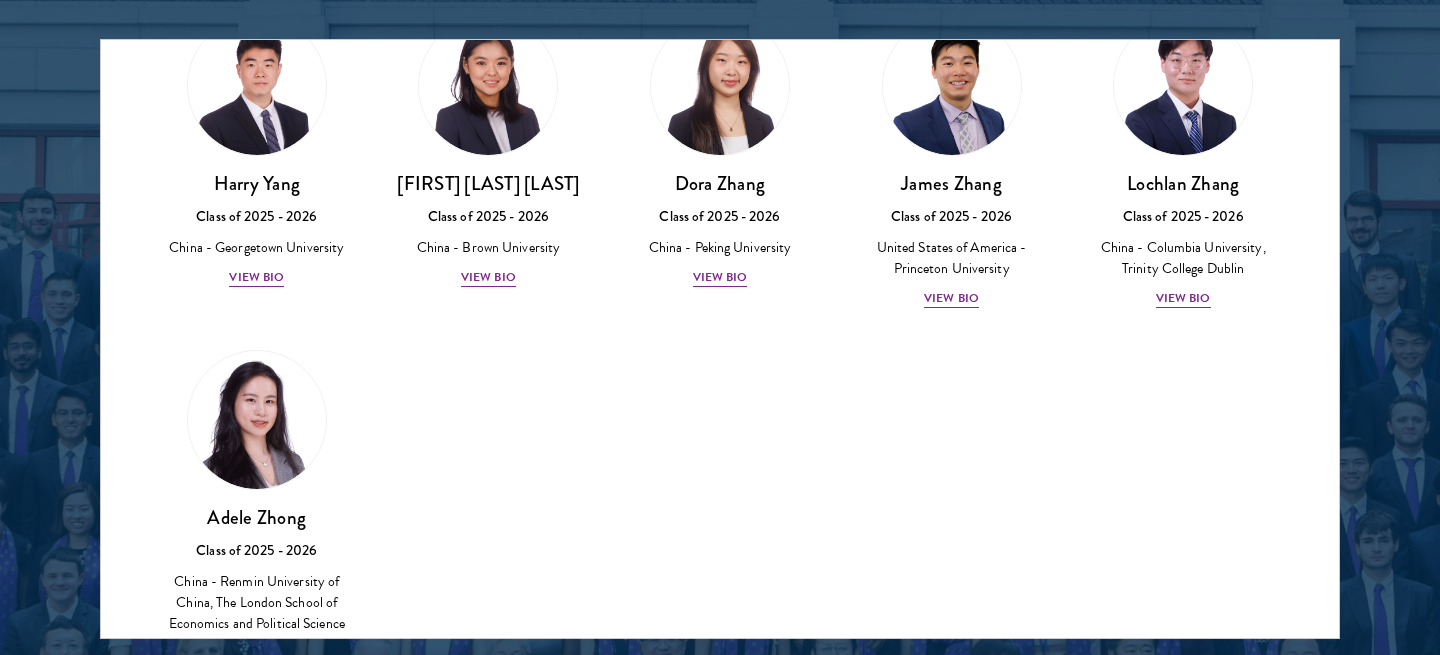 scroll, scrollTop: 2091, scrollLeft: 0, axis: vertical 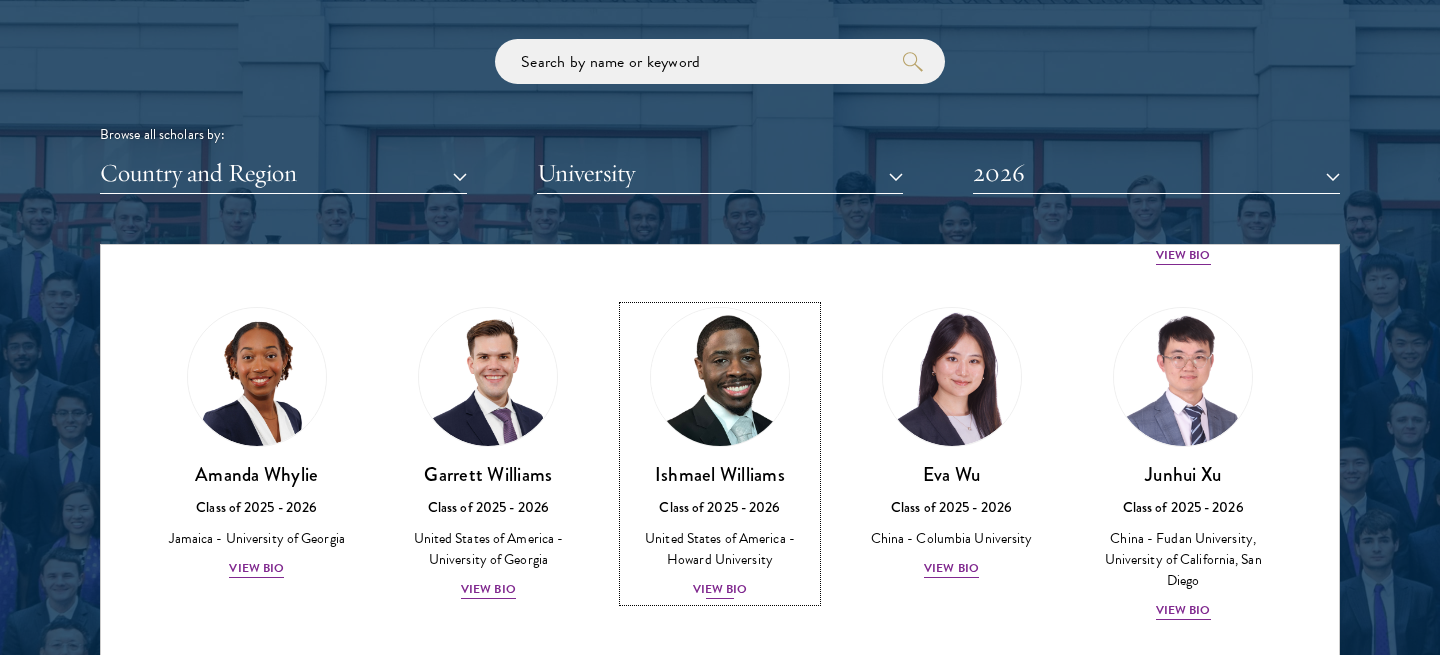 click at bounding box center (720, 377) 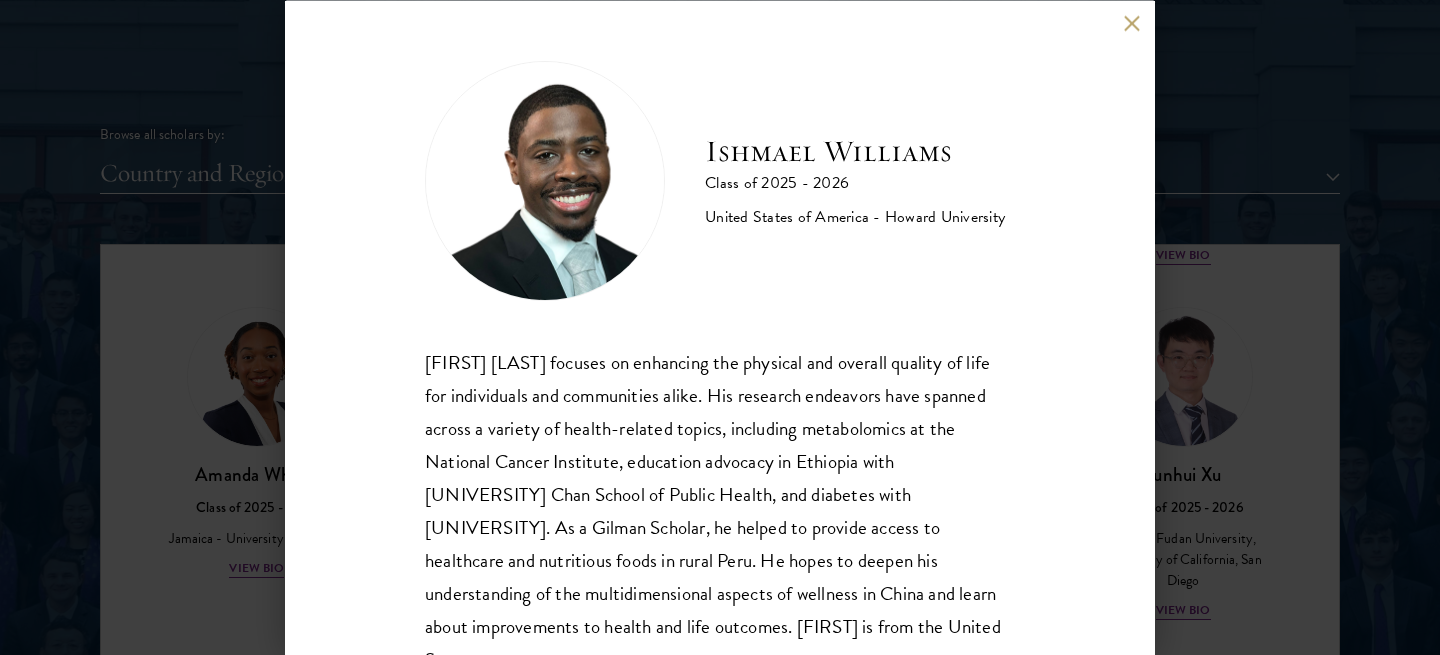 scroll, scrollTop: 47, scrollLeft: 0, axis: vertical 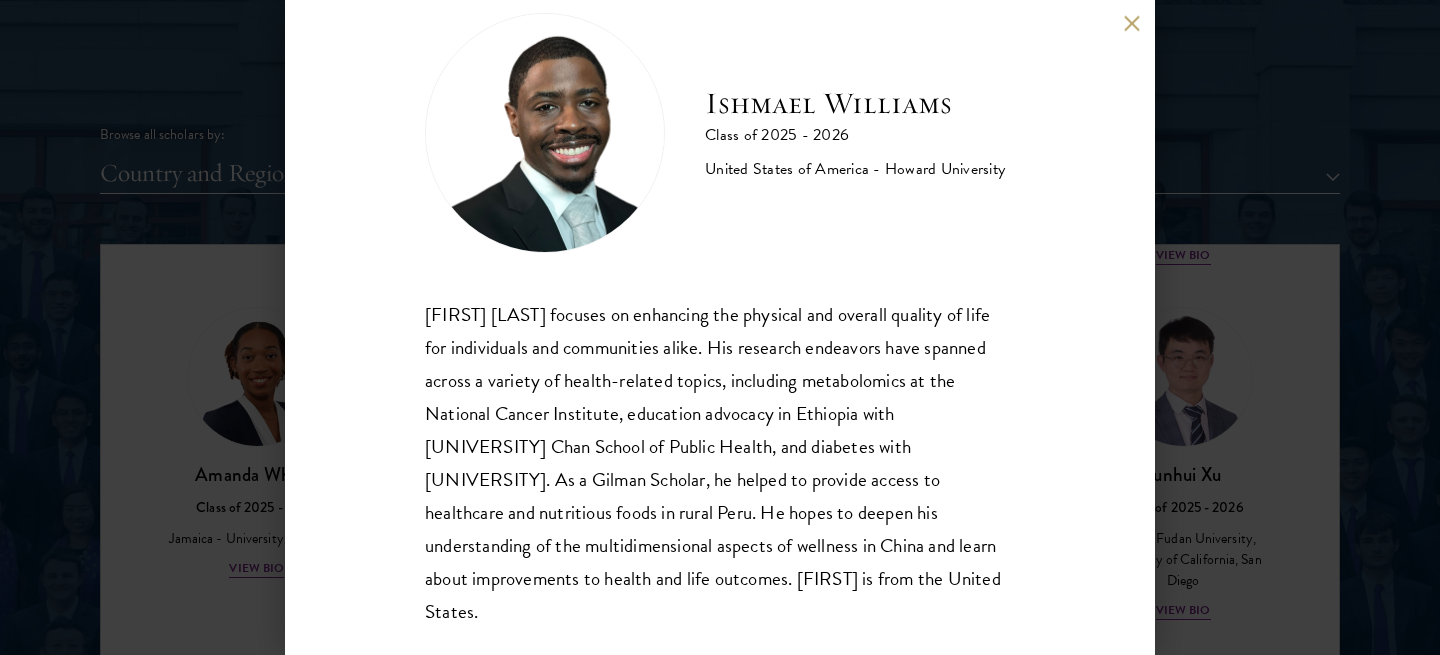 click at bounding box center [1131, 23] 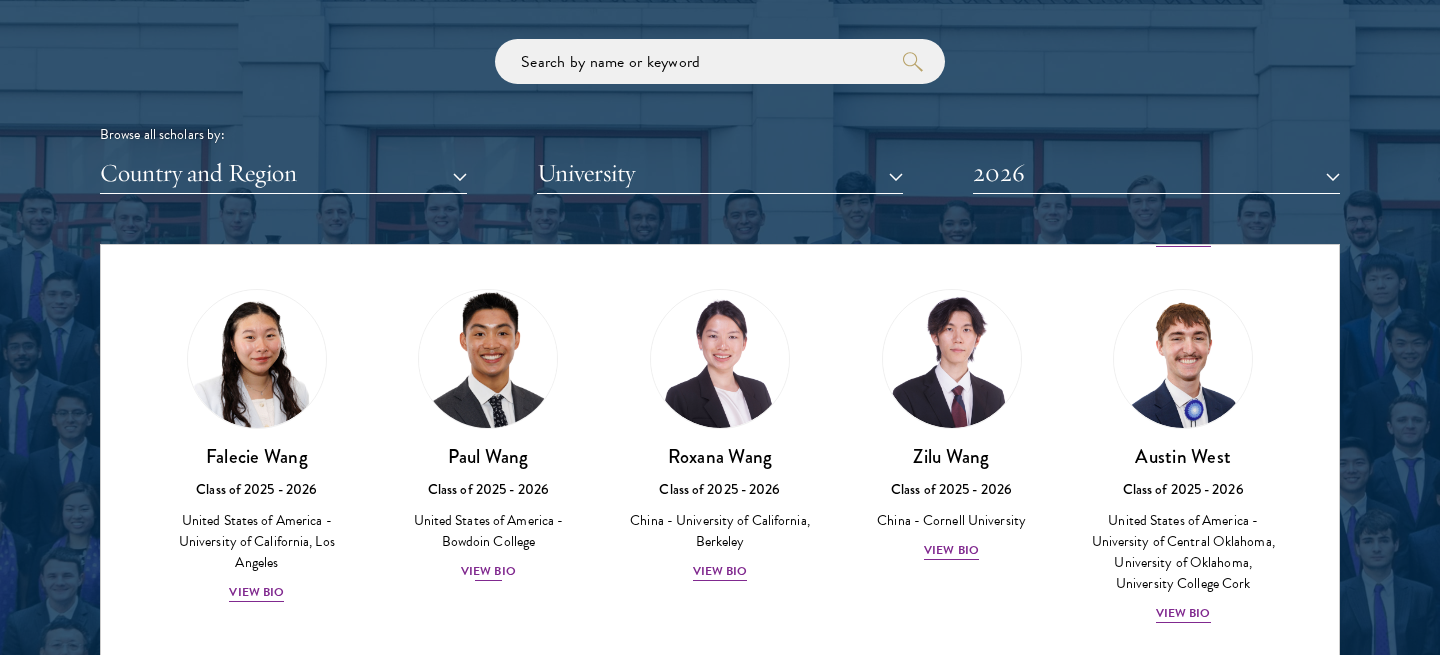 scroll, scrollTop: 8864, scrollLeft: 0, axis: vertical 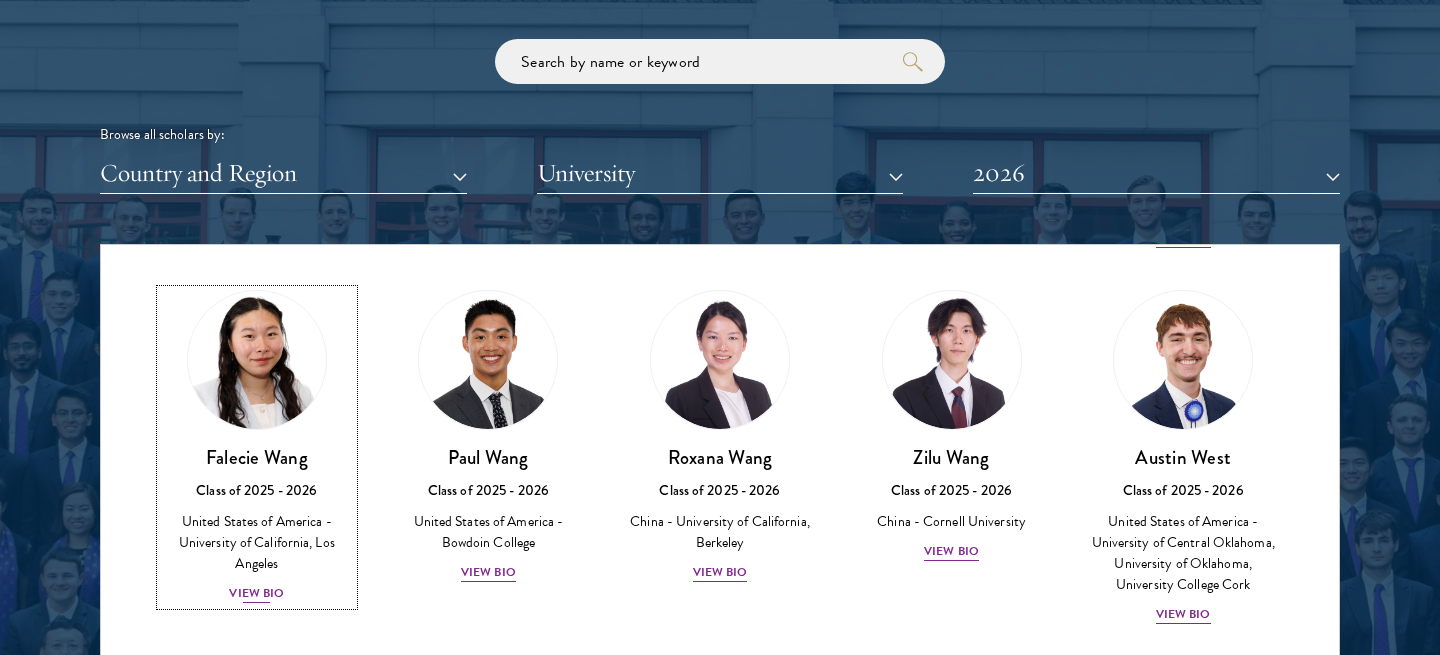 click at bounding box center [257, 360] 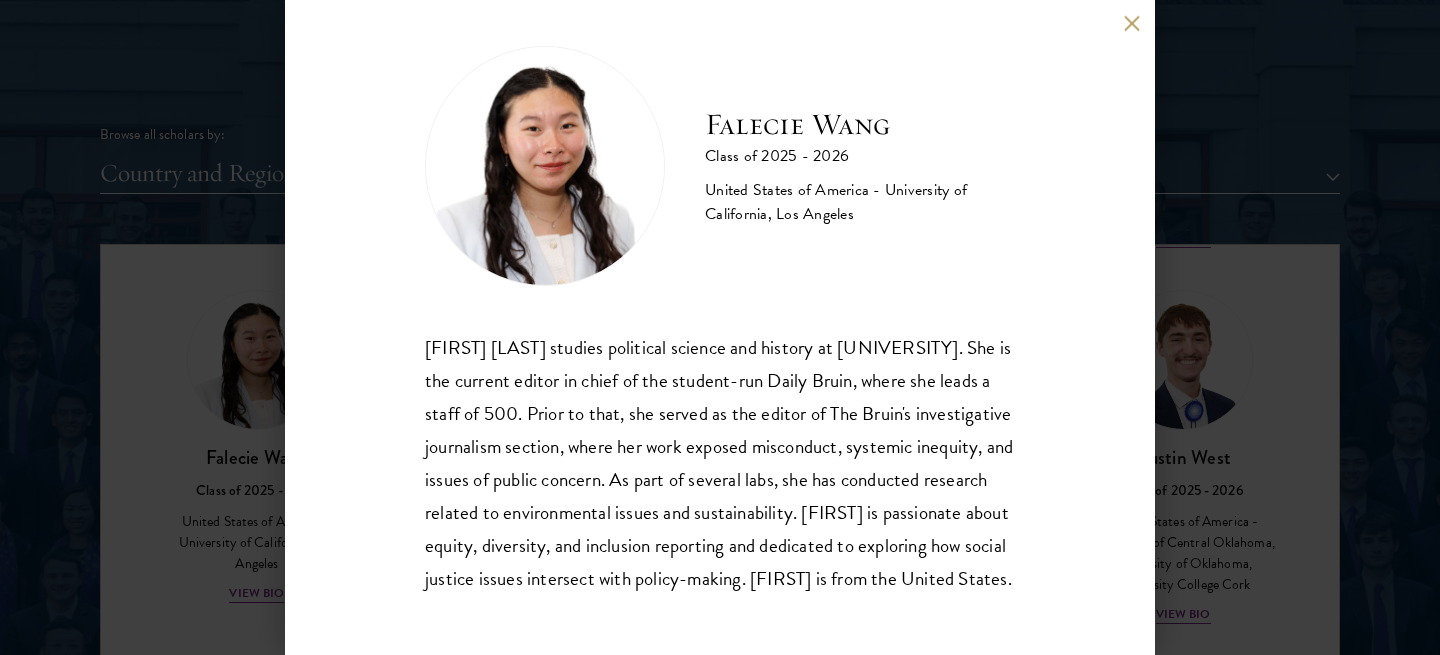 scroll, scrollTop: 47, scrollLeft: 0, axis: vertical 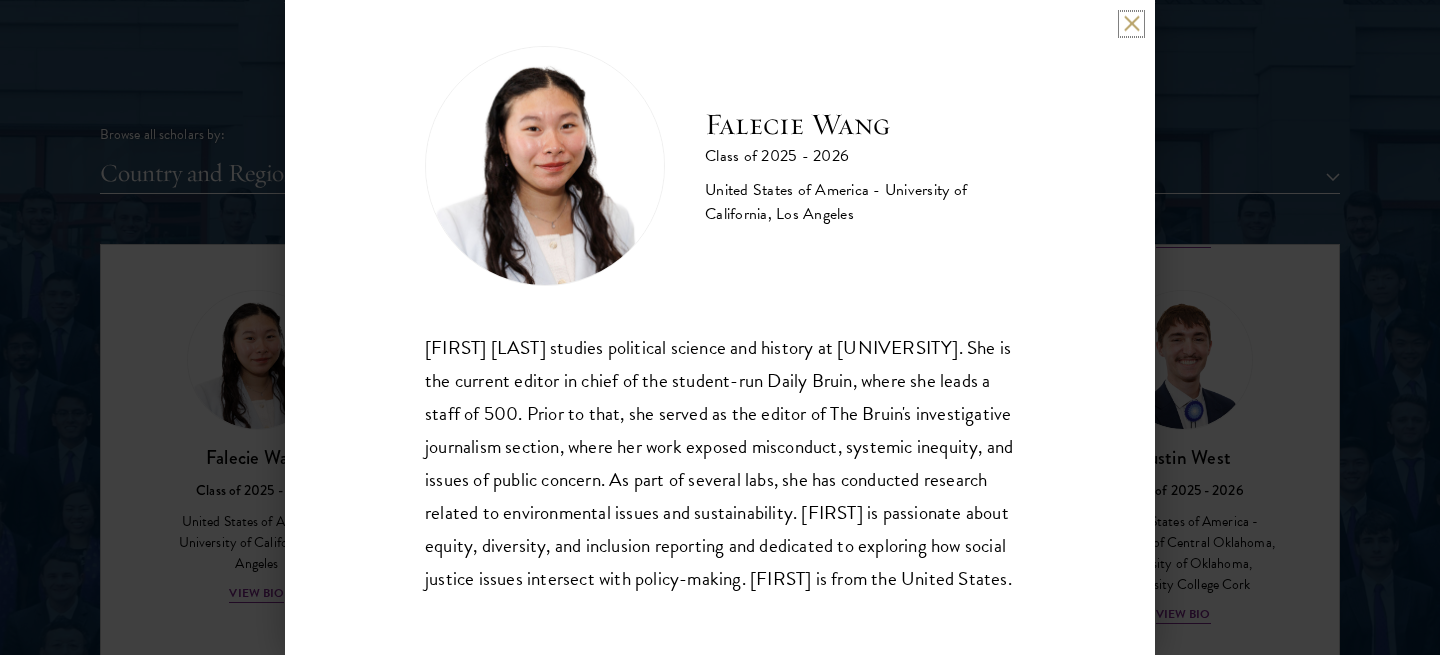 click at bounding box center (1131, 23) 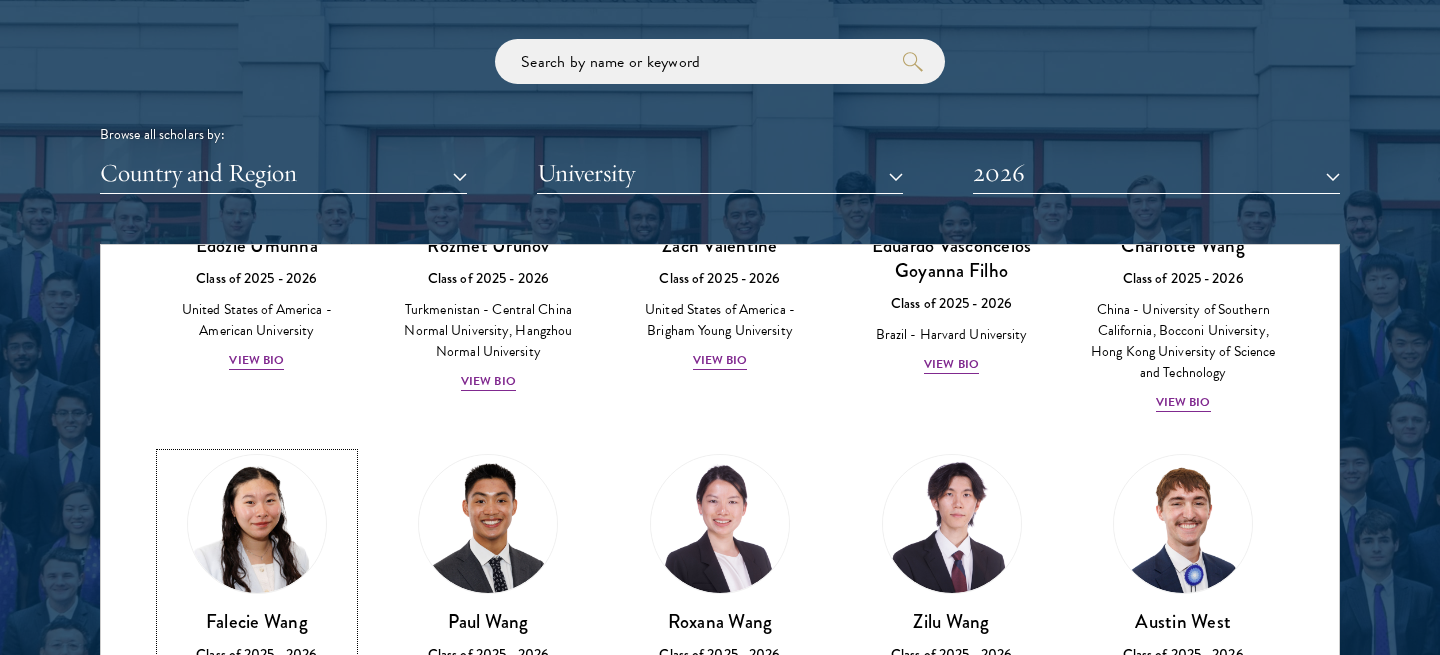 scroll, scrollTop: 8703, scrollLeft: 0, axis: vertical 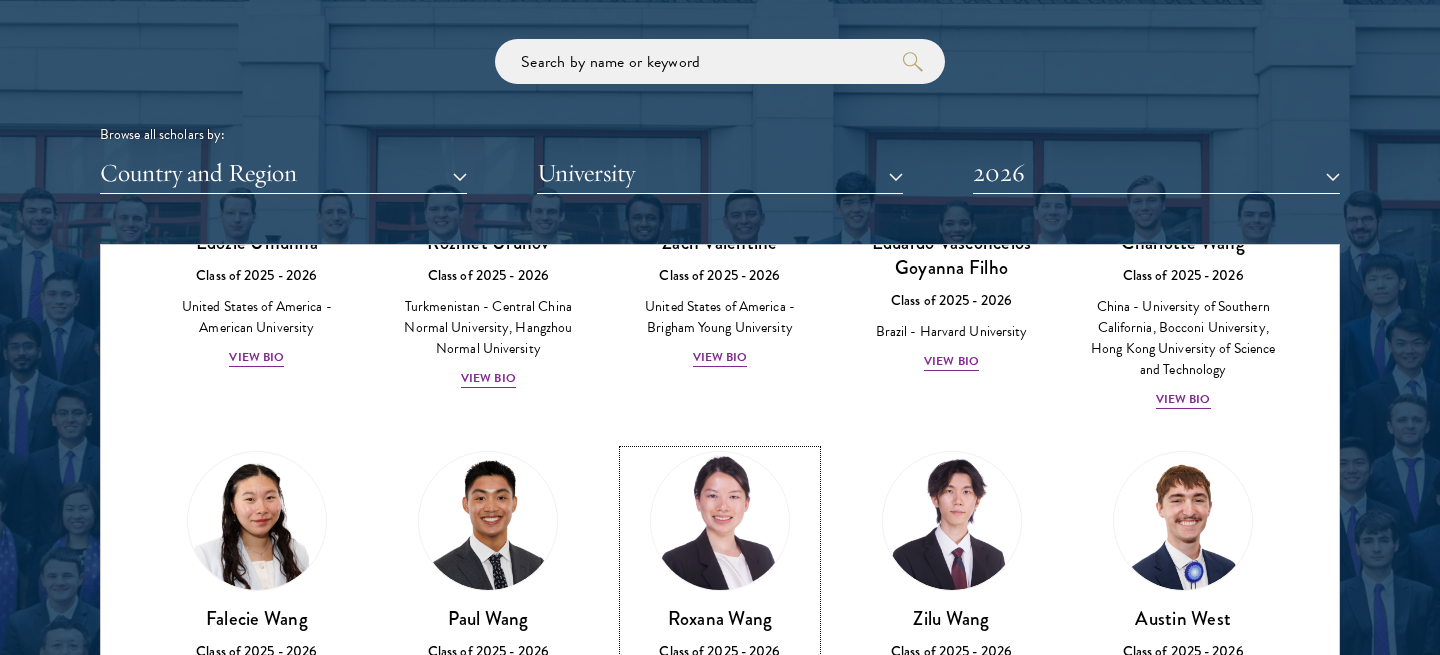 click at bounding box center (720, 521) 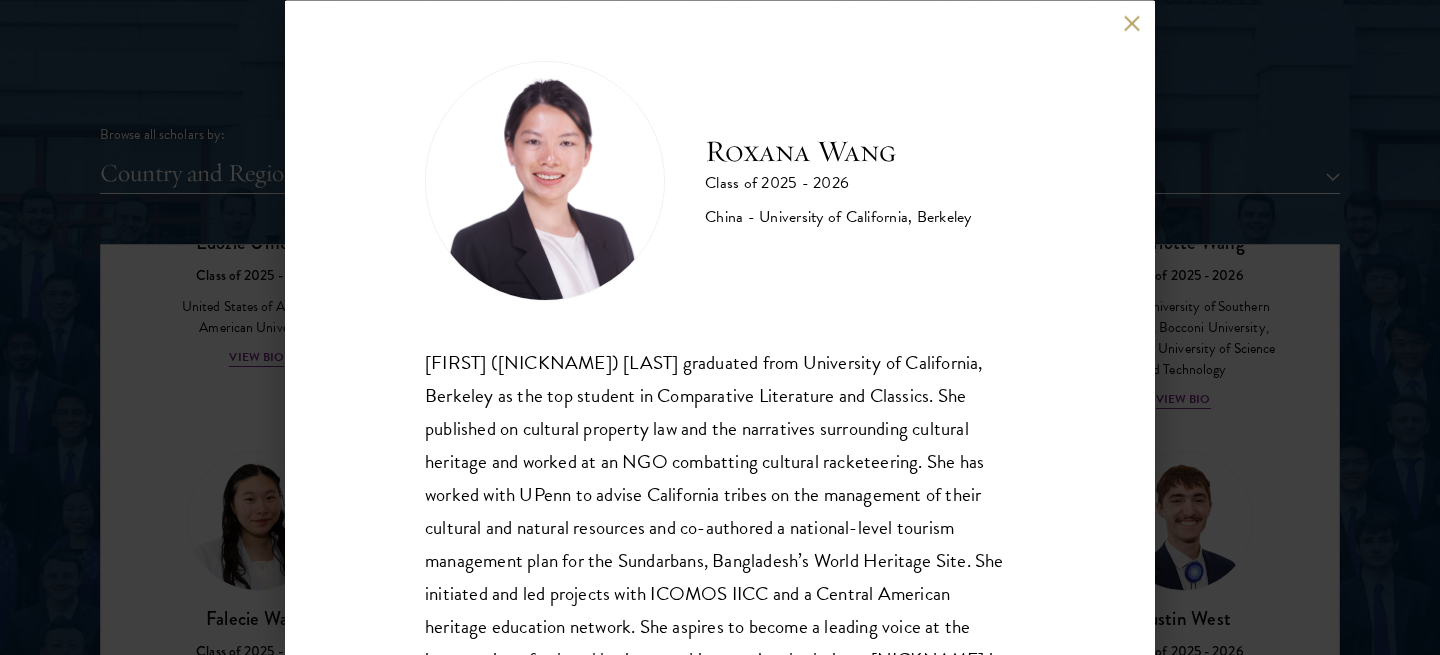 scroll, scrollTop: 80, scrollLeft: 0, axis: vertical 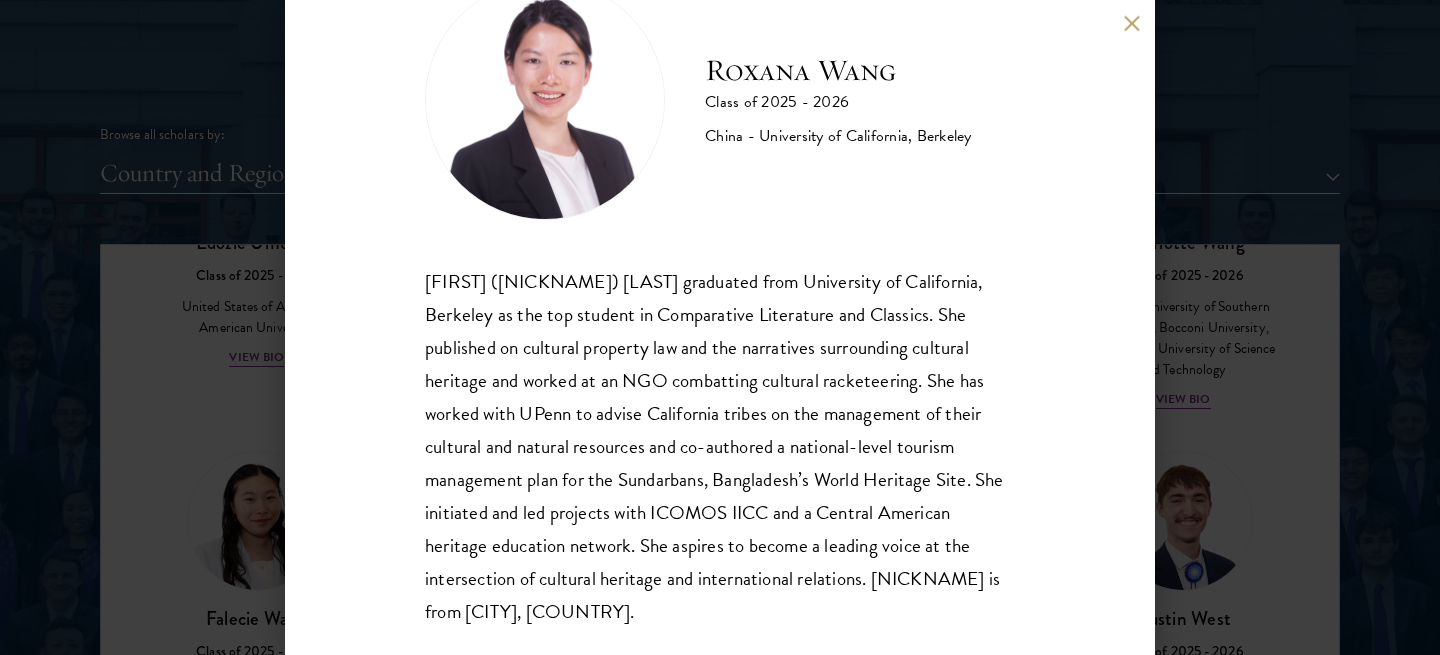 click at bounding box center (1131, 23) 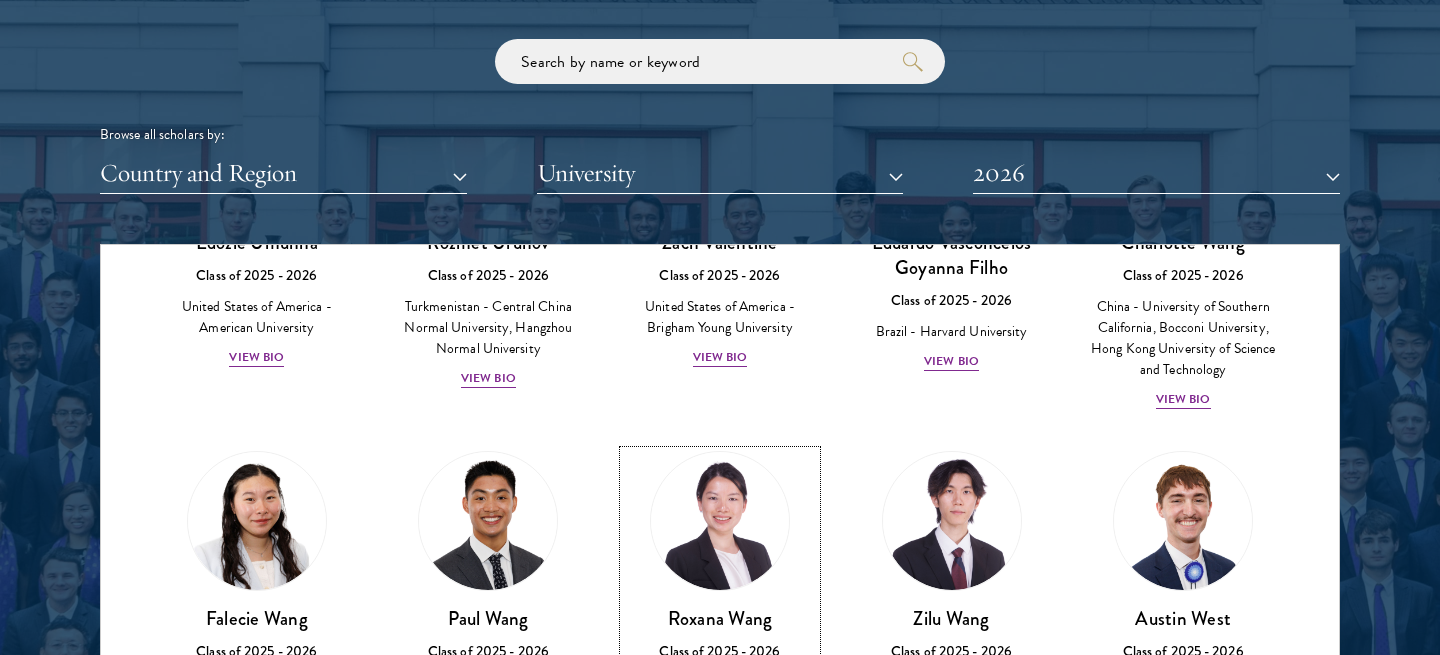 scroll, scrollTop: 2501, scrollLeft: 0, axis: vertical 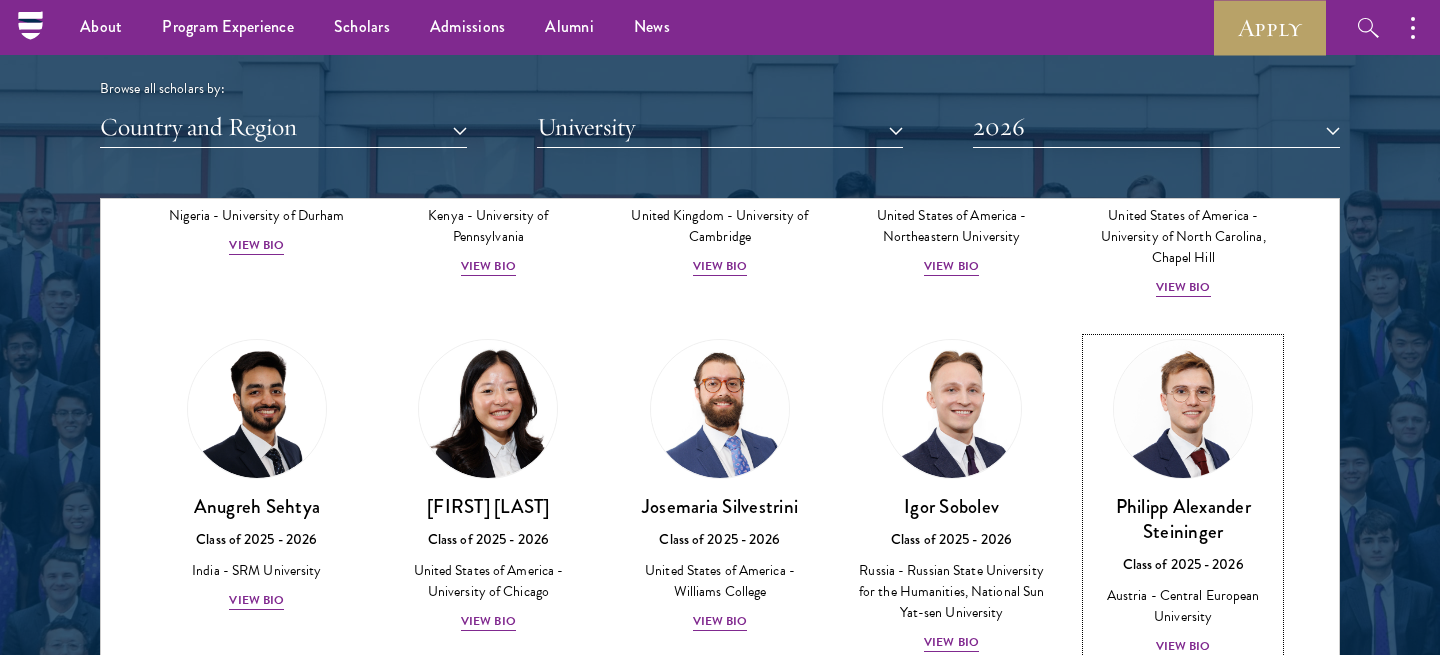 click at bounding box center [1183, 409] 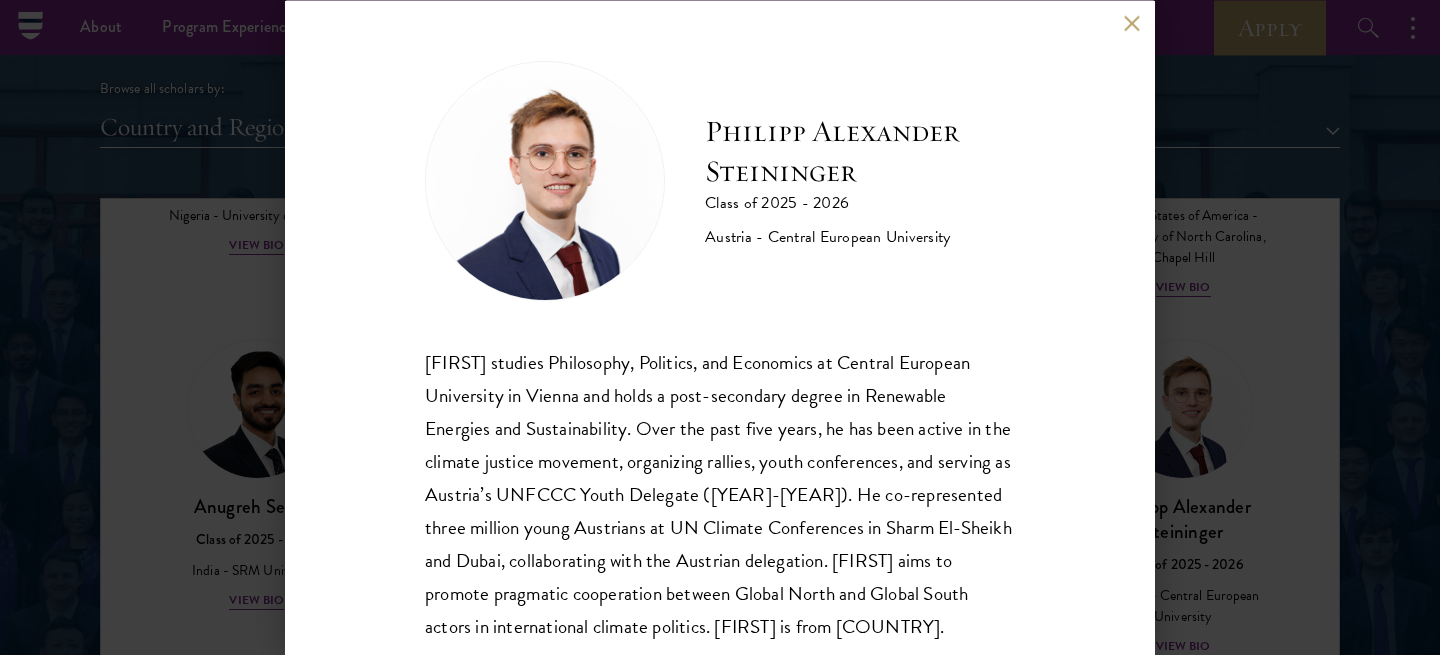 scroll, scrollTop: 47, scrollLeft: 0, axis: vertical 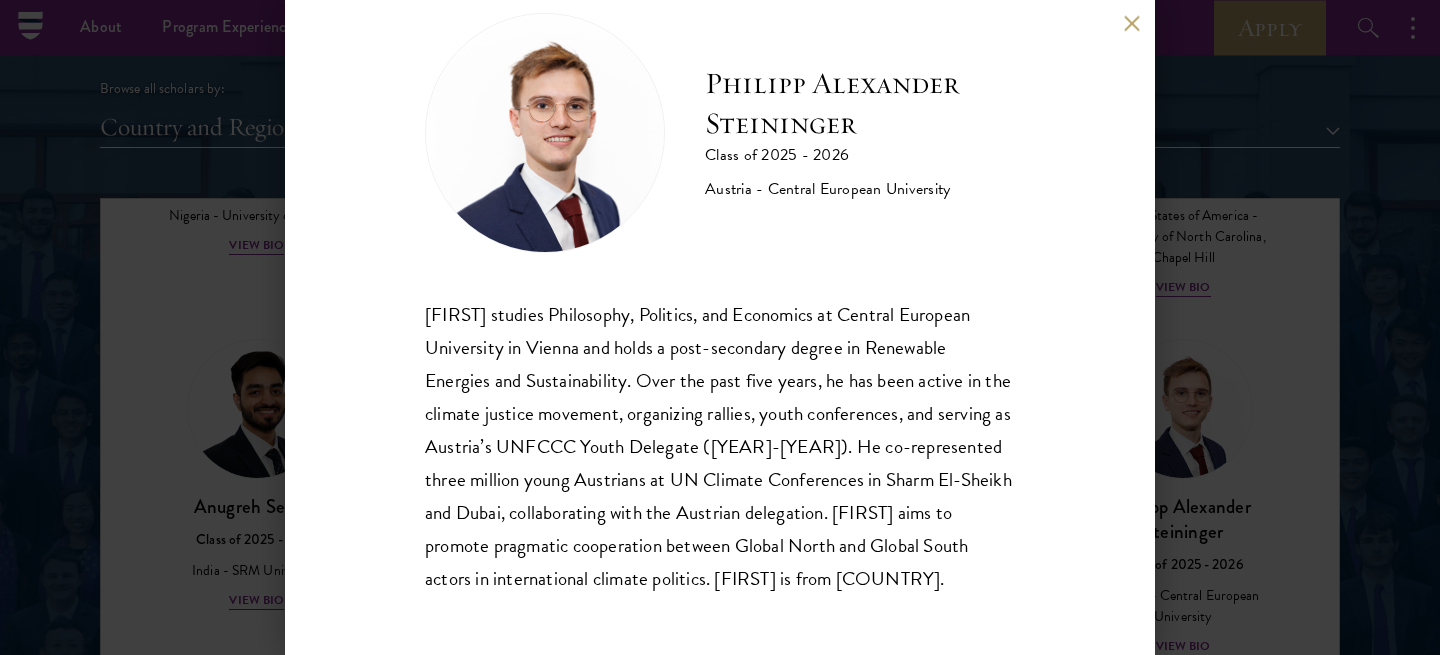 click on "[FIRST] studies Philosophy, Politics, and Economics at [UNIVERSITY] in Vienna and holds a post-secondary degree in Renewable Energies and Sustainability. Over the past five years, he has been active in the climate justice movement, organizing rallies, youth conferences, and serving as Austria’s UNFCCC Youth Delegate (2022-2024). He co-represented three million young Austrians at UN Climate Conferences in Sharm El-Sheikh and Dubai, collaborating with the Austrian delegation. [FIRST] aims to promote pragmatic cooperation between Global North and Global South actors in international climate politics. [FIRST] is from Austria." at bounding box center (720, 327) 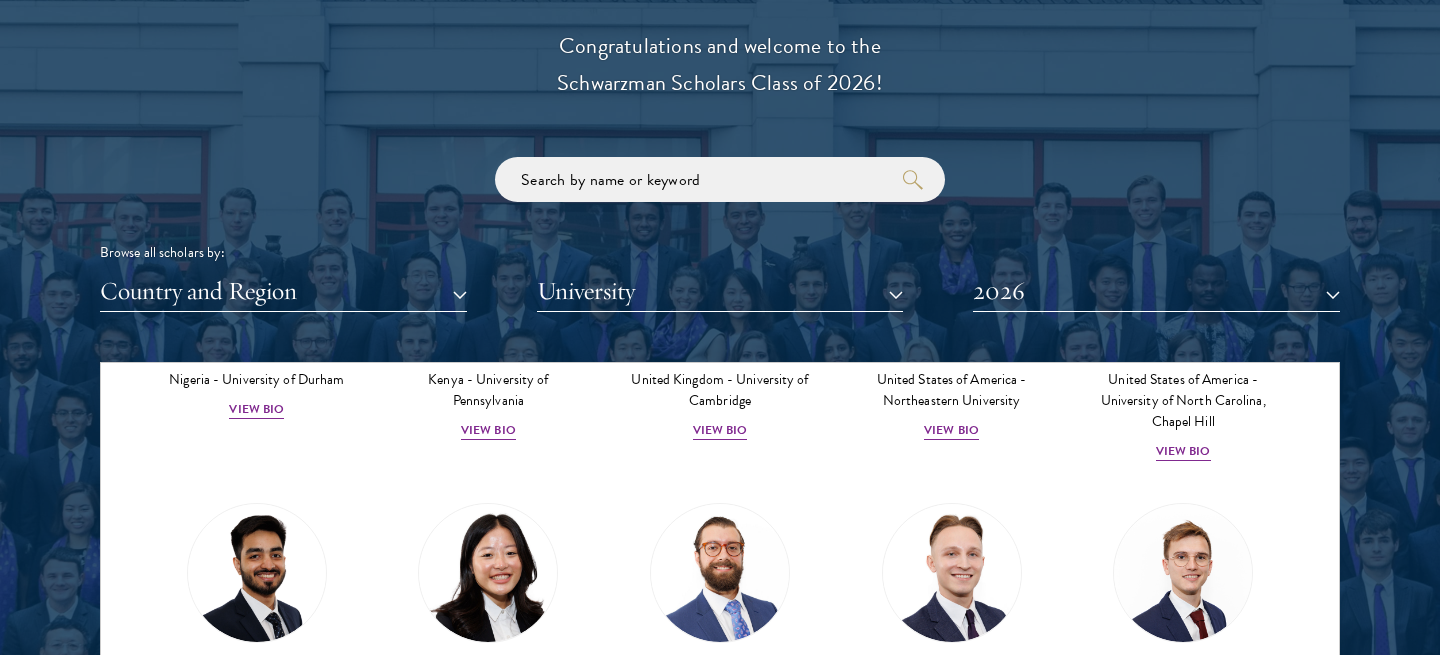 scroll, scrollTop: 2599, scrollLeft: 0, axis: vertical 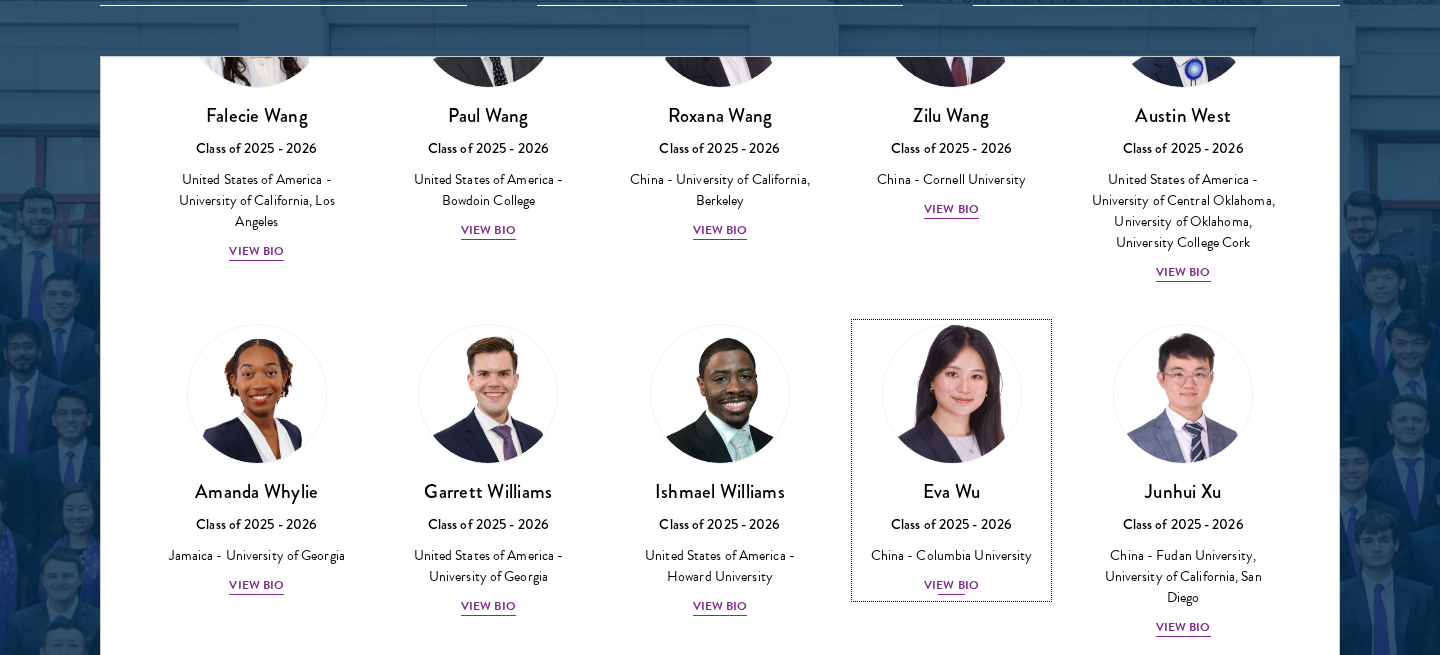 click at bounding box center [952, 394] 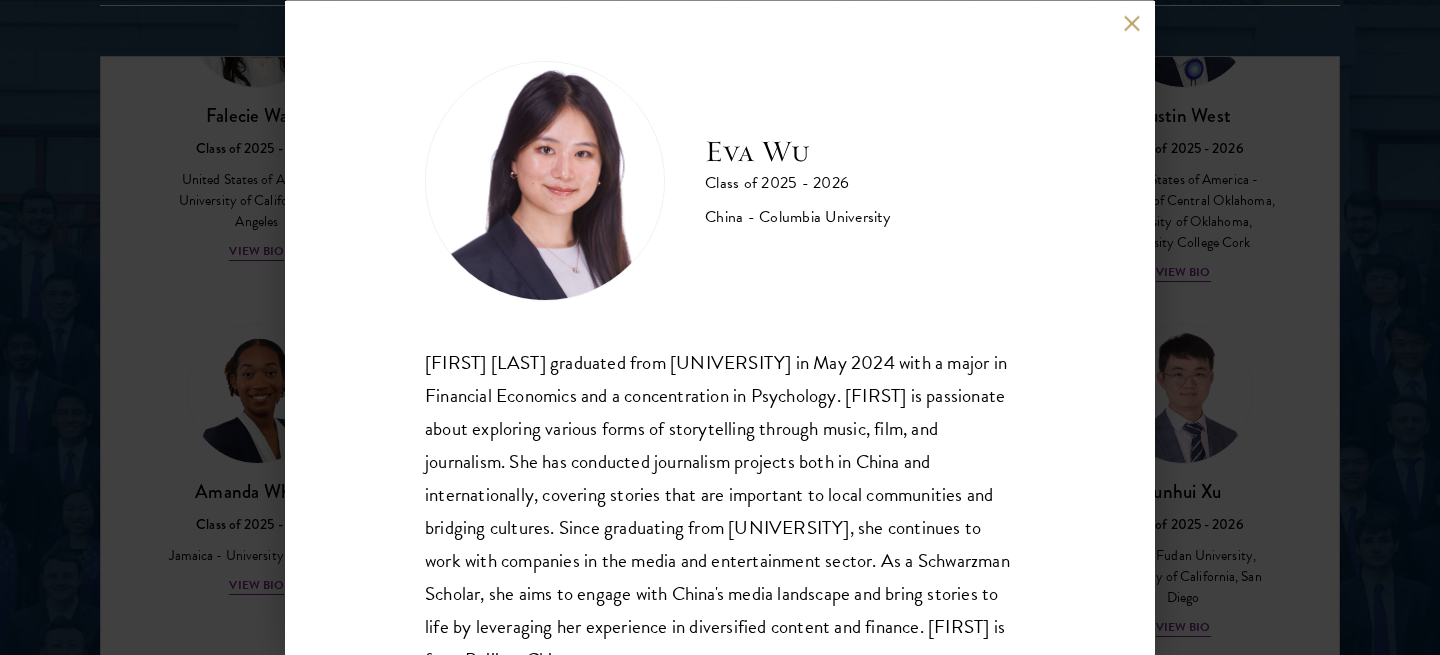 scroll, scrollTop: 80, scrollLeft: 0, axis: vertical 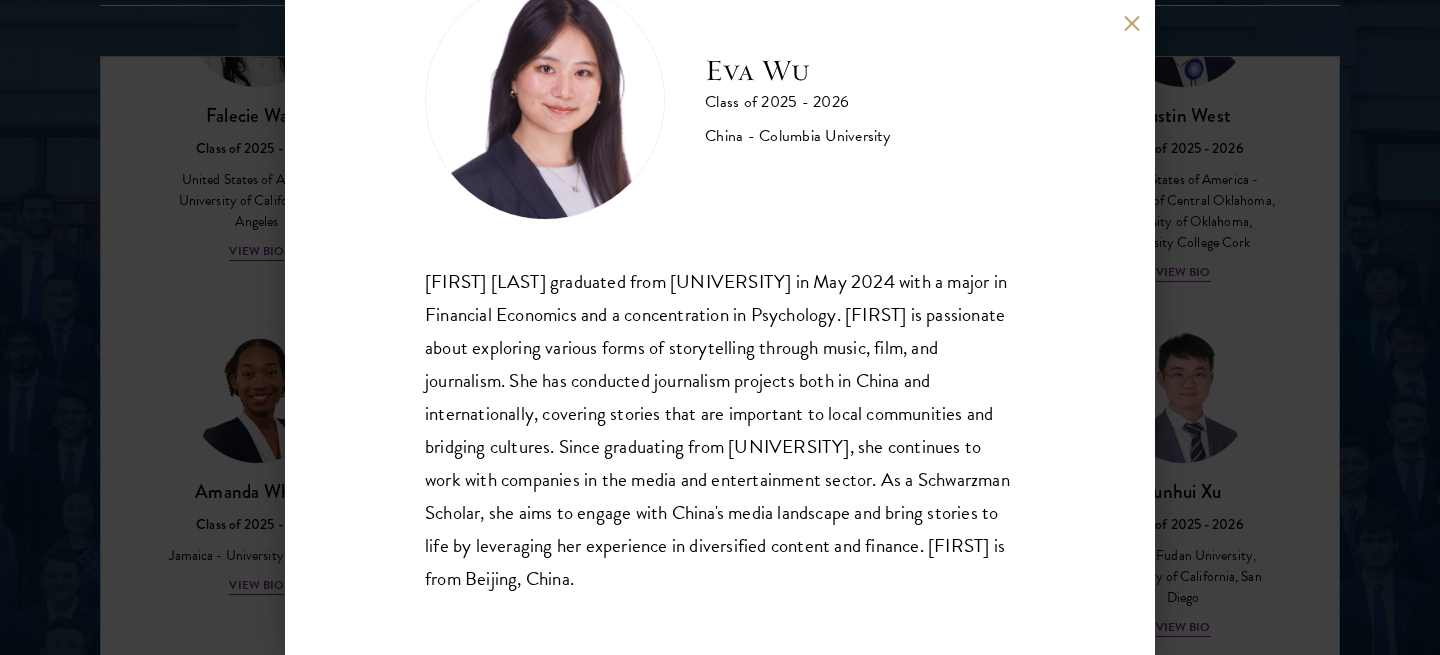 click on "[FIRST] [LAST] graduated from [UNIVERSITY] in May 2024 with a major in Financial Economics and a concentration in Psychology. [FIRST] is passionate about exploring various forms of storytelling through music, film, and journalism. She has conducted journalism projects both in China and internationally, covering stories that are important to local communities and bridging cultures. Since graduating from [UNIVERSITY], she continues to work with companies in the media and entertainment sector. As a Schwarzman Scholar, she aims to engage with China's media landscape and bring stories to life by leveraging her experience in diversified content and finance. [FIRST] is from Beijing, China." at bounding box center [720, 430] 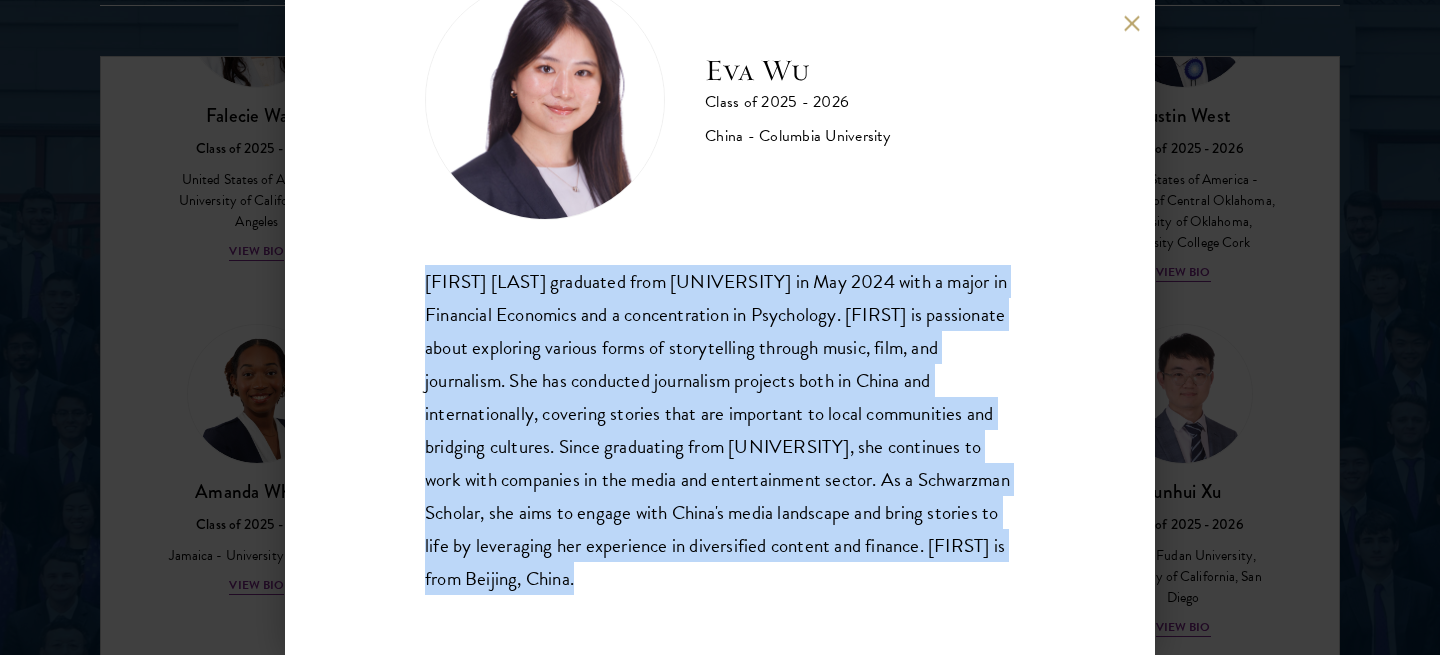 click on "[FIRST] [LAST] graduated from [UNIVERSITY] in May 2024 with a major in Financial Economics and a concentration in Psychology. [FIRST] is passionate about exploring various forms of storytelling through music, film, and journalism. She has conducted journalism projects both in China and internationally, covering stories that are important to local communities and bridging cultures. Since graduating from [UNIVERSITY], she continues to work with companies in the media and entertainment sector. As a Schwarzman Scholar, she aims to engage with China's media landscape and bring stories to life by leveraging her experience in diversified content and finance. [FIRST] is from Beijing, China." at bounding box center [720, 430] 